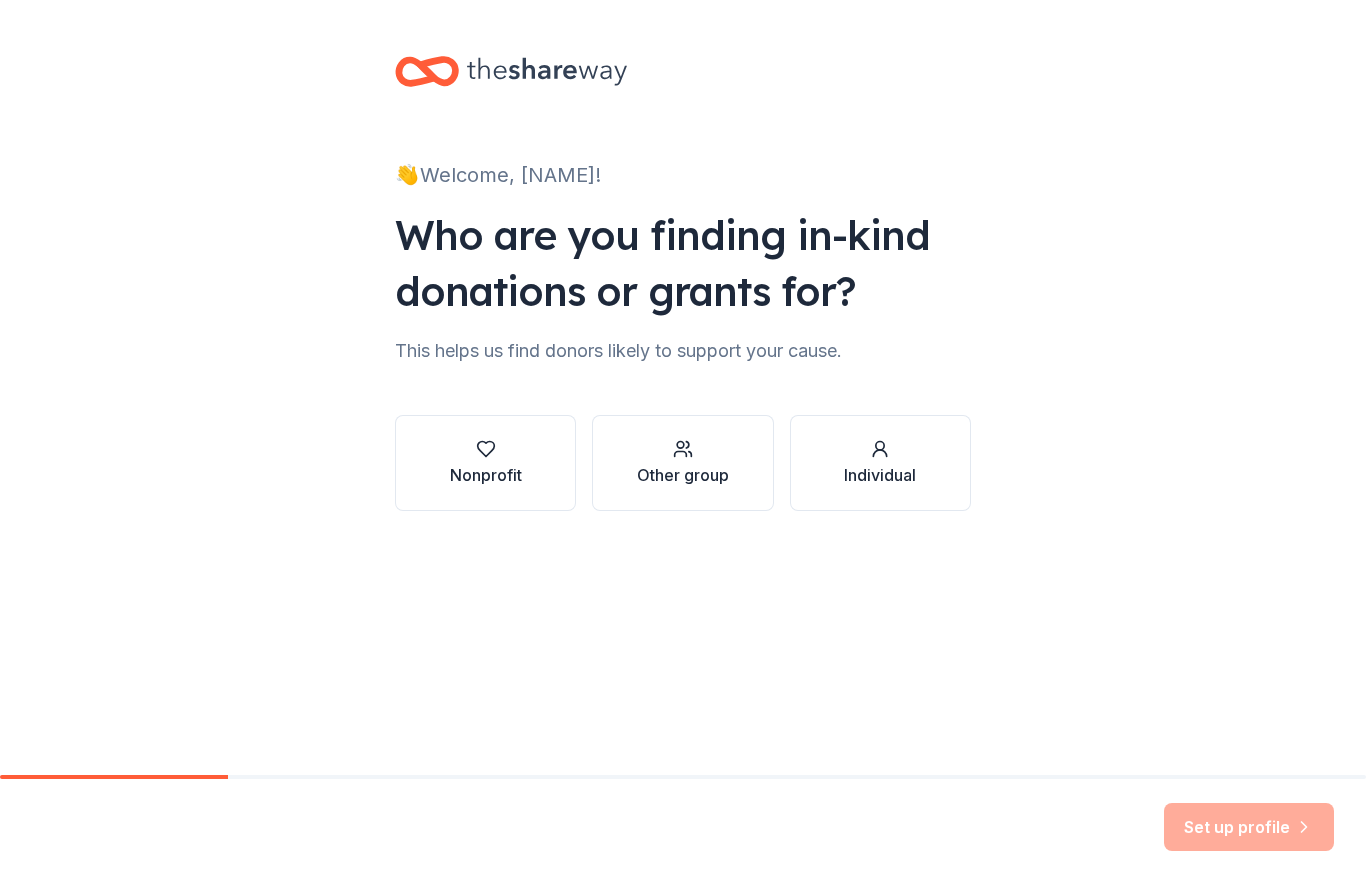 scroll, scrollTop: 0, scrollLeft: 0, axis: both 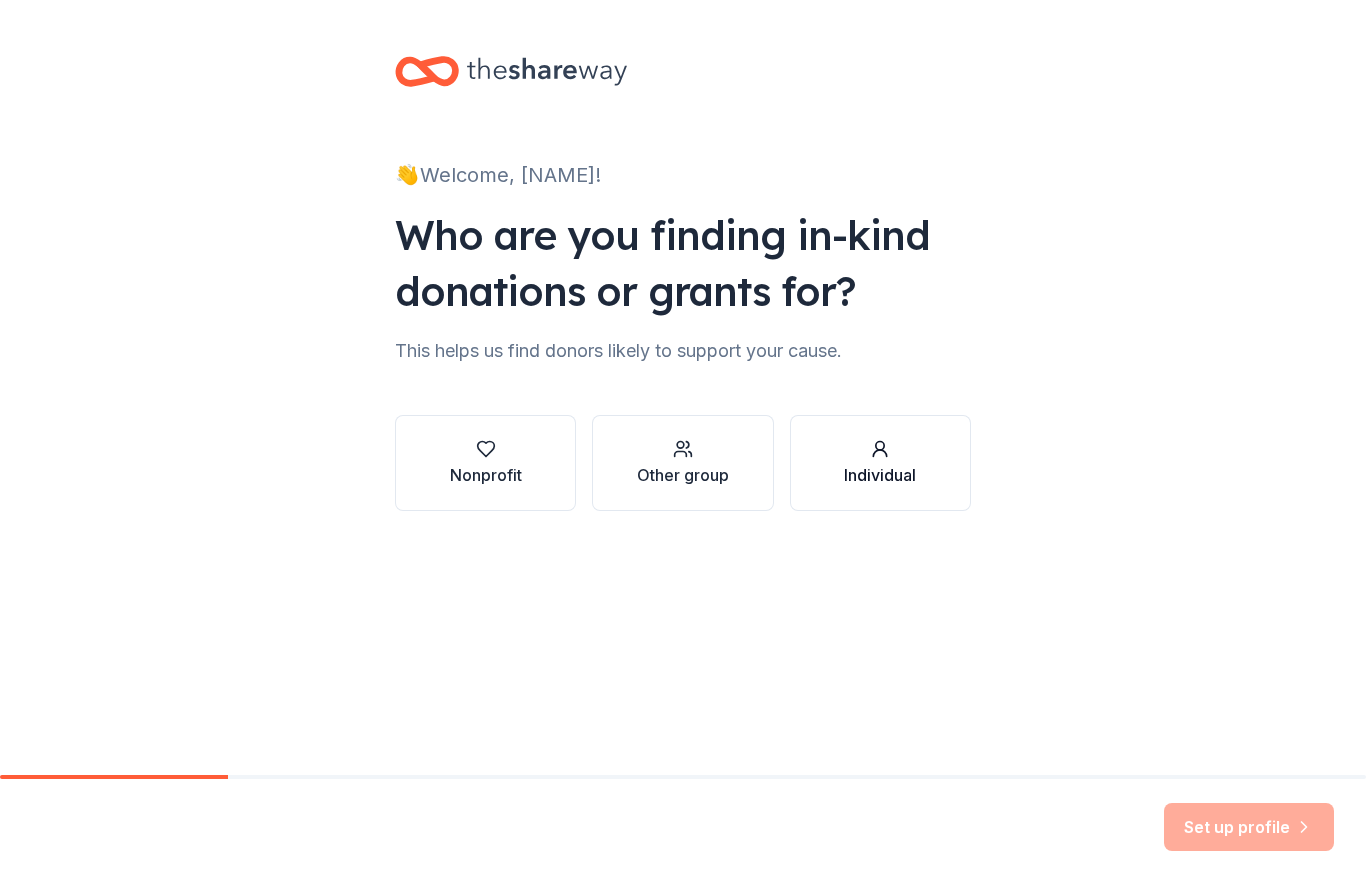 click on "Individual" at bounding box center [880, 463] 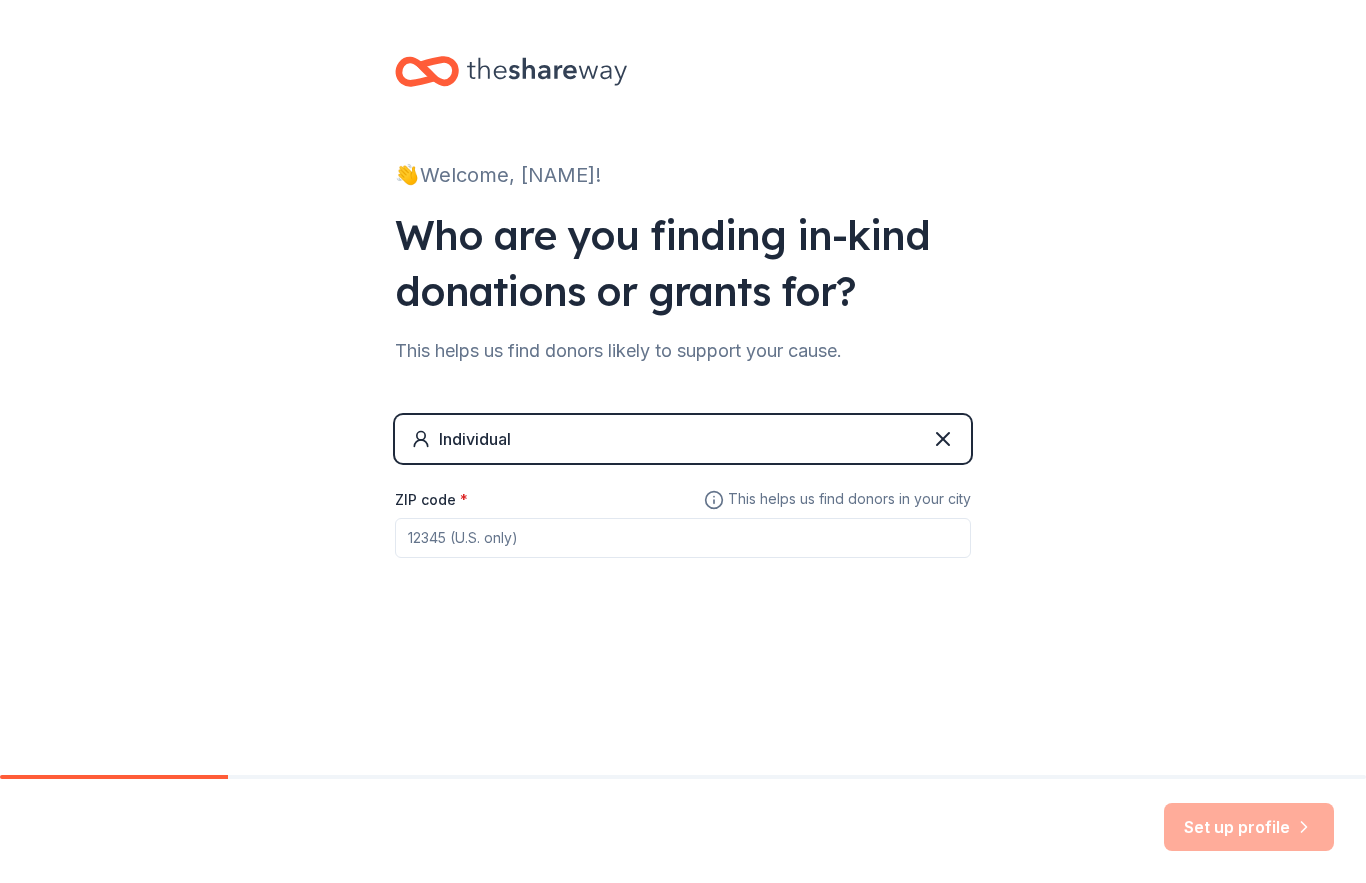 click on "ZIP code *" at bounding box center [683, 538] 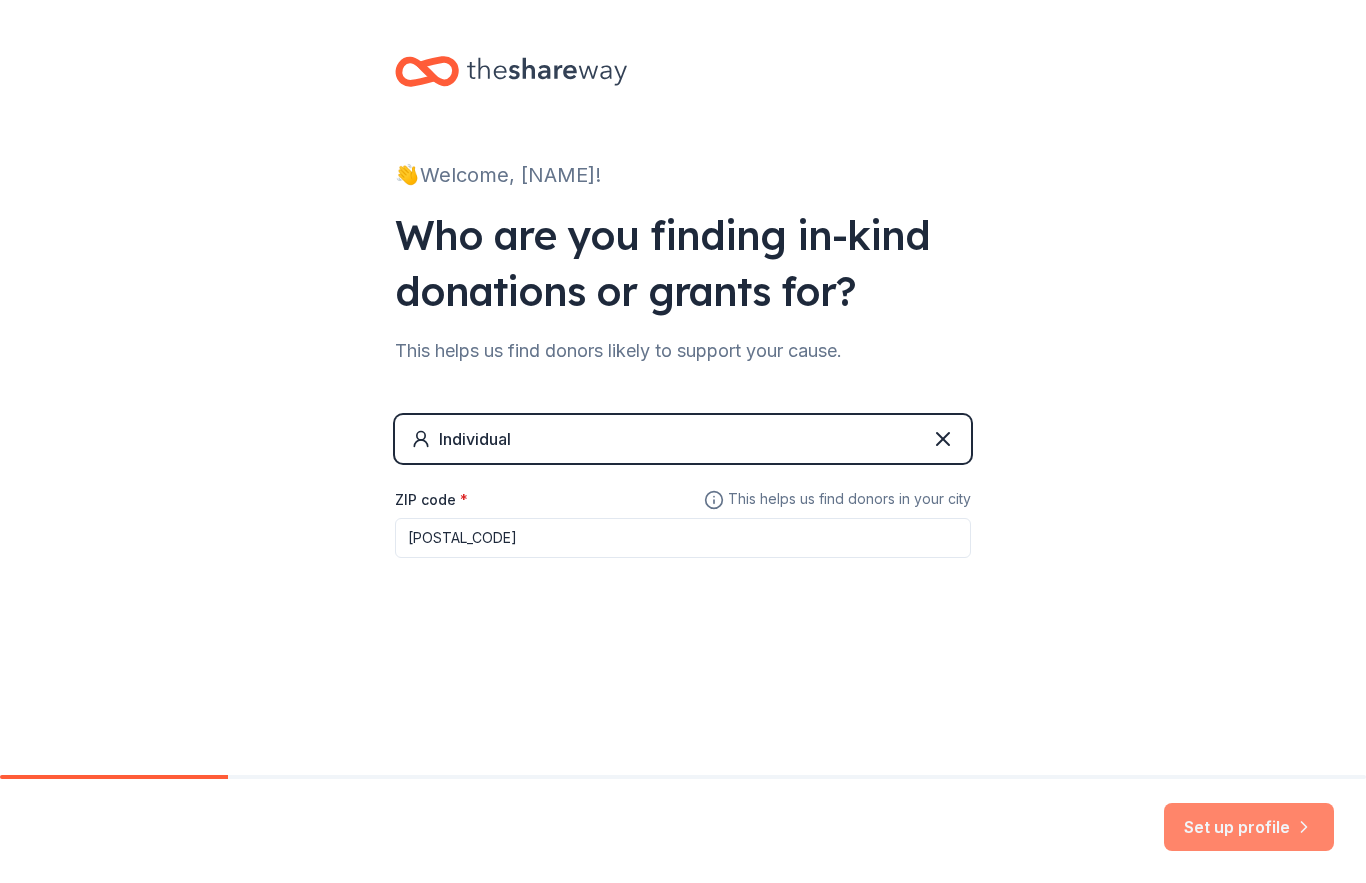 type on "[POSTAL_CODE]" 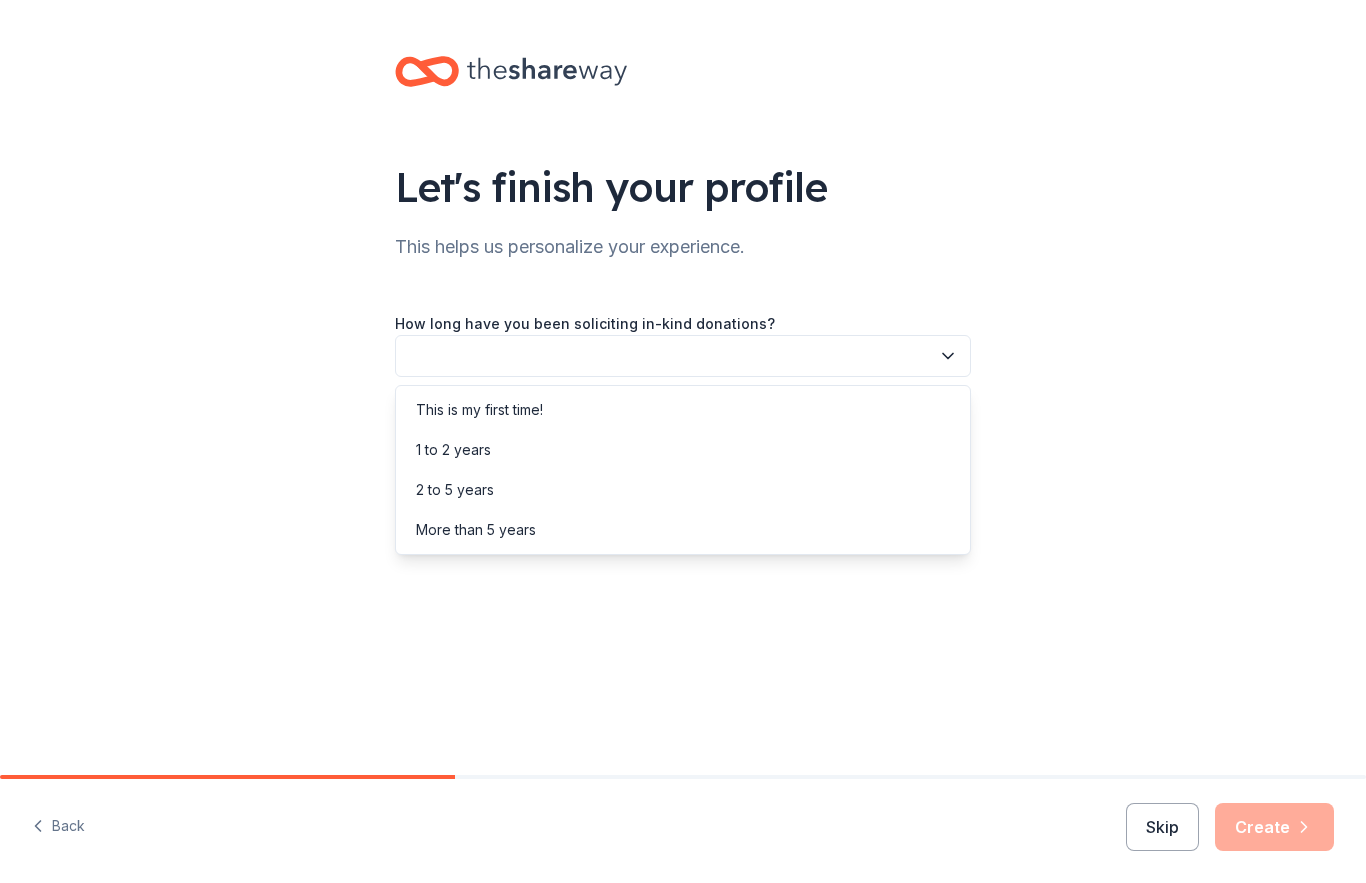 click 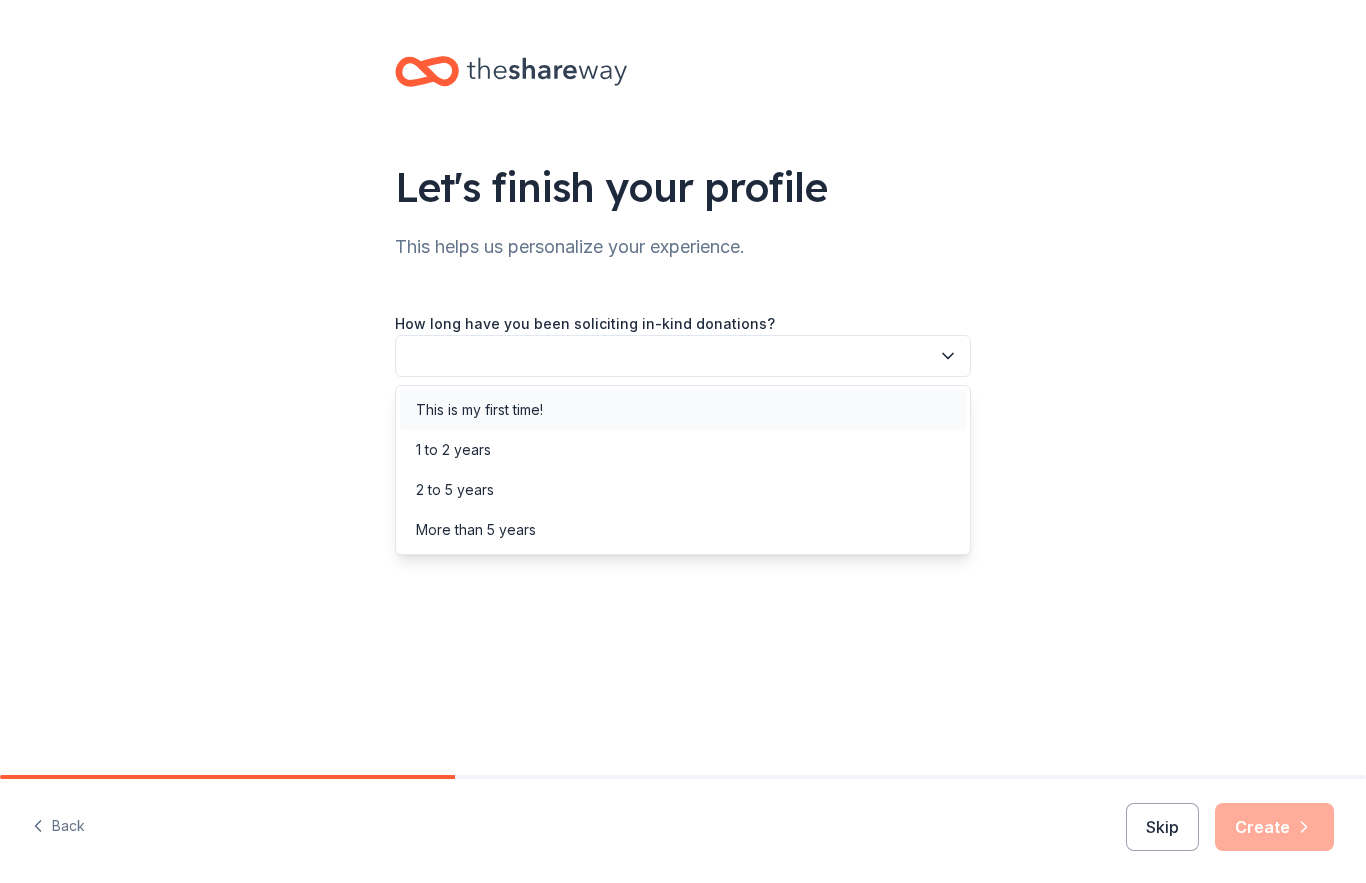 click on "This is my first time!" at bounding box center [683, 410] 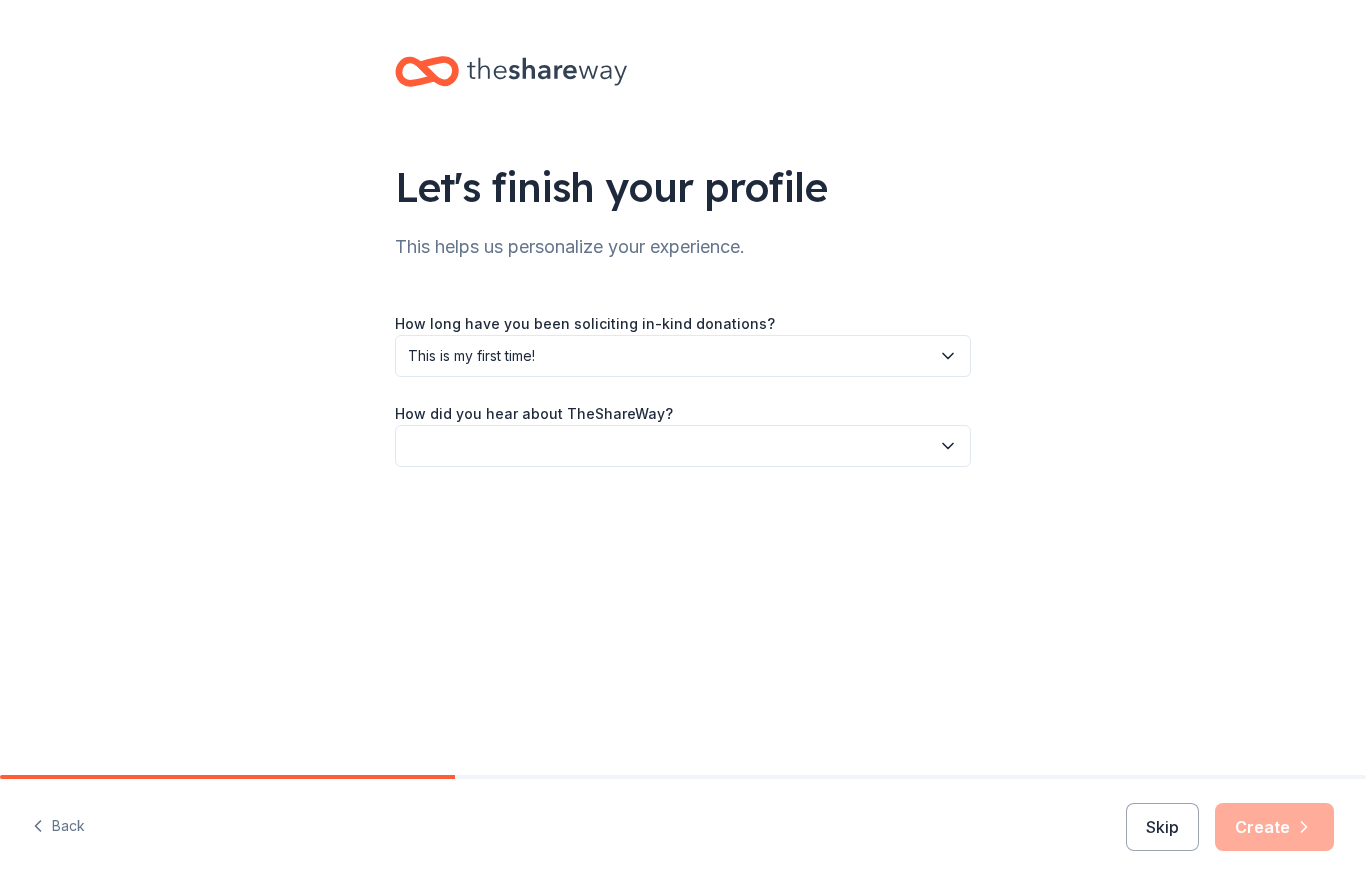 click at bounding box center (683, 446) 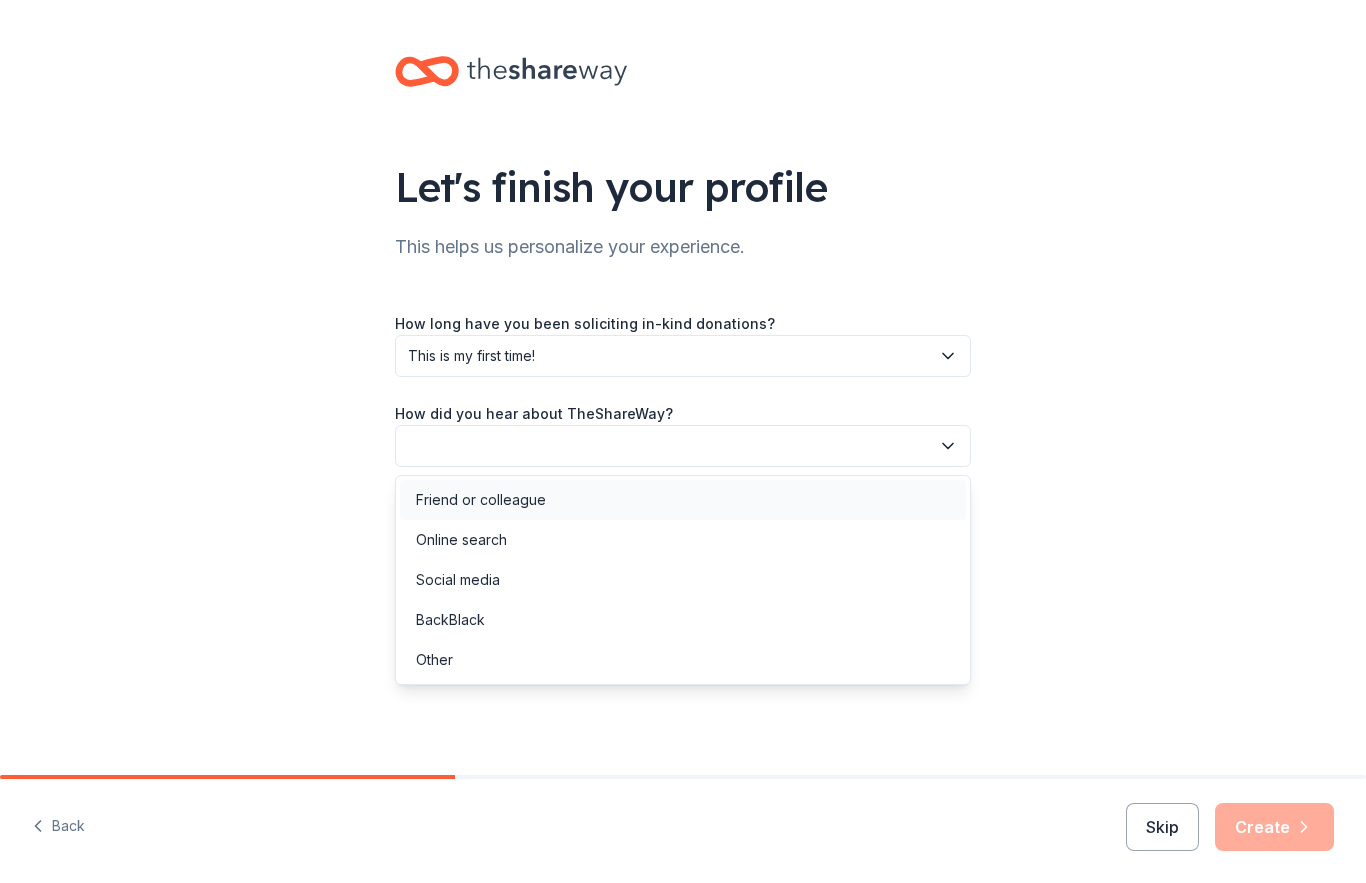 click on "Friend or colleague" at bounding box center (683, 500) 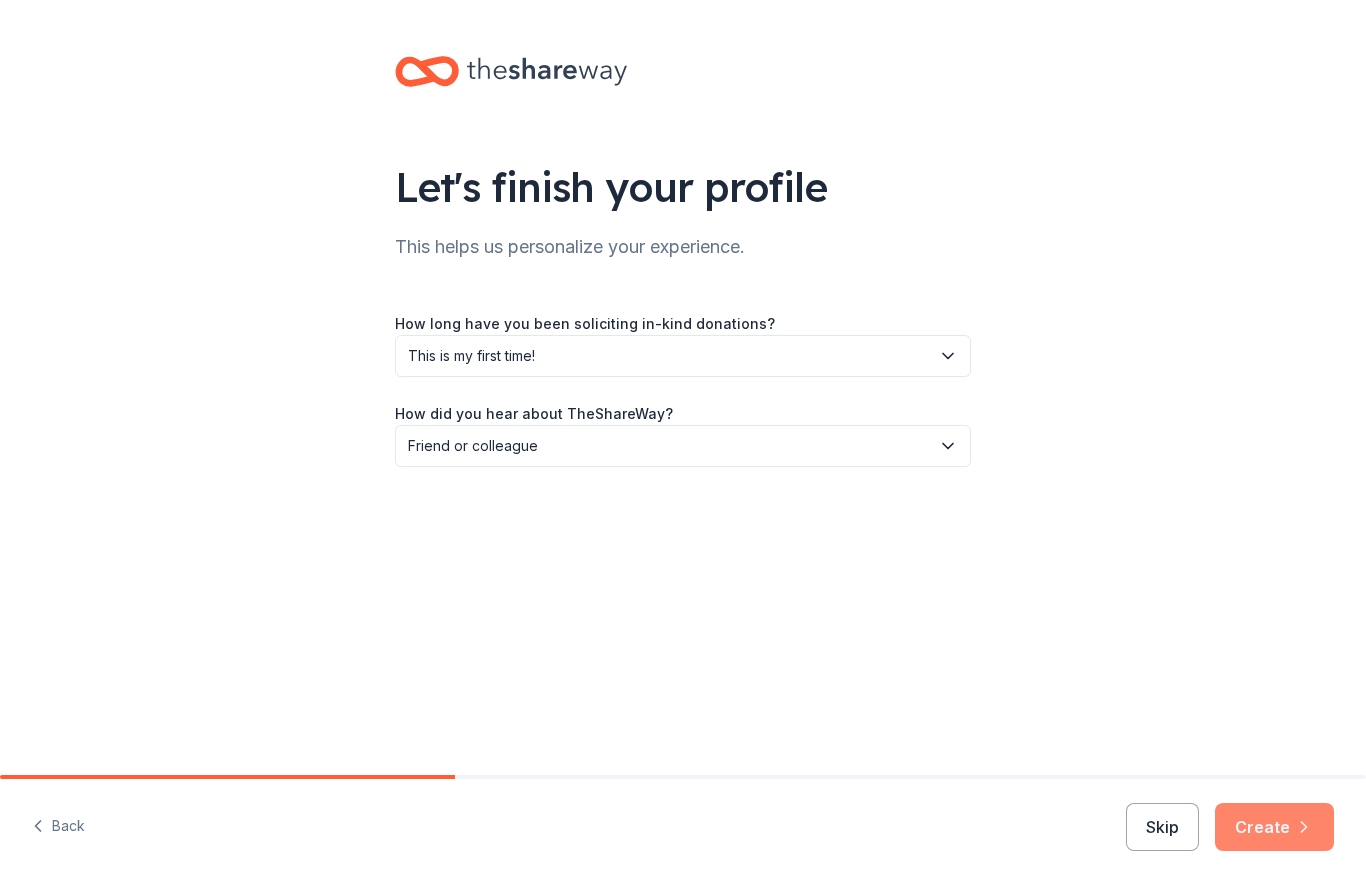 click on "Create" at bounding box center [1274, 827] 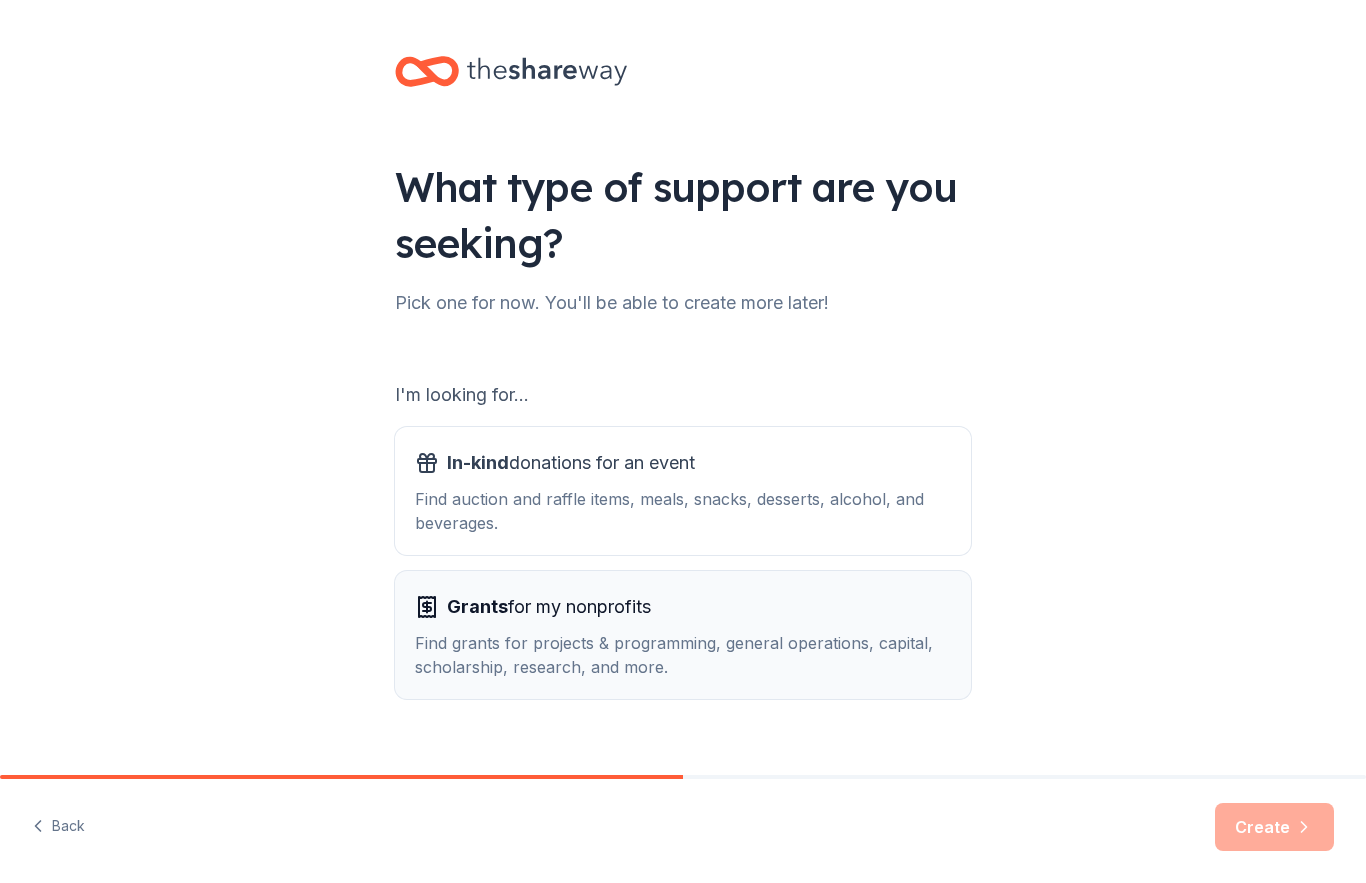 click on "Find grants for projects & programming, general operations, capital, scholarship, research, and more." at bounding box center [683, 655] 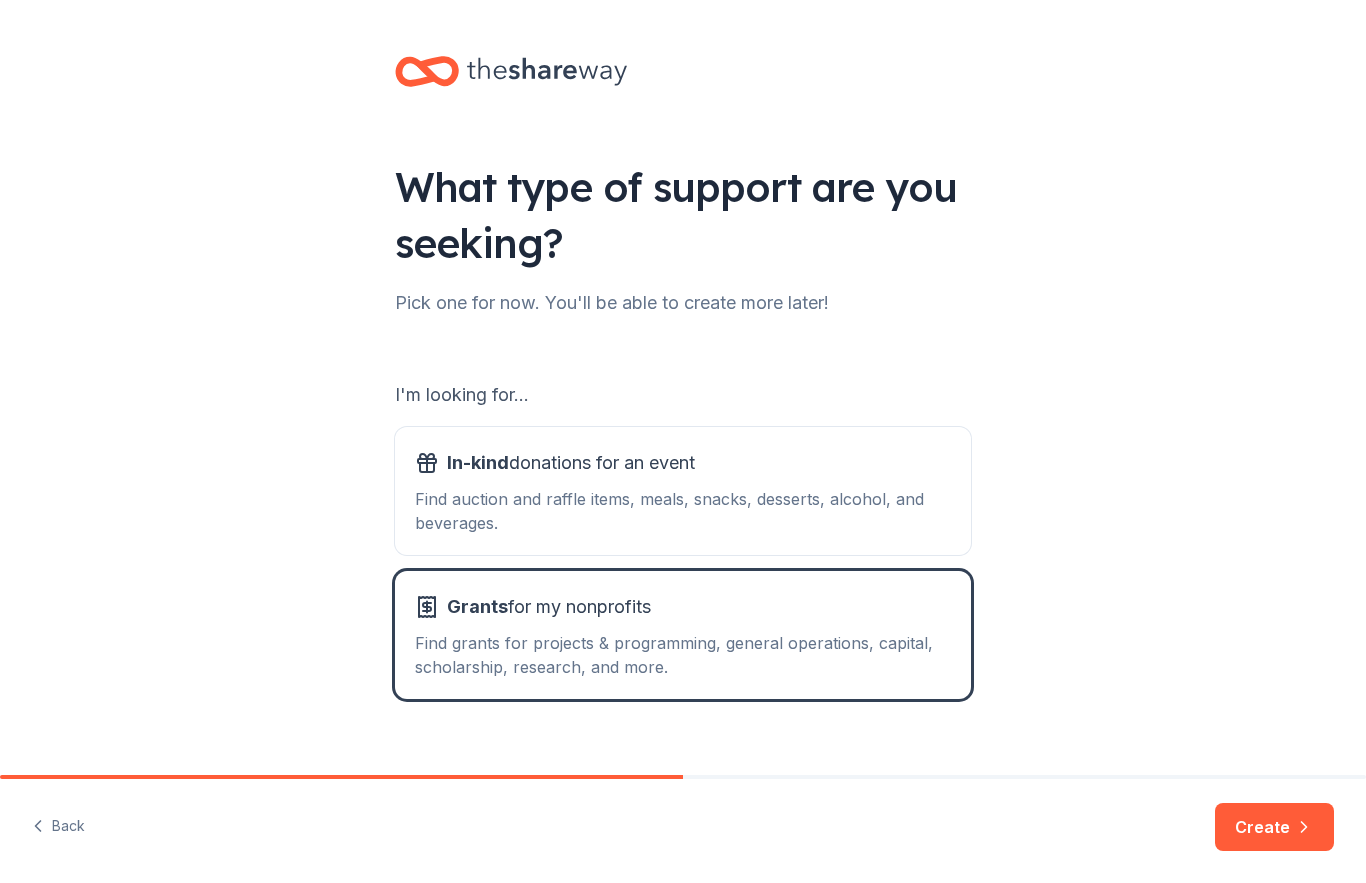 drag, startPoint x: 1267, startPoint y: 825, endPoint x: 1273, endPoint y: 815, distance: 11.661903 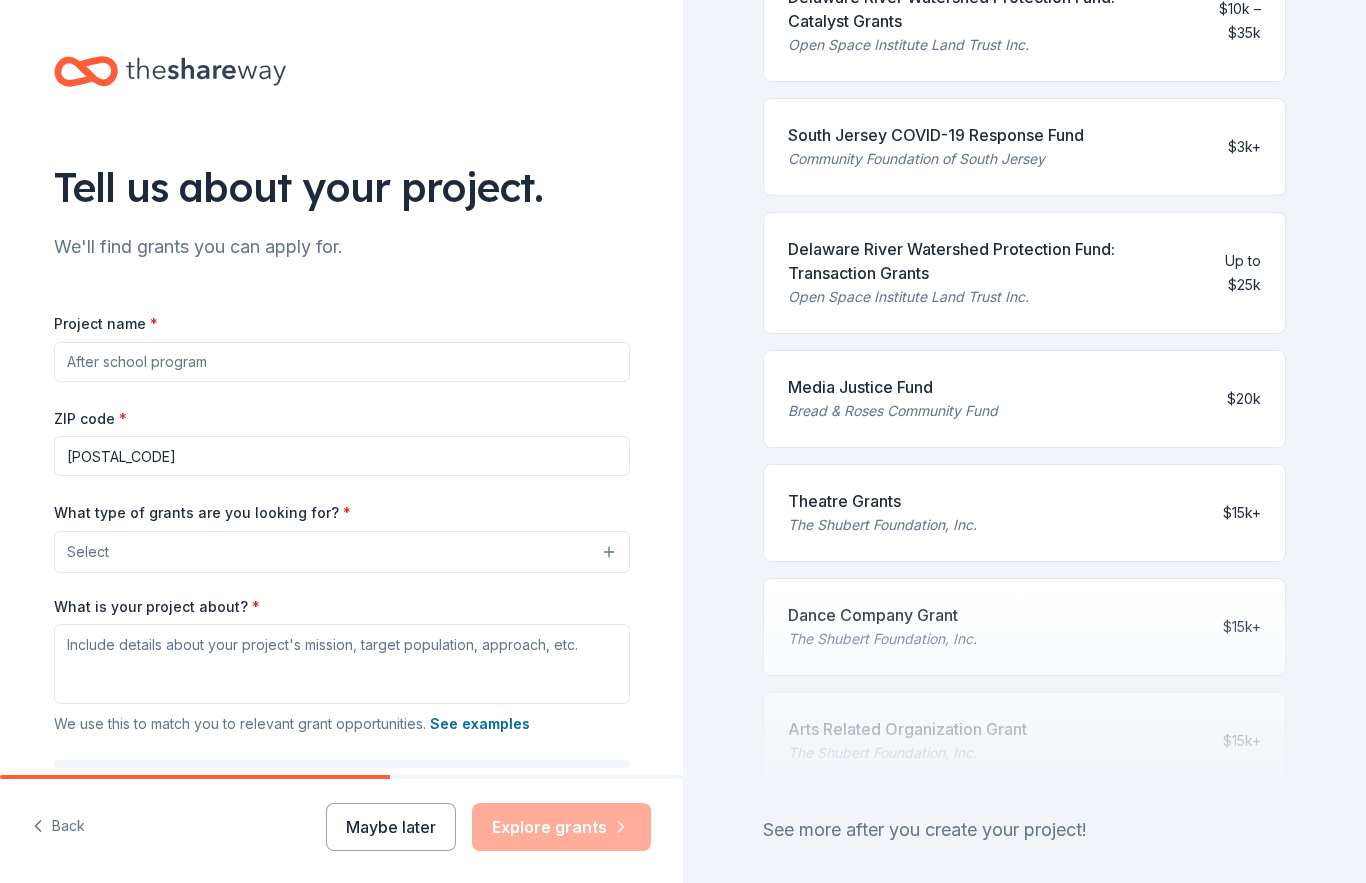 scroll, scrollTop: 655, scrollLeft: 0, axis: vertical 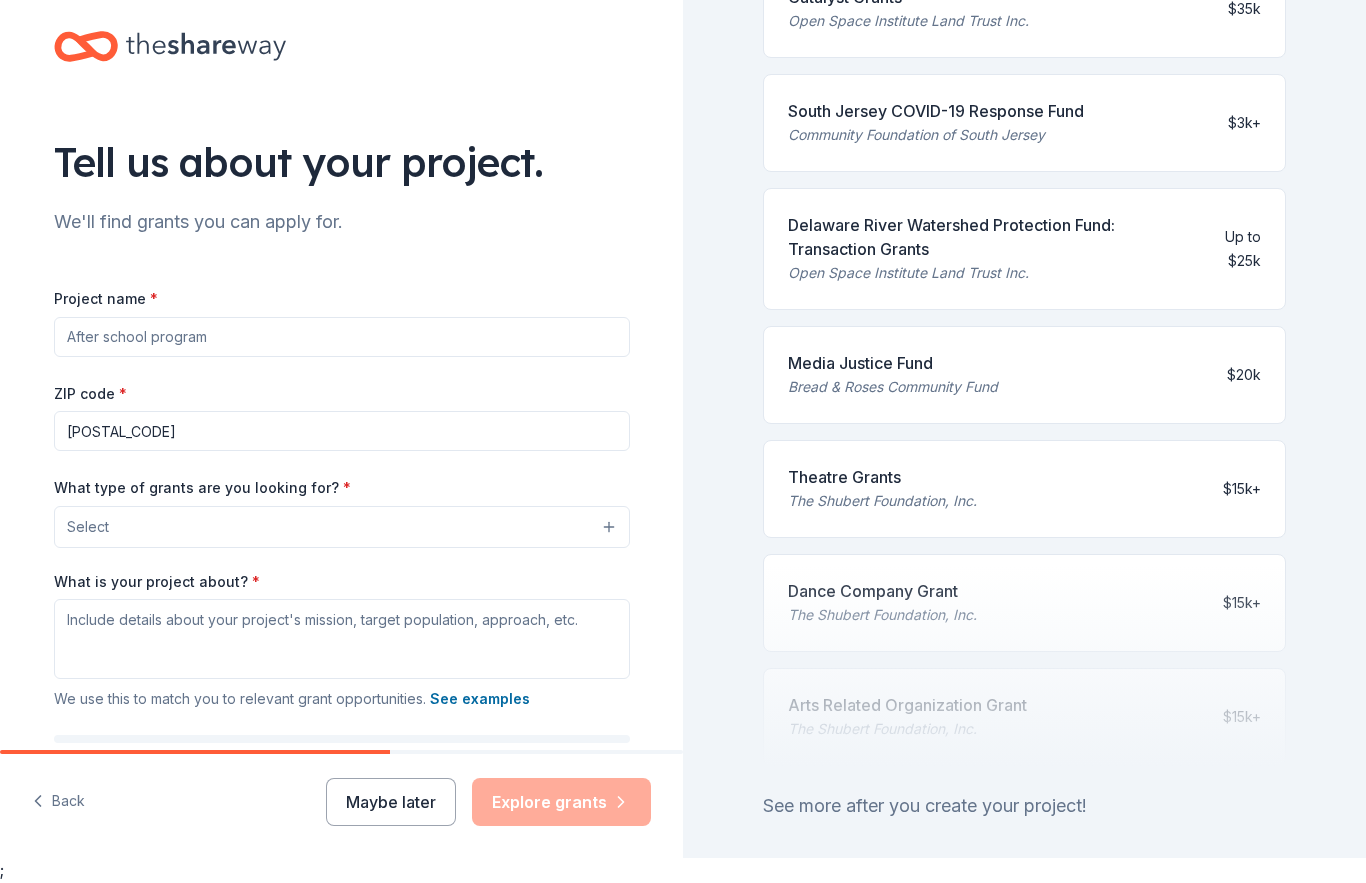 click on "See more after you create your project!" at bounding box center (1024, 807) 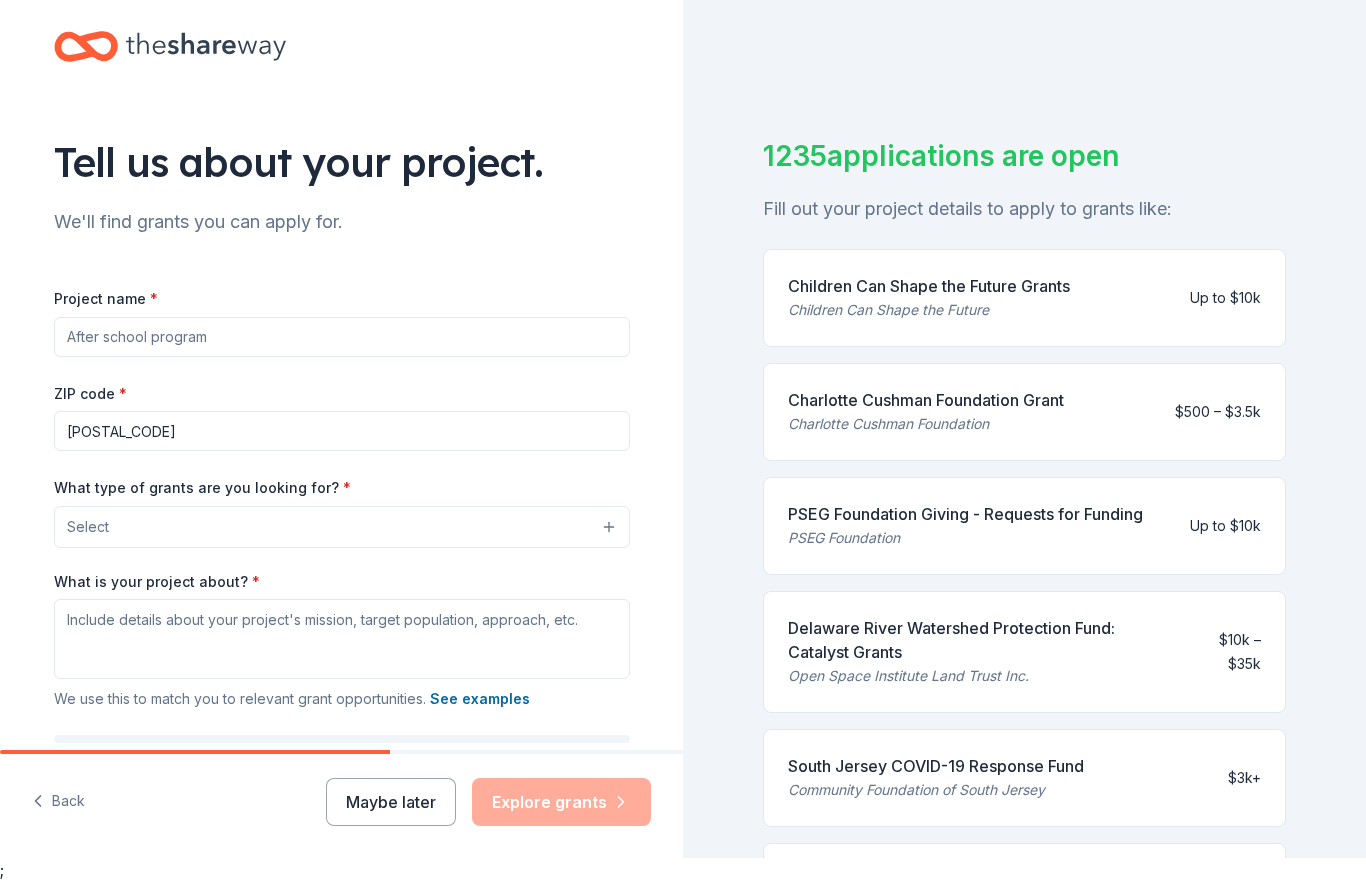 scroll, scrollTop: 0, scrollLeft: 0, axis: both 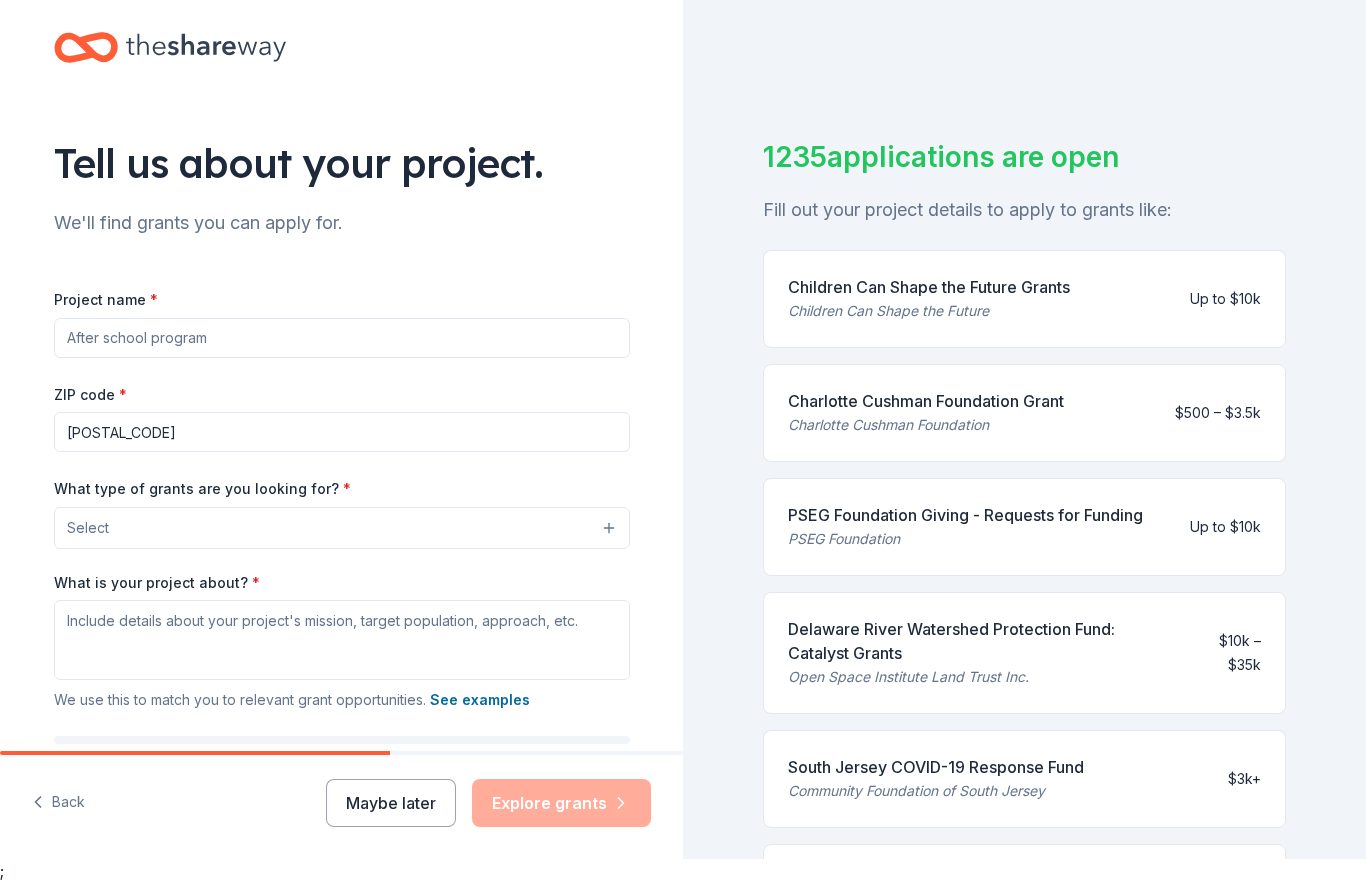click on "Select" at bounding box center (342, 528) 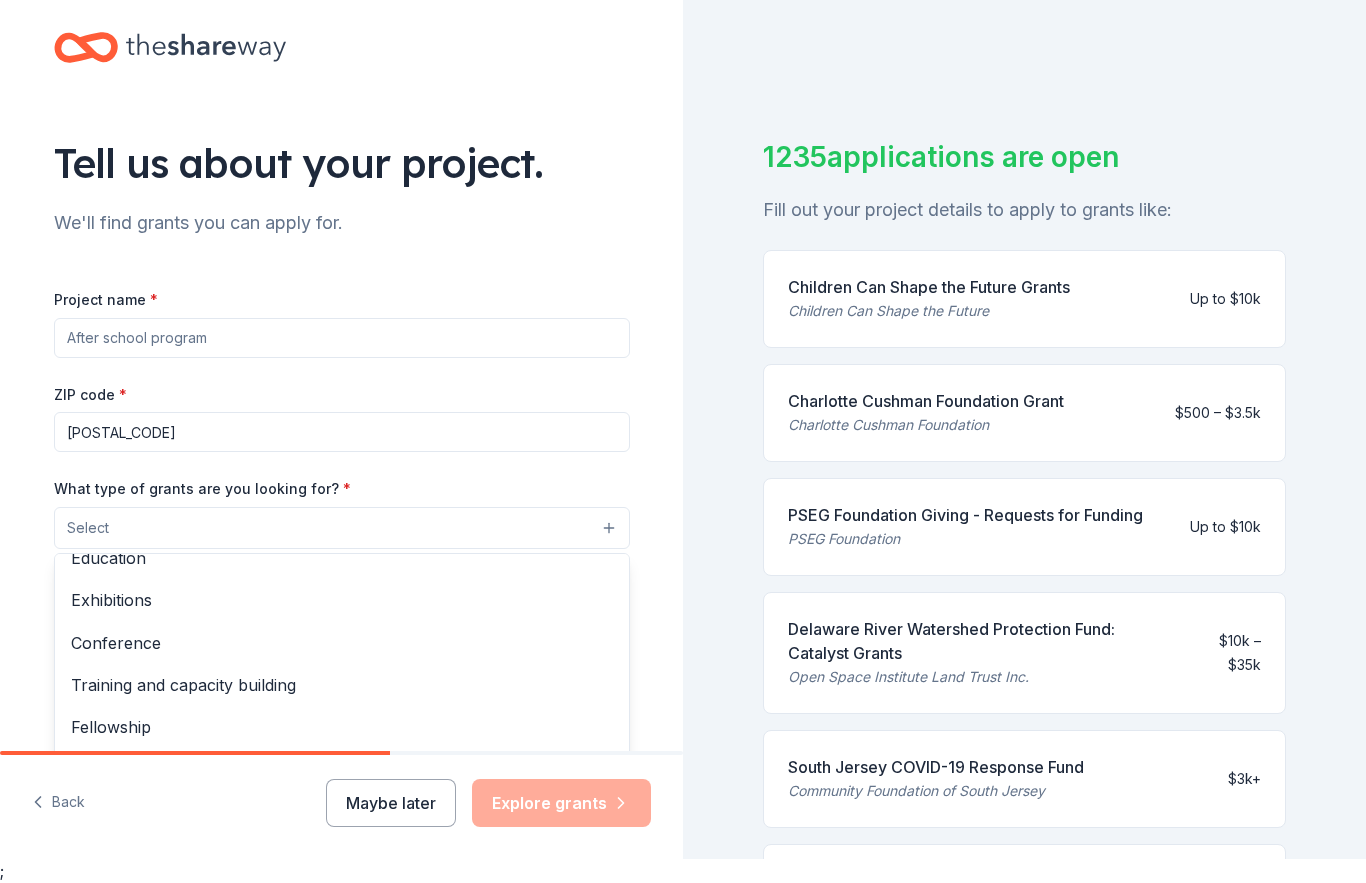 scroll, scrollTop: 232, scrollLeft: 0, axis: vertical 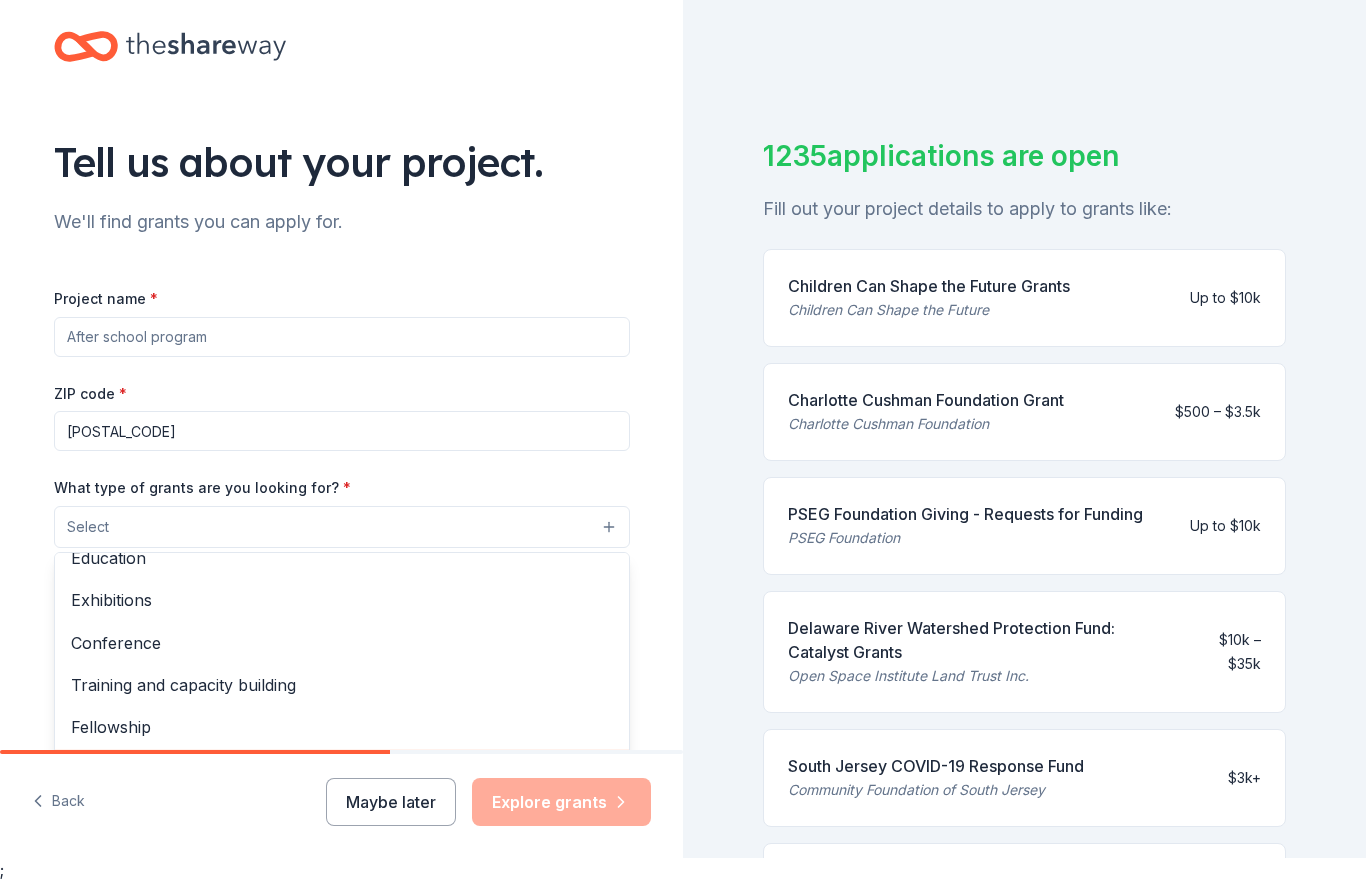 click on "Other" at bounding box center (342, 771) 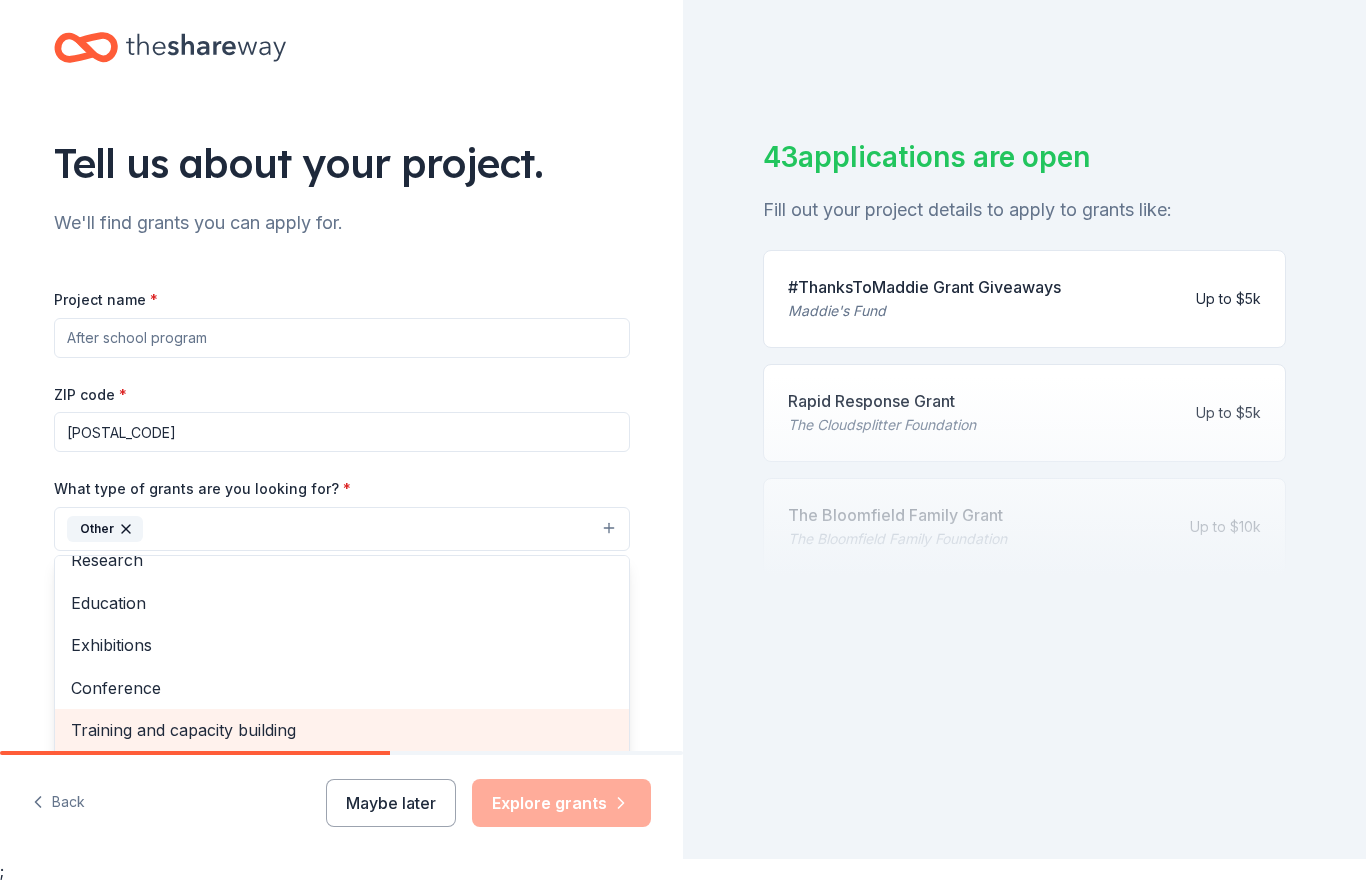 scroll, scrollTop: 92, scrollLeft: 0, axis: vertical 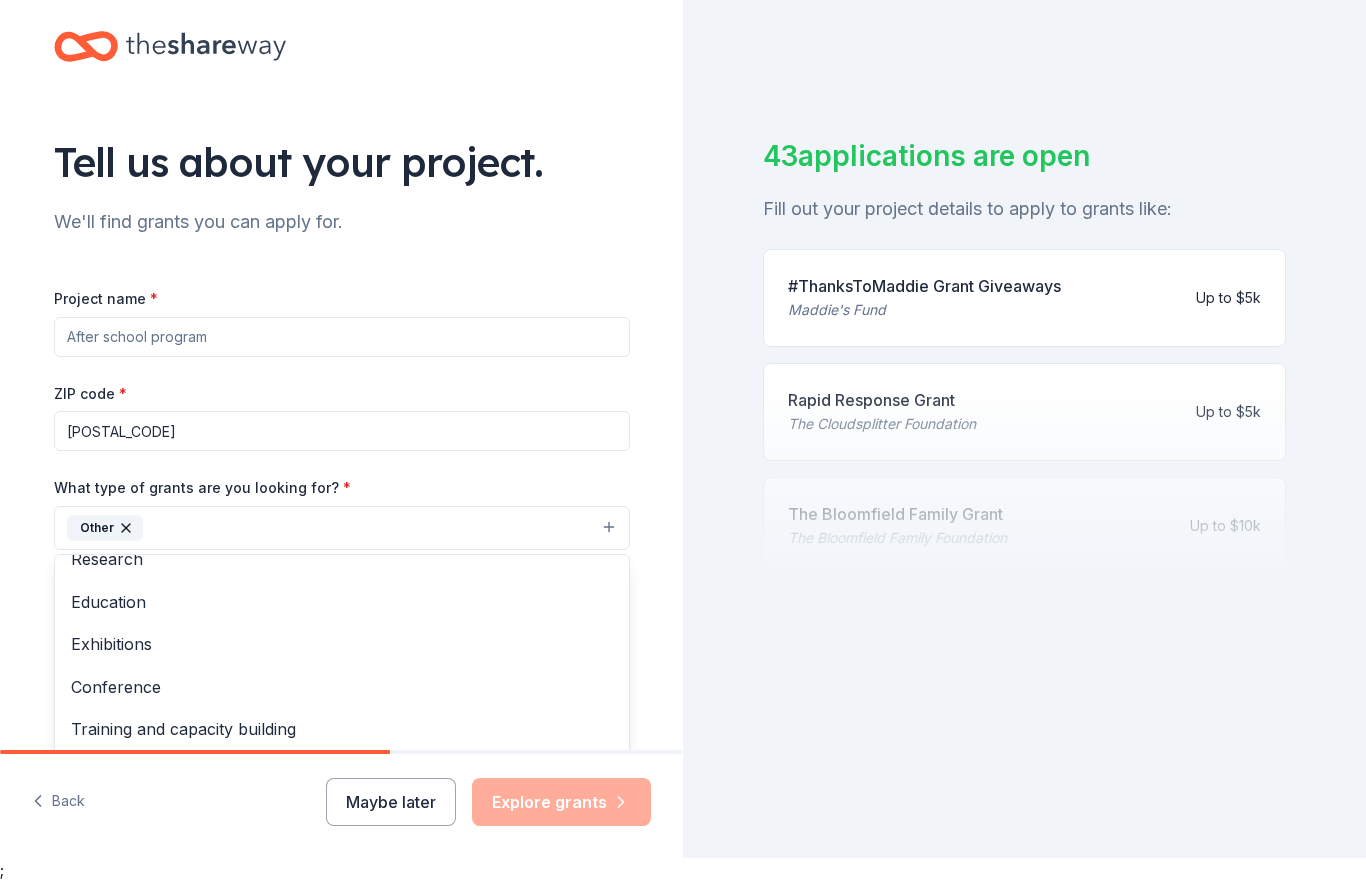 click on "Projects & programming General operations Capital Scholarship Research Education Exhibitions Conference Training and capacity building Fellowship" at bounding box center [342, 675] 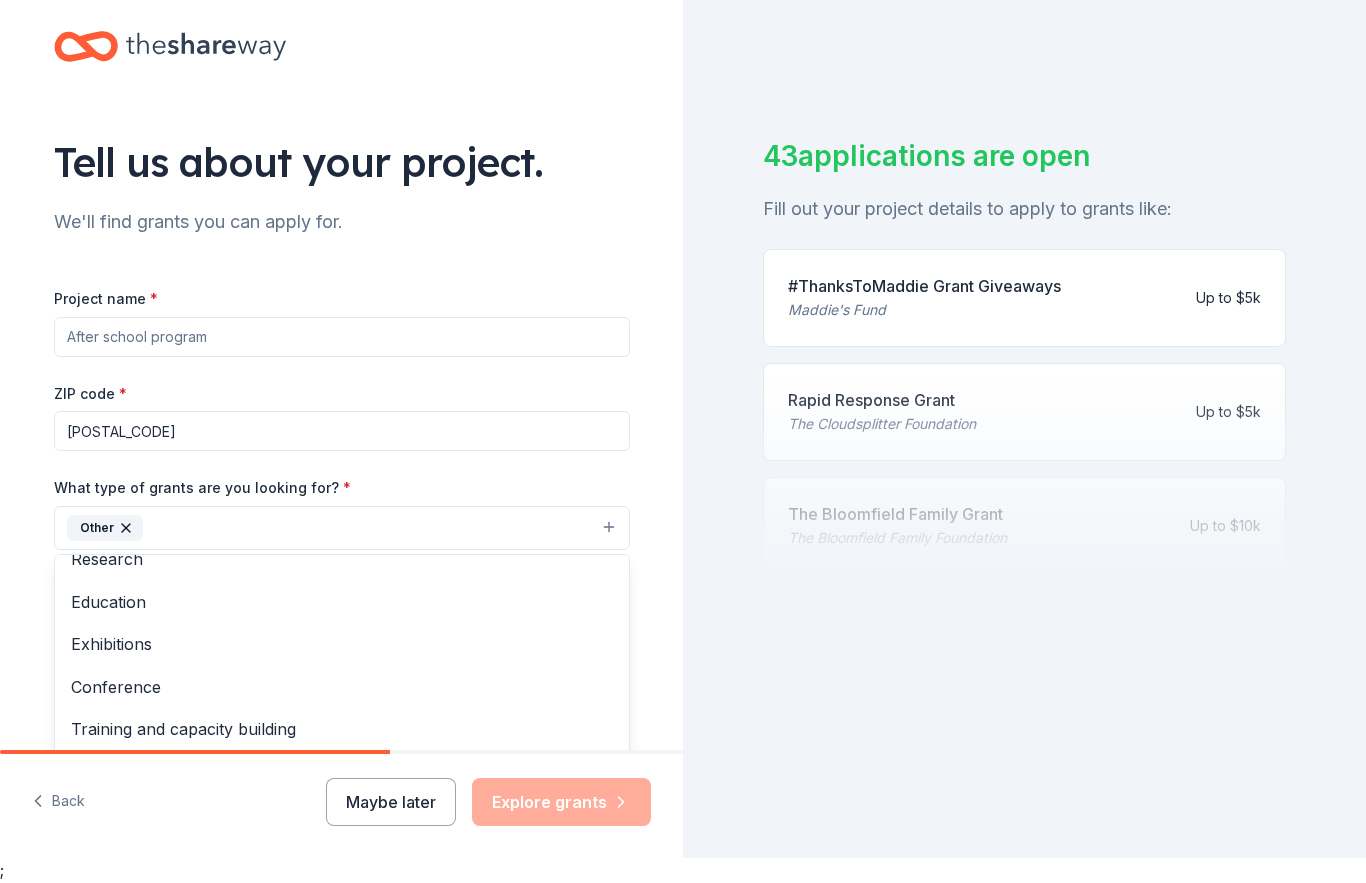 click on "Fellowship" at bounding box center [342, 772] 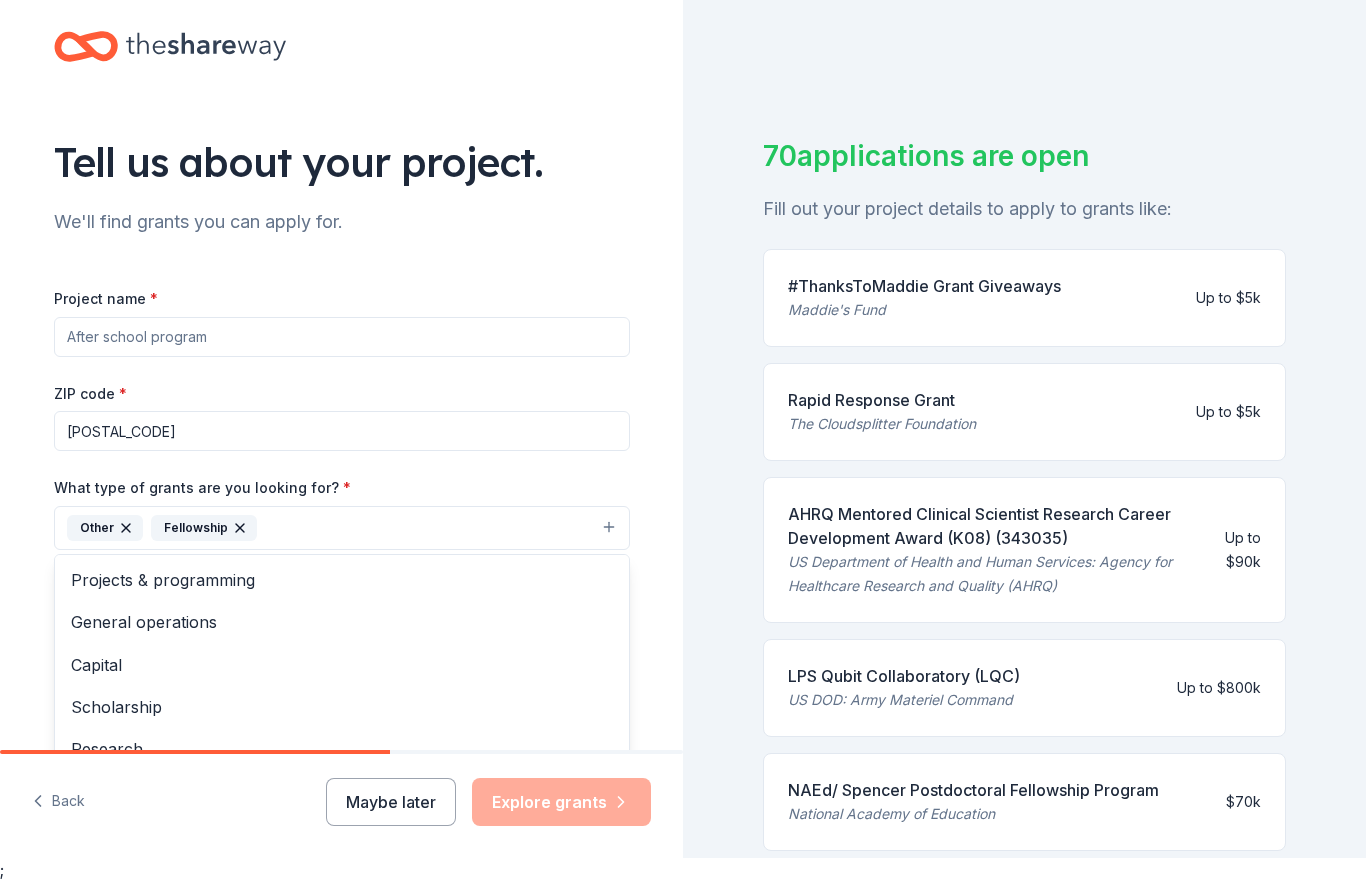 scroll, scrollTop: 0, scrollLeft: 0, axis: both 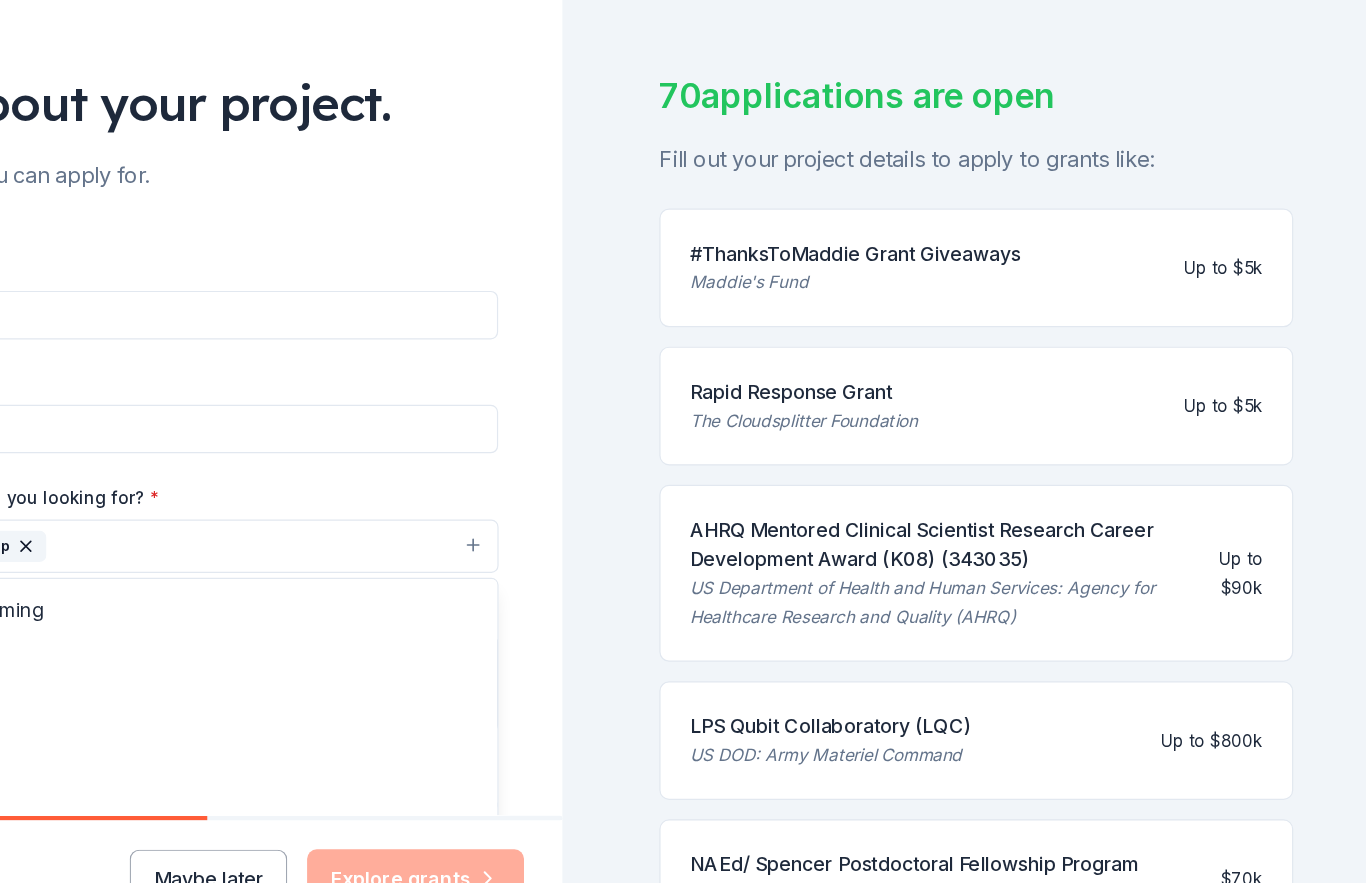 click on "Tell us about your project. We'll find grants you can apply for. Project name * ZIP code * [POSTAL_CODE] What type of grants are you looking for? * Other Fellowship Projects & programming General operations Capital Scholarship Research Education Exhibitions Conference Training and capacity building What is your project about? * We use this to match you to relevant grant opportunities. See examples We recommend at least 300 characters to get the best grant matches. Send me reminders Email me reminders of grant application deadlines Back Maybe later Explore grants" at bounding box center [341, 417] 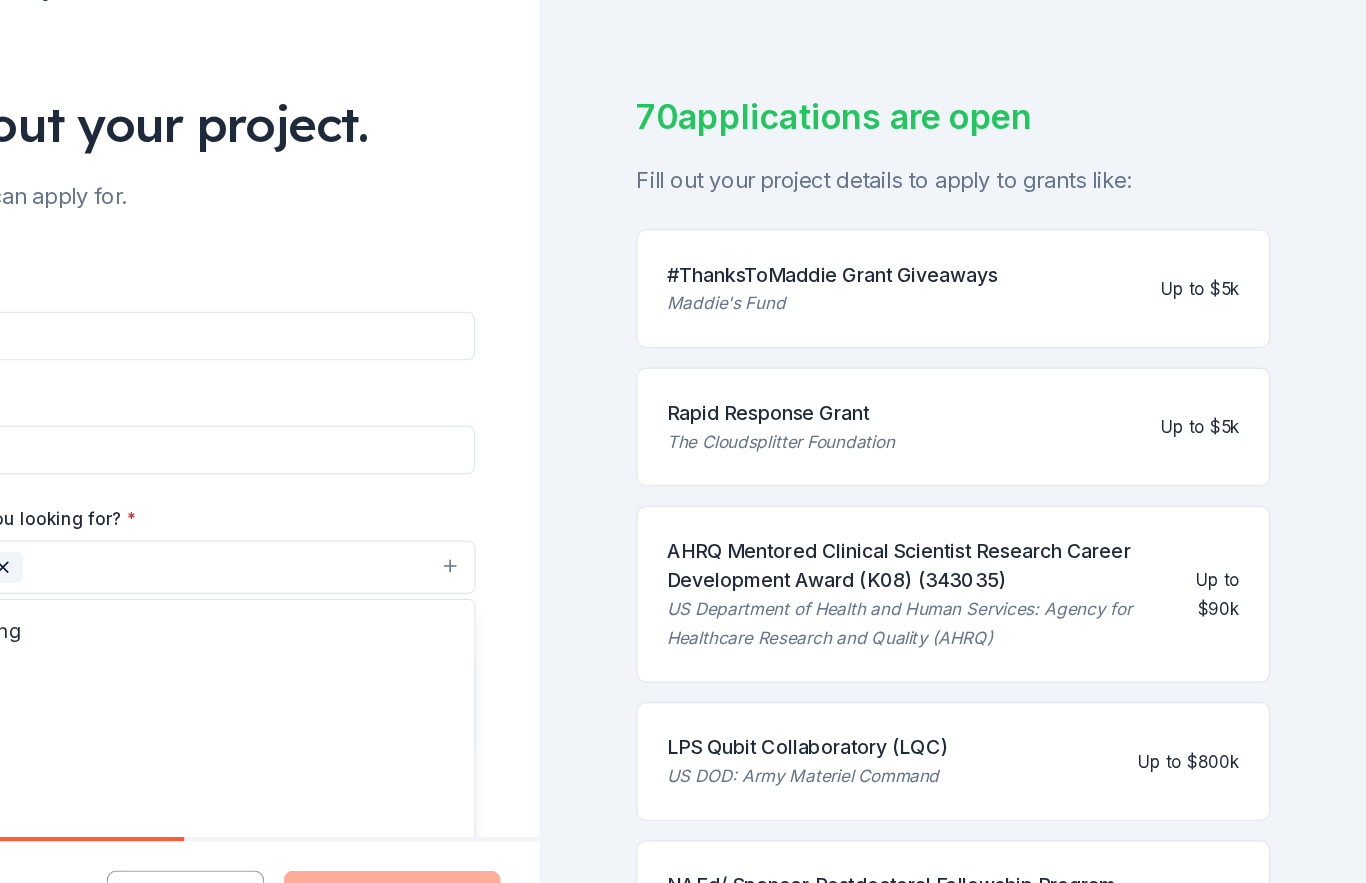 scroll, scrollTop: 92, scrollLeft: 0, axis: vertical 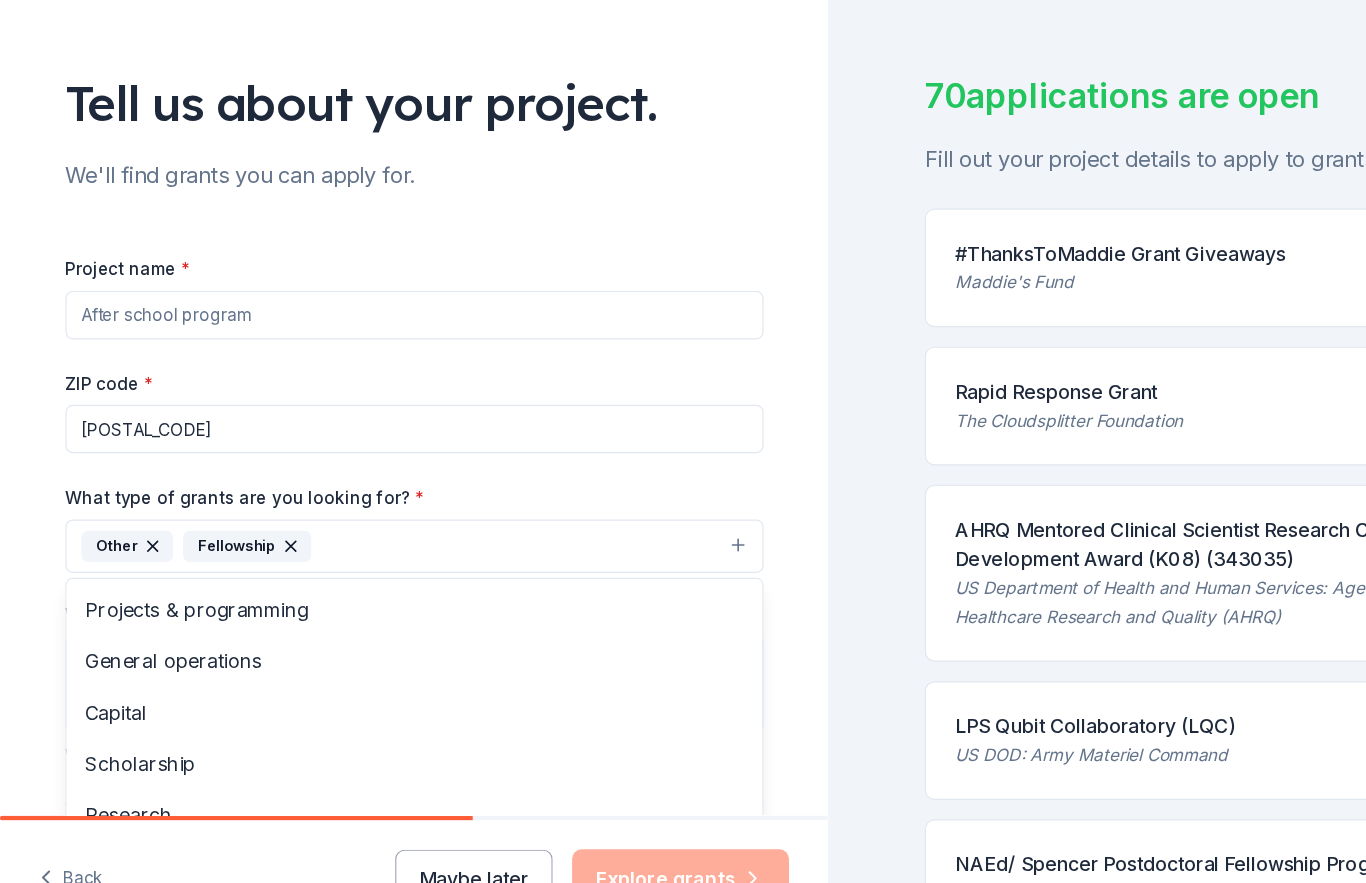 drag, startPoint x: 75, startPoint y: 747, endPoint x: 60, endPoint y: 749, distance: 15.132746 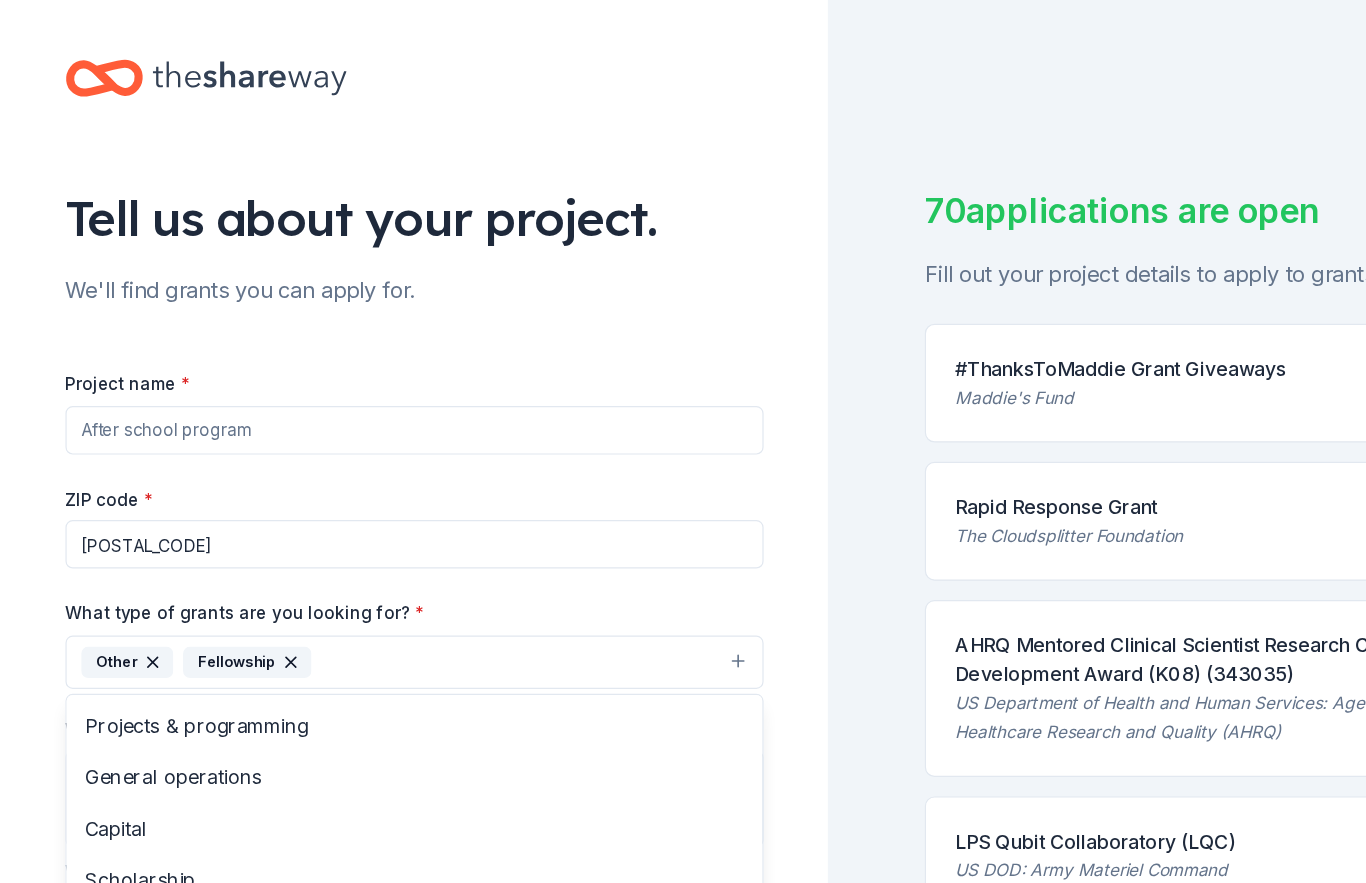 scroll, scrollTop: 0, scrollLeft: 0, axis: both 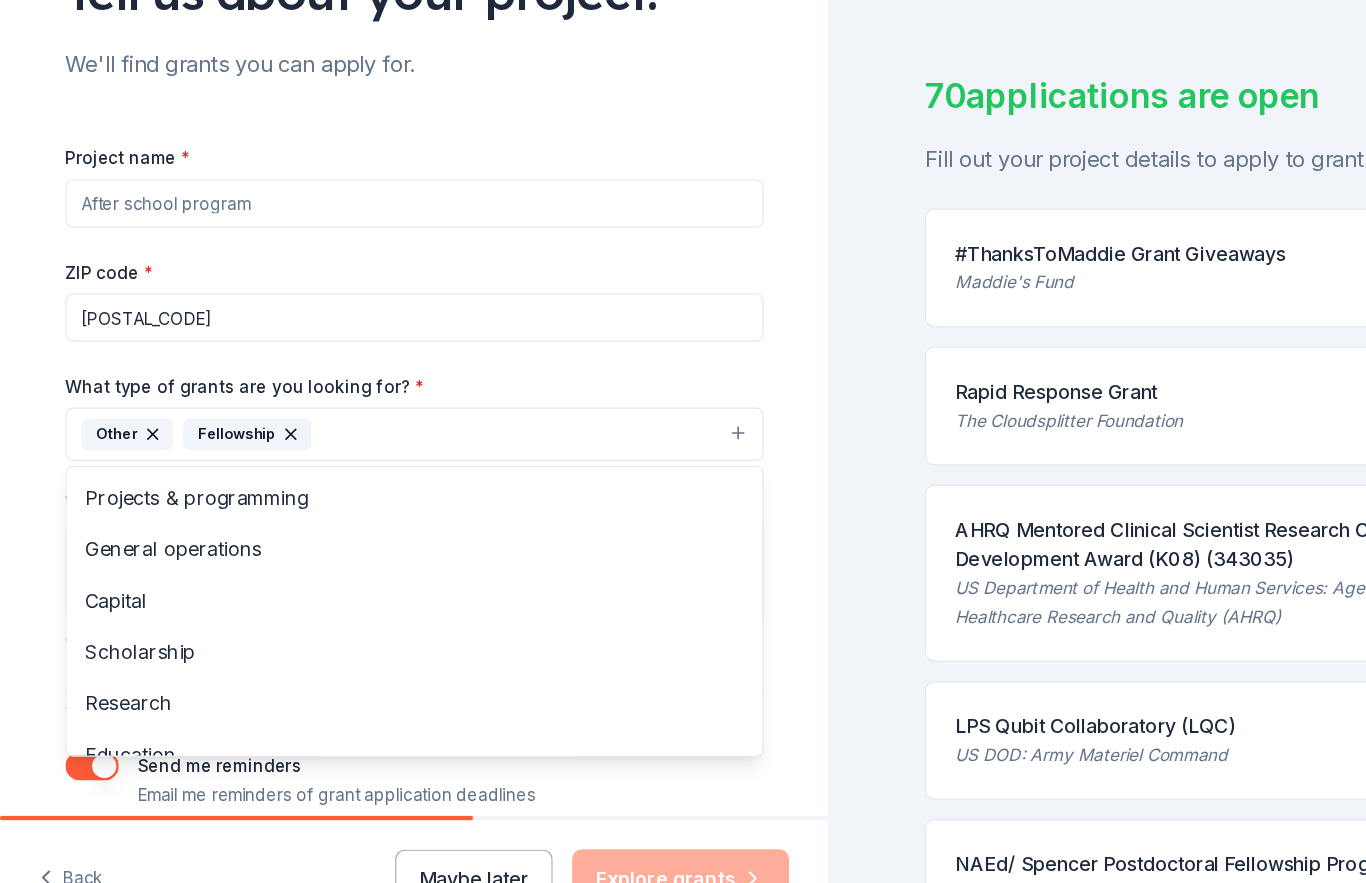 click on "Tell us about your project. We'll find grants you can apply for. Project name * ZIP code * [POSTAL_CODE] What type of grants are you looking for? * Other Fellowship Projects & programming General operations Capital Scholarship Research Education Exhibitions Conference Training and capacity building What is your project about? * We use this to match you to relevant grant opportunities. See examples We recommend at least 300 characters to get the best grant matches. Send me reminders Email me reminders of grant application deadlines Back Maybe later Explore grants" at bounding box center [341, 417] 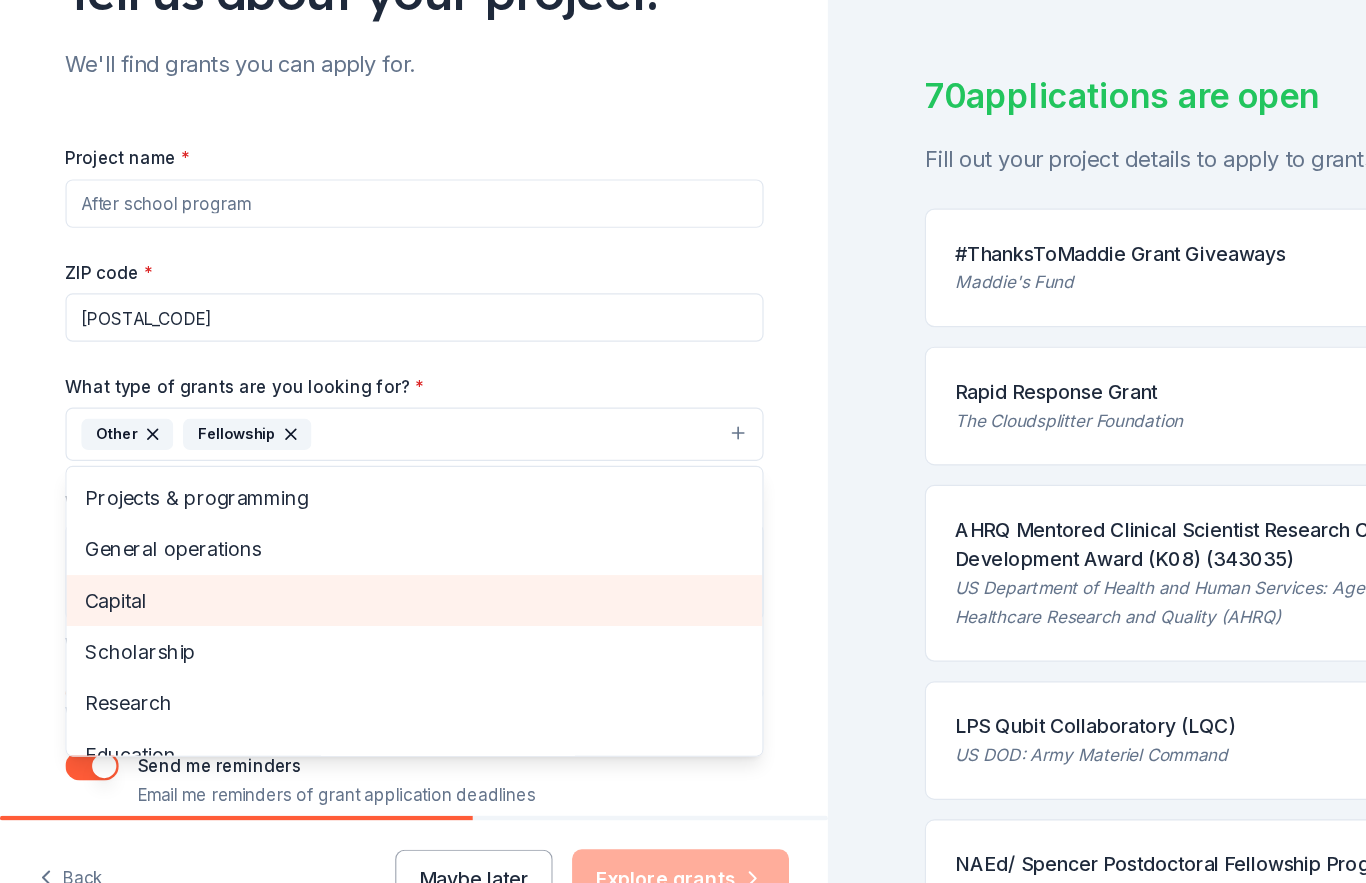 click on "Capital" at bounding box center (342, 574) 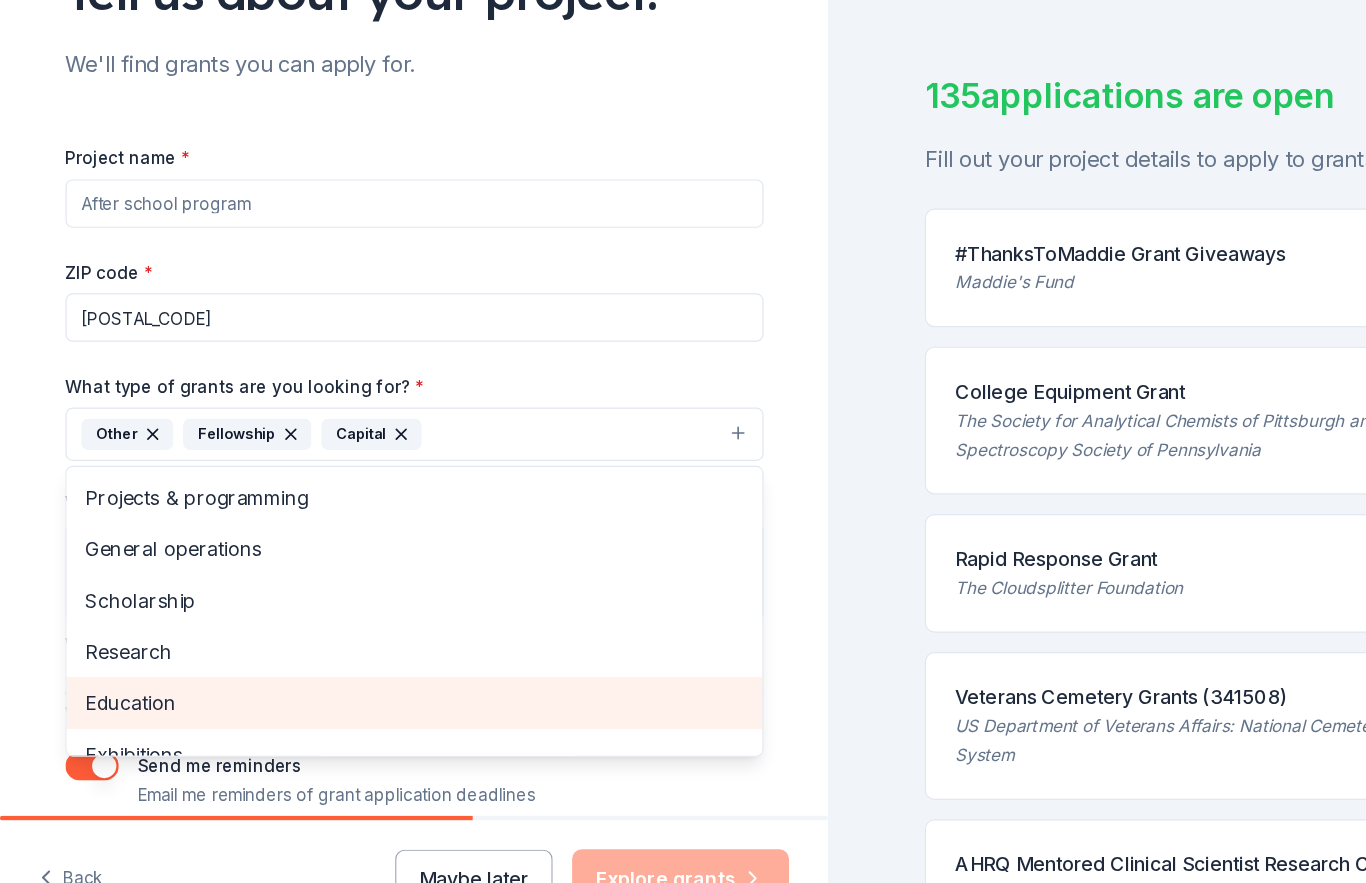 scroll, scrollTop: 0, scrollLeft: 0, axis: both 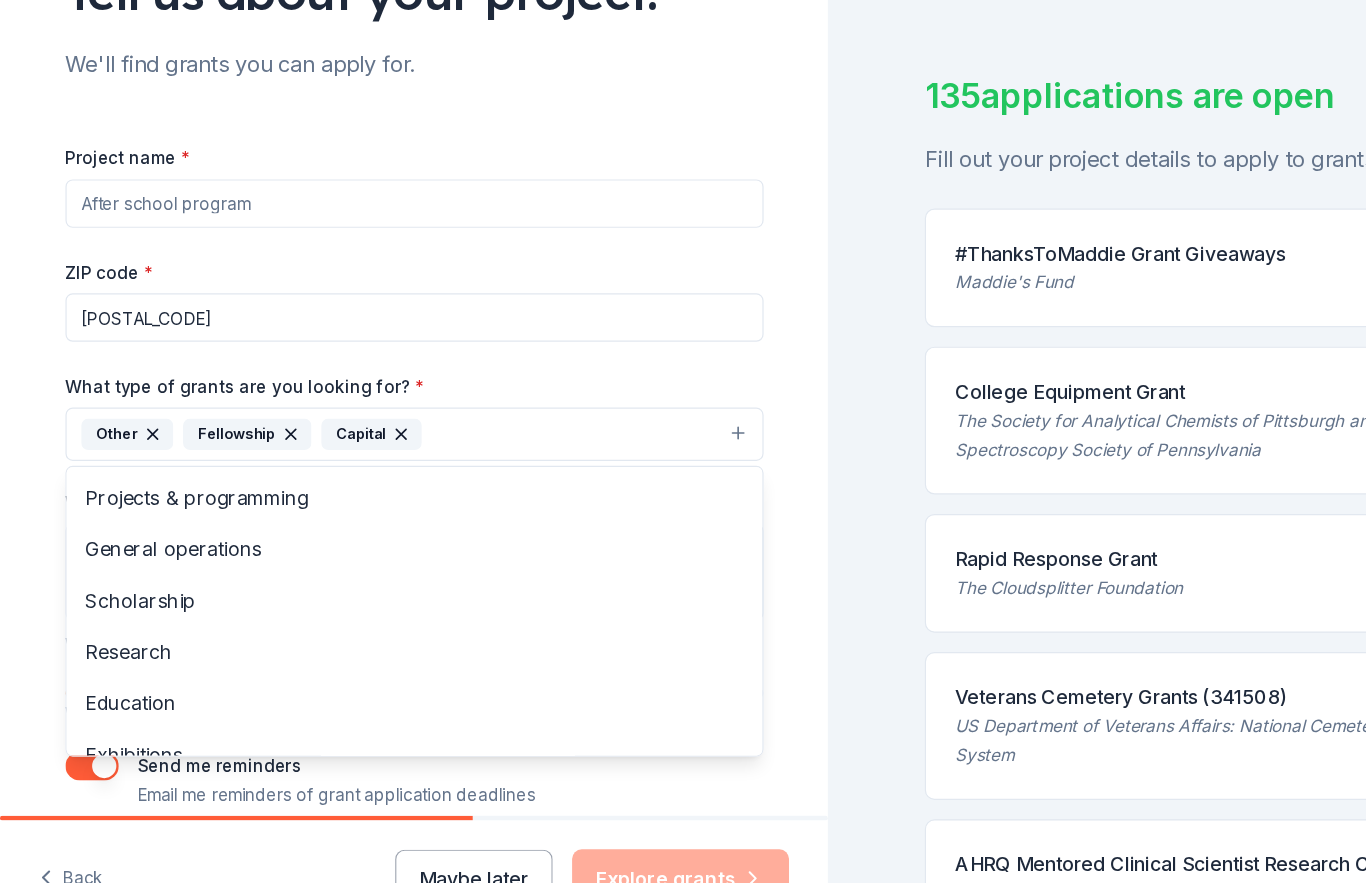 click on "Tell us about your project. We'll find grants you can apply for. Project name * ZIP code * [POSTAL_CODE] What type of grants are you looking for? * Other Fellowship Capital Projects & programming General operations Scholarship Research Education Exhibitions Conference Training and capacity building What is your project about? * We use this to match you to relevant grant opportunities. See examples We recommend at least 300 characters to get the best grant matches. Send me reminders Email me reminders of grant application deadlines Back Maybe later Explore grants" at bounding box center [341, 417] 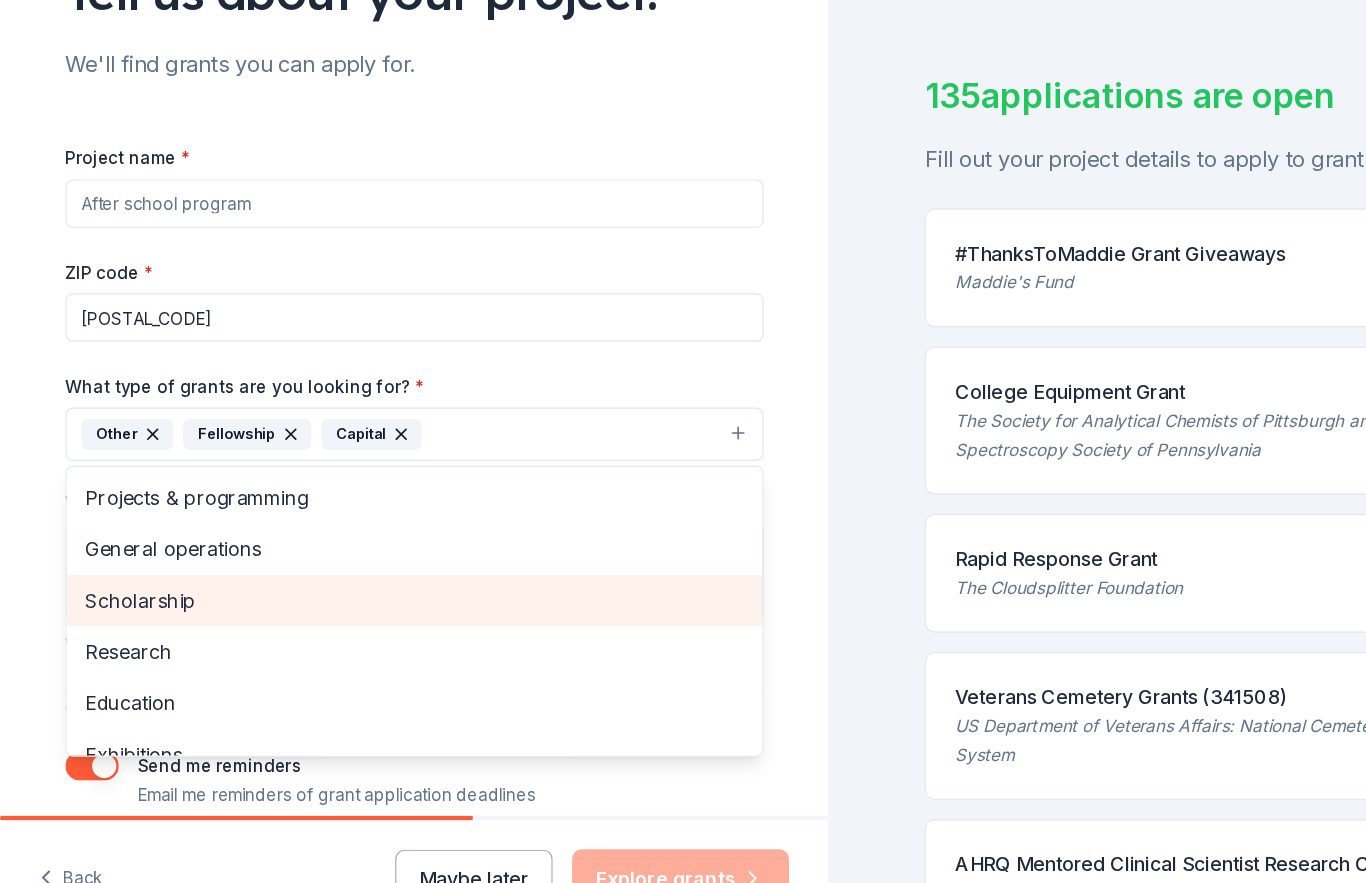 click on "Scholarship" at bounding box center (342, 574) 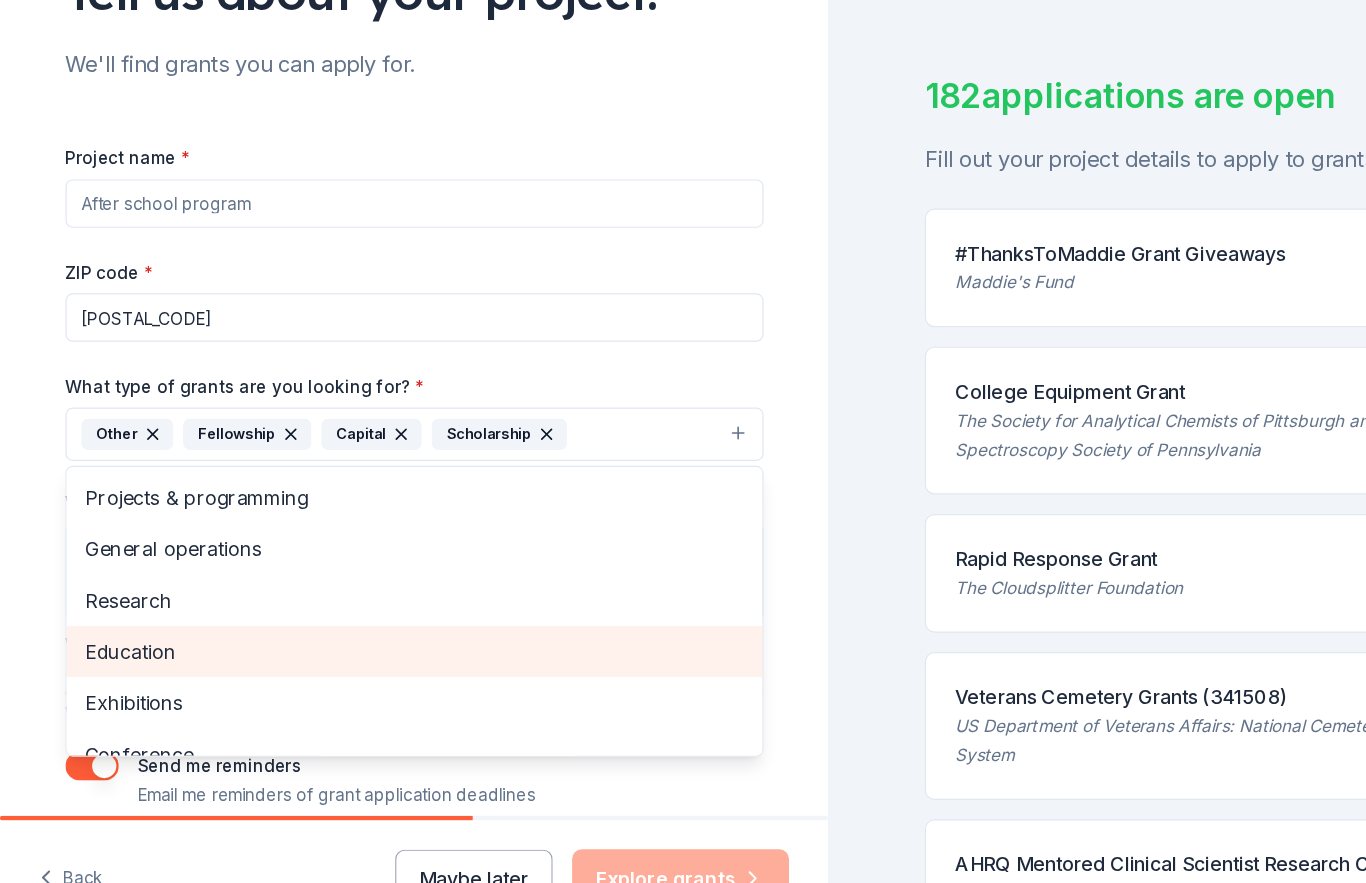 click on "Education" at bounding box center (342, 616) 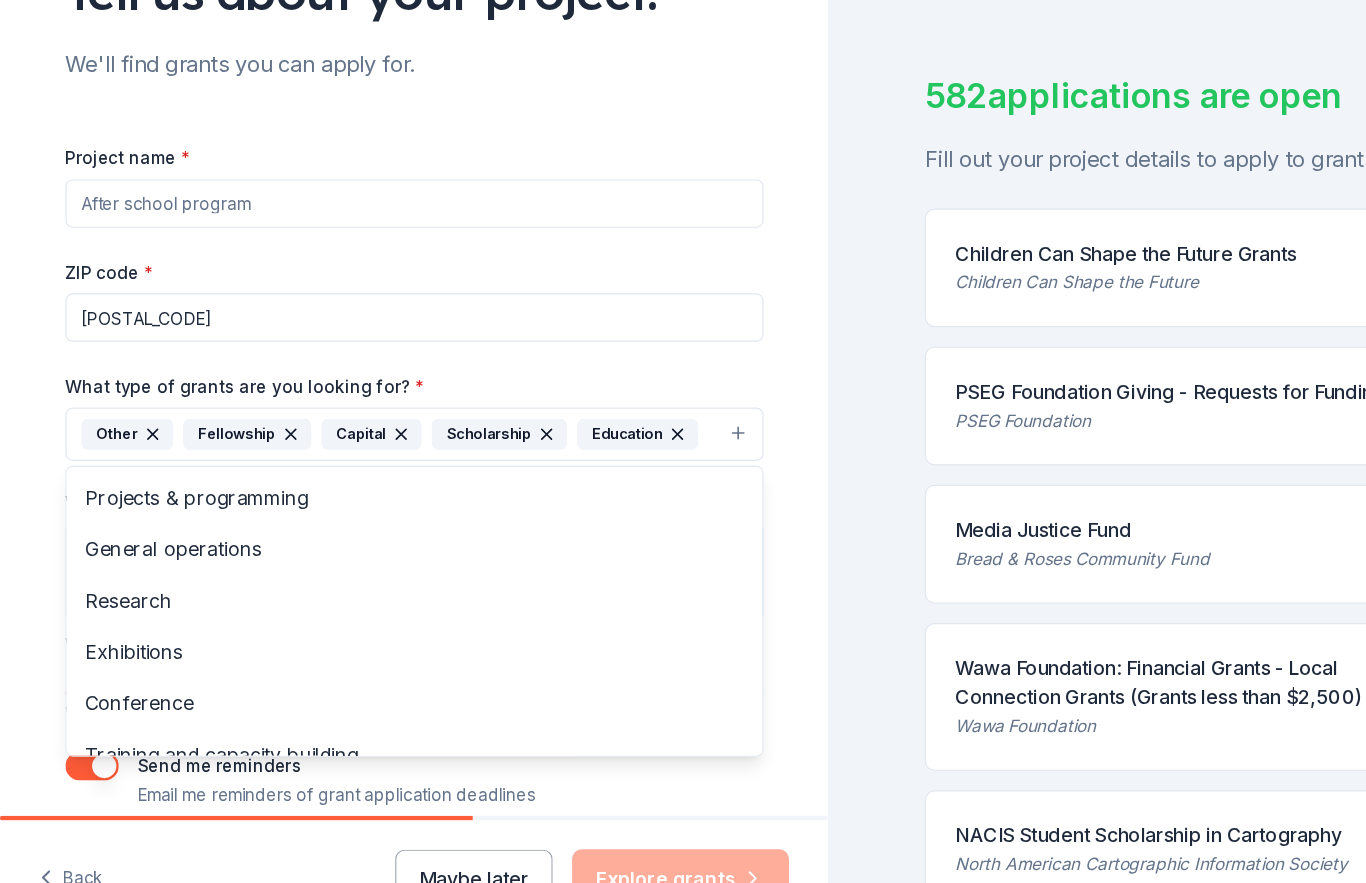 click on "Tell us about your project. We'll find grants you can apply for. Project name * ZIP code * [POSTAL_CODE] What type of grants are you looking for? * Other Fellowship Capital Scholarship Education General operations Projects & programming Research Exhibitions Conference Training and capacity building What is your project about? * We use this to match you to relevant grant opportunities. See examples We recommend at least 300 characters to get the best grant matches. Send me reminders Email me reminders of grant application deadlines Back Maybe later Explore grants 632 applications are open Fill out your project details to apply to grants like: Children Can Shape the Future Grants Children Can Shape the Future Up to $10k PSEG Foundation Giving - Requests for Funding PSEG Foundation Up to $10k Media Justice Fund Bread & Roses Community Fund $20k Wawa Foundation: Financial Grants - Local Connection Grants (Grants less than $2,500) Wawa Foundation $250 – $2.5k NACIS Student Scholarship in Cartography $1k Up to $10k" at bounding box center (683, 417) 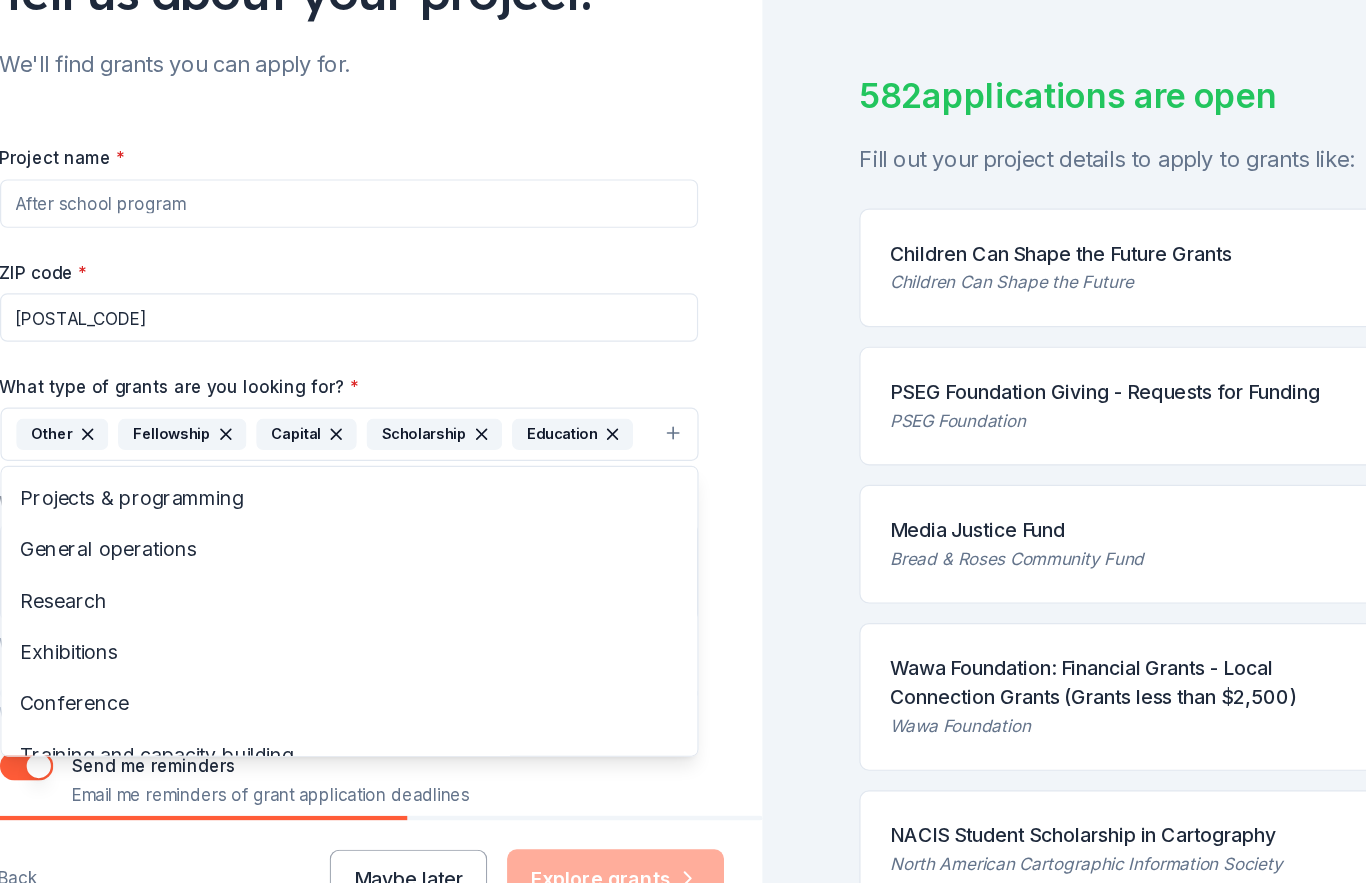 click on "Tell us about your project. We'll find grants you can apply for. Project name * ZIP code * [POSTAL_CODE] What type of grants are you looking for? * Other Fellowship Capital Scholarship Education General operations Projects & programming Research Exhibitions Conference Training and capacity building What is your project about? * We use this to match you to relevant grant opportunities. See examples We recommend at least 300 characters to get the best grant matches. Send me reminders Email me reminders of grant application deadlines Back Maybe later Explore grants 632 applications are open Fill out your project details to apply to grants like: Children Can Shape the Future Grants Children Can Shape the Future Up to $10k PSEG Foundation Giving - Requests for Funding PSEG Foundation Up to $10k Media Justice Fund Bread & Roses Community Fund $20k Wawa Foundation: Financial Grants - Local Connection Grants (Grants less than $2,500) Wawa Foundation $250 – $2.5k NACIS Student Scholarship in Cartography $1k Up to $10k" at bounding box center [683, 417] 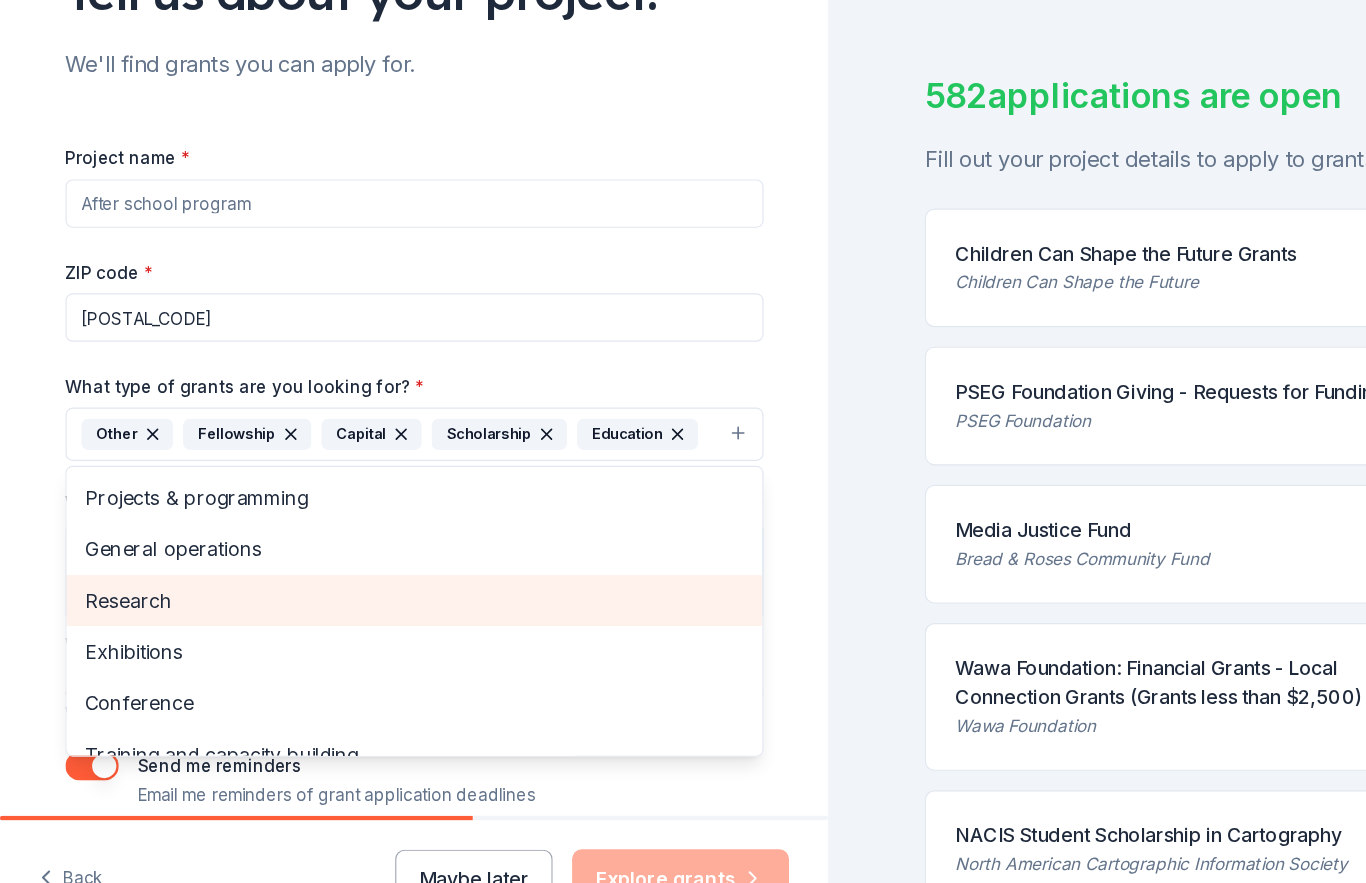 scroll, scrollTop: 0, scrollLeft: 0, axis: both 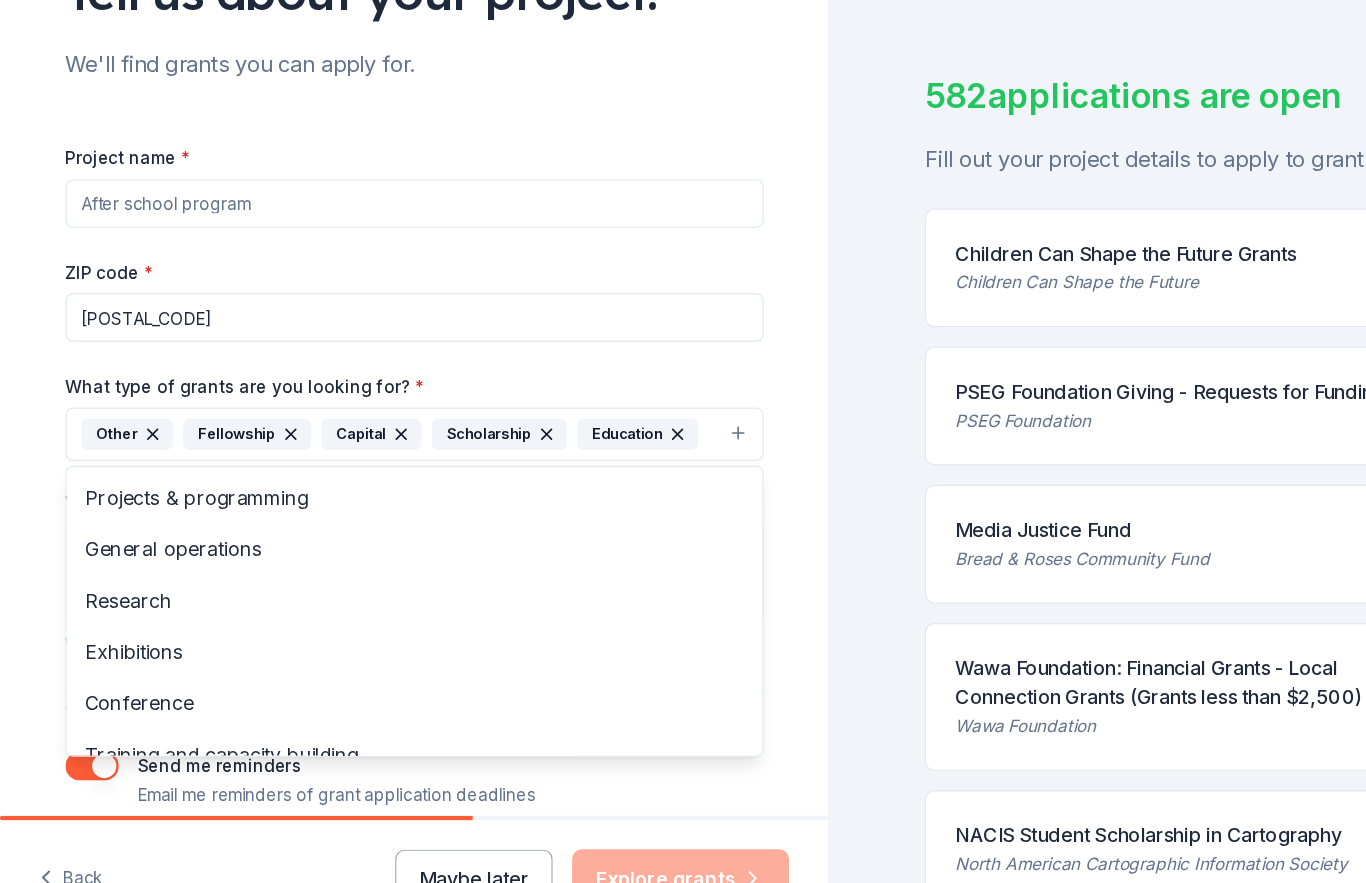 click on "Project name * ZIP code * [POSTAL_CODE] What type of grants are you looking for? * Other Fellowship Capital Scholarship Education Projects & programming General operations Research Exhibitions Conference Training and capacity building What is your project about? * We use this to match you to relevant grant opportunities. See examples We recommend at least 300 characters to get the best grant matches. Send me reminders Email me reminders of grant application deadlines" at bounding box center (342, 470) 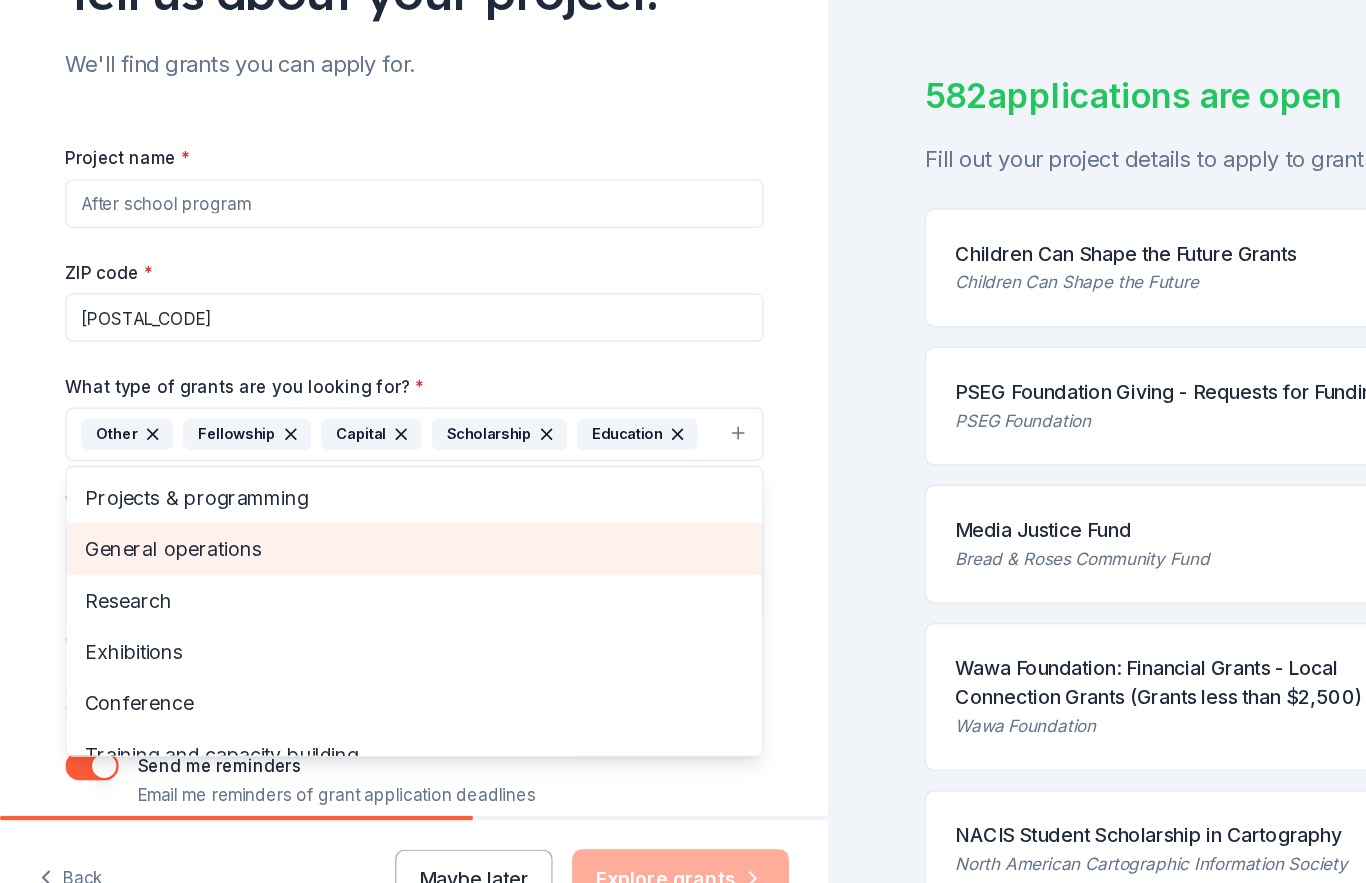 click on "General operations" at bounding box center (342, 531) 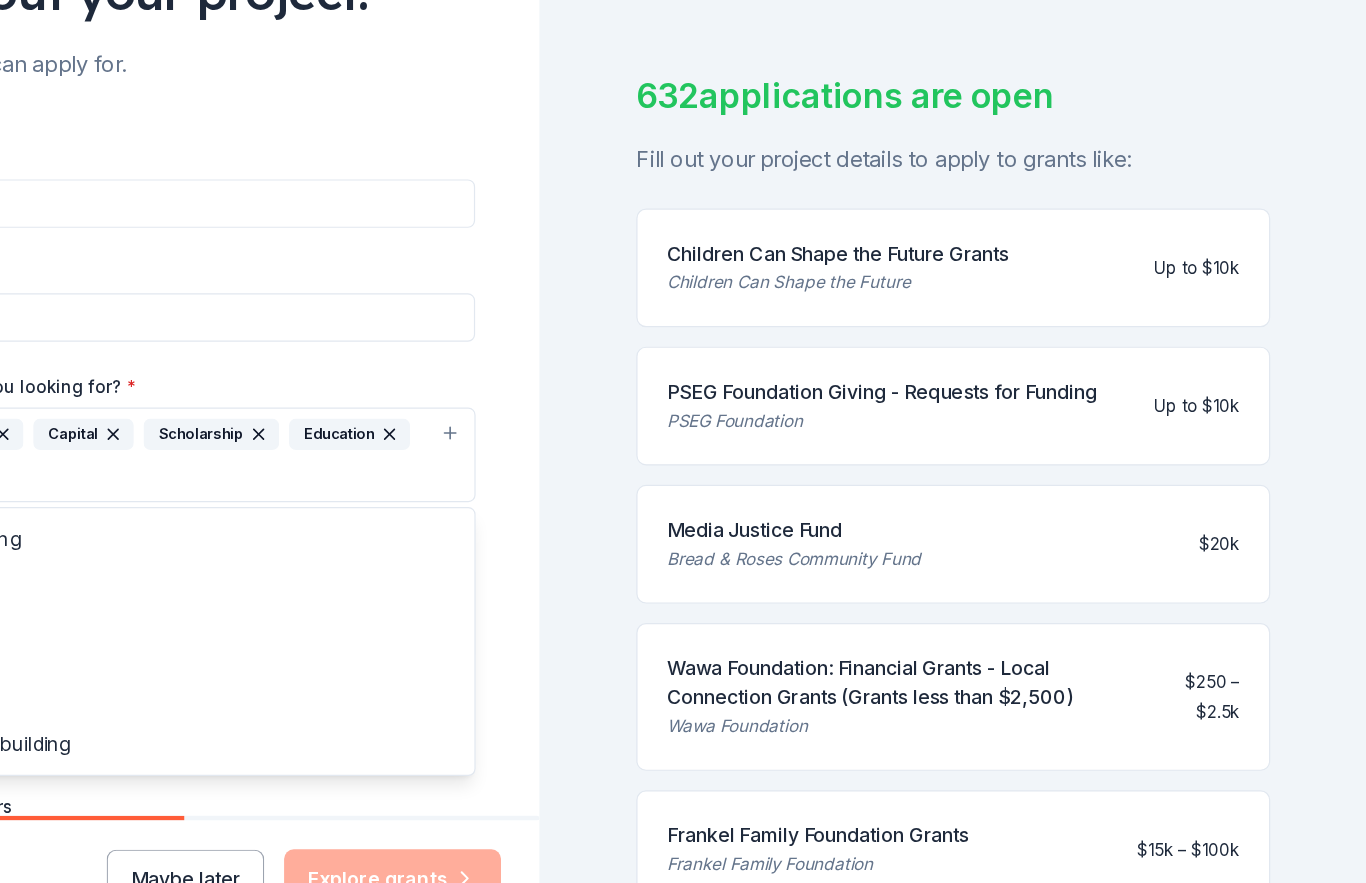 click on "Tell us about your project. We'll find grants you can apply for. Project name * ZIP code * [POSTAL_CODE] What type of grants are you looking for? * Other Fellowship Capital Scholarship Education General operations Projects & programming Research Exhibitions Conference Training and capacity building What is your project about? * We use this to match you to relevant grant opportunities. See examples We recommend at least 300 characters to get the best grant matches. Send me reminders Email me reminders of grant application deadlines Back Maybe later Explore grants 632 applications are open Fill out your project details to apply to grants like: Children Can Shape the Future Grants Children Can Shape the Future Up to $10k PSEG Foundation Giving - Requests for Funding PSEG Foundation Up to $10k Media Justice Fund Bread & Roses Community Fund $20k Wawa Foundation: Financial Grants - Local Connection Grants (Grants less than $2,500) Wawa Foundation $250 – $2.5k Frankel Family Foundation Grants Frankel Family Foundation" at bounding box center (683, 417) 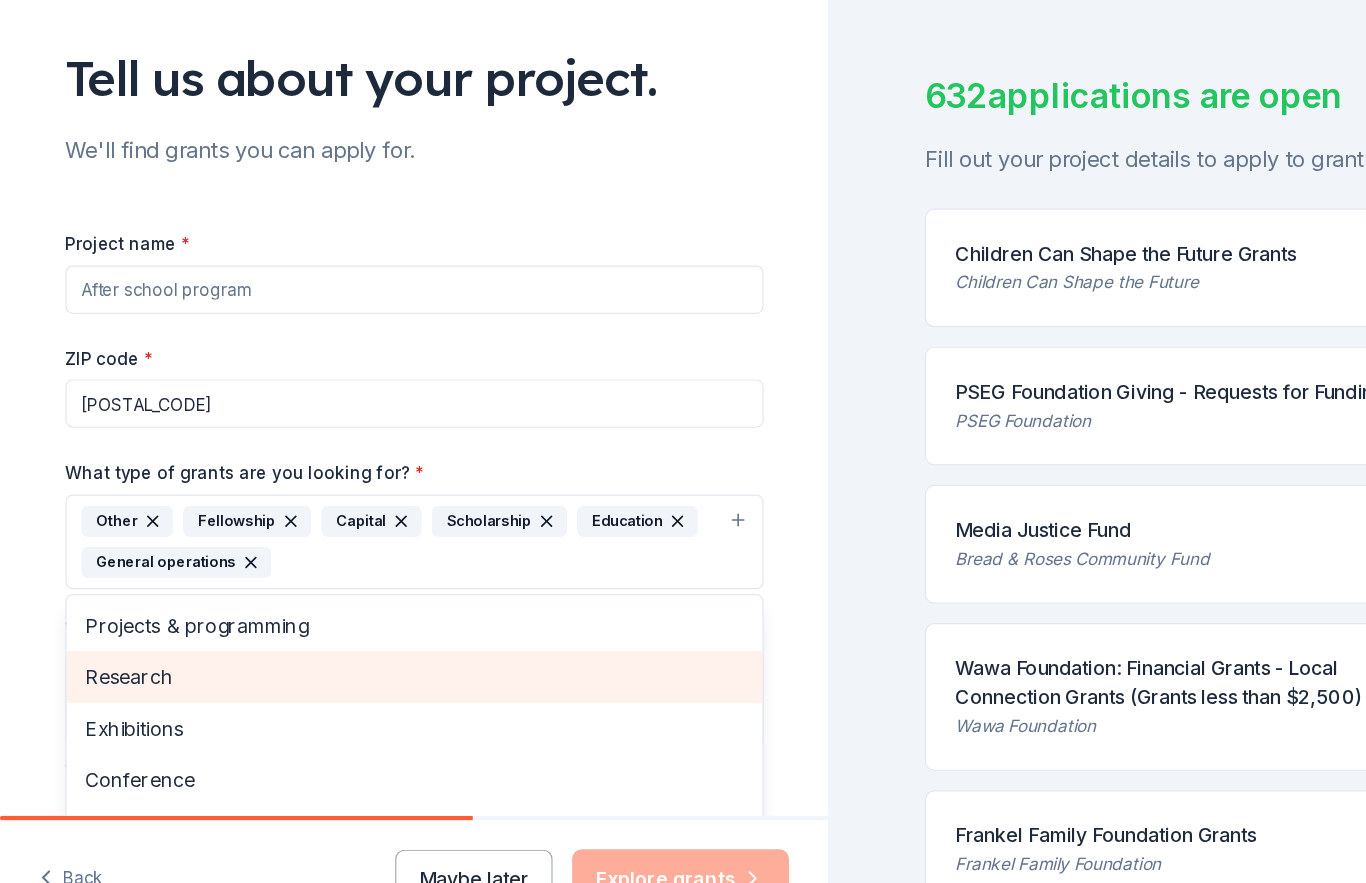 scroll, scrollTop: 20, scrollLeft: 0, axis: vertical 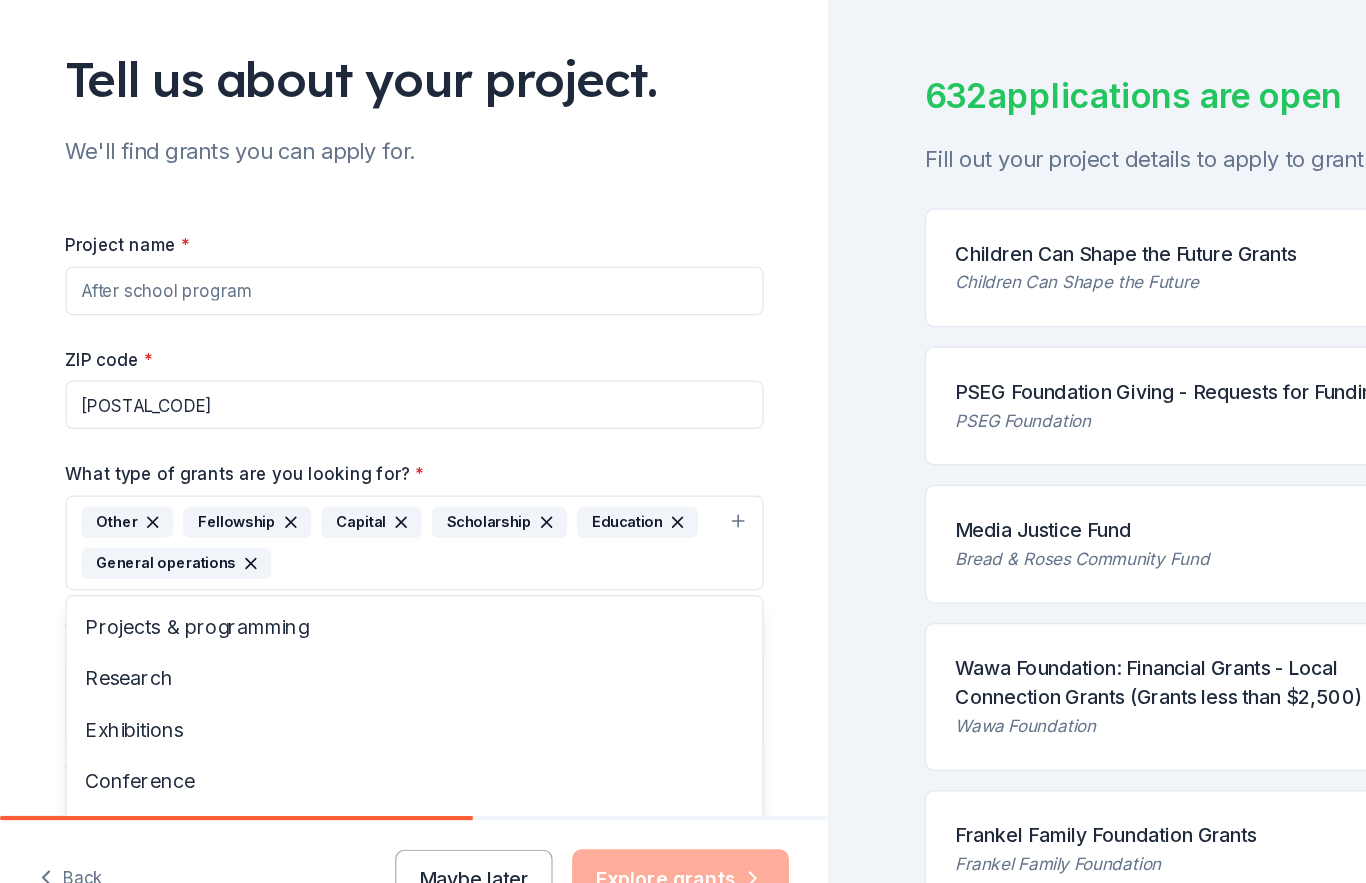 click on "Project name * ZIP code * [POSTAL_CODE] What type of grants are you looking for? * Other Fellowship Capital Education General operations Projects & programming Research Exhibitions Conference Training and capacity building What is your project about? * We use this to match you to relevant grant opportunities. See examples We recommend at least 300 characters to get the best grant matches. Send me reminders Email me reminders of grant application deadlines" at bounding box center [342, 559] 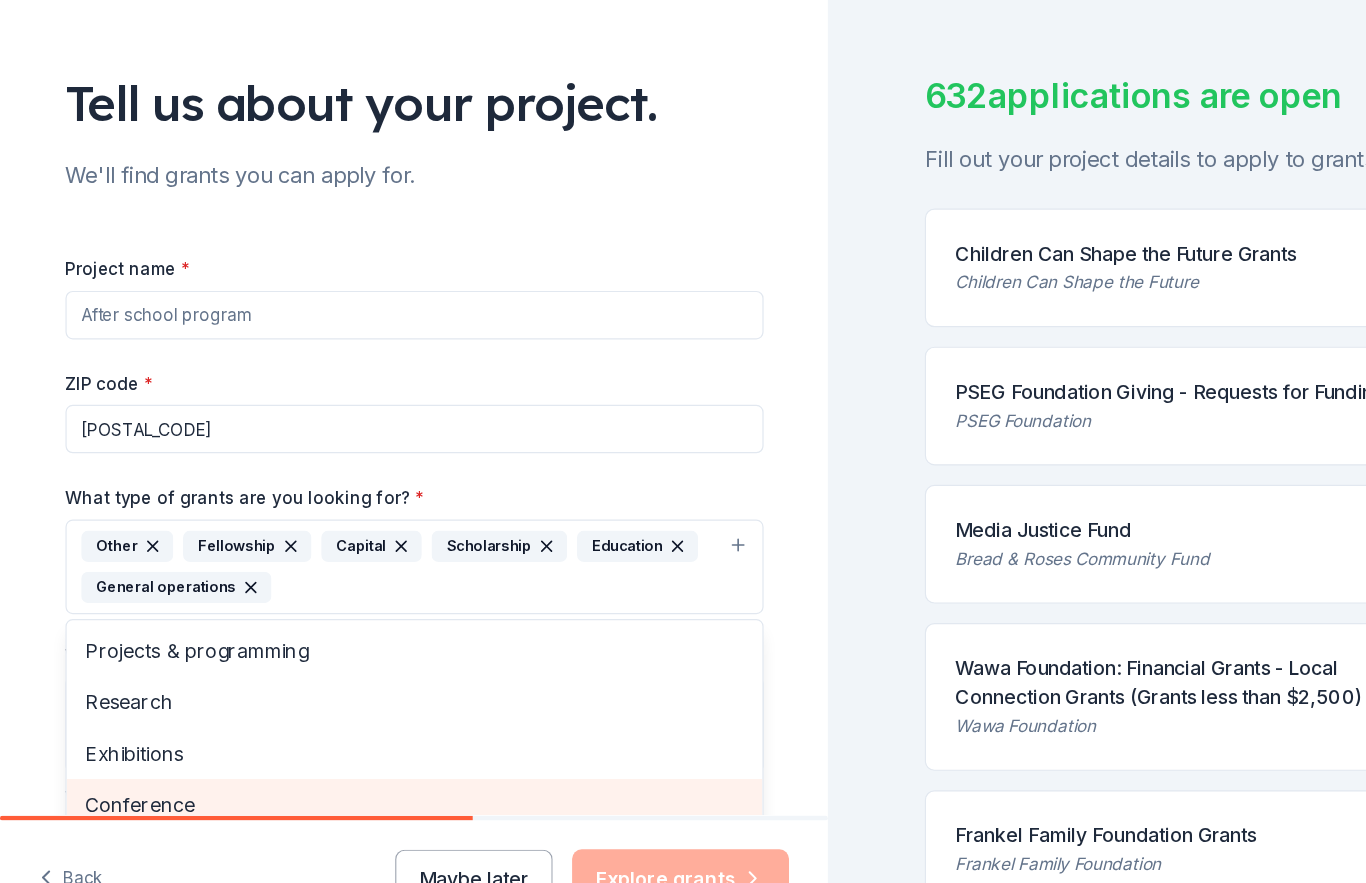 scroll, scrollTop: 0, scrollLeft: 0, axis: both 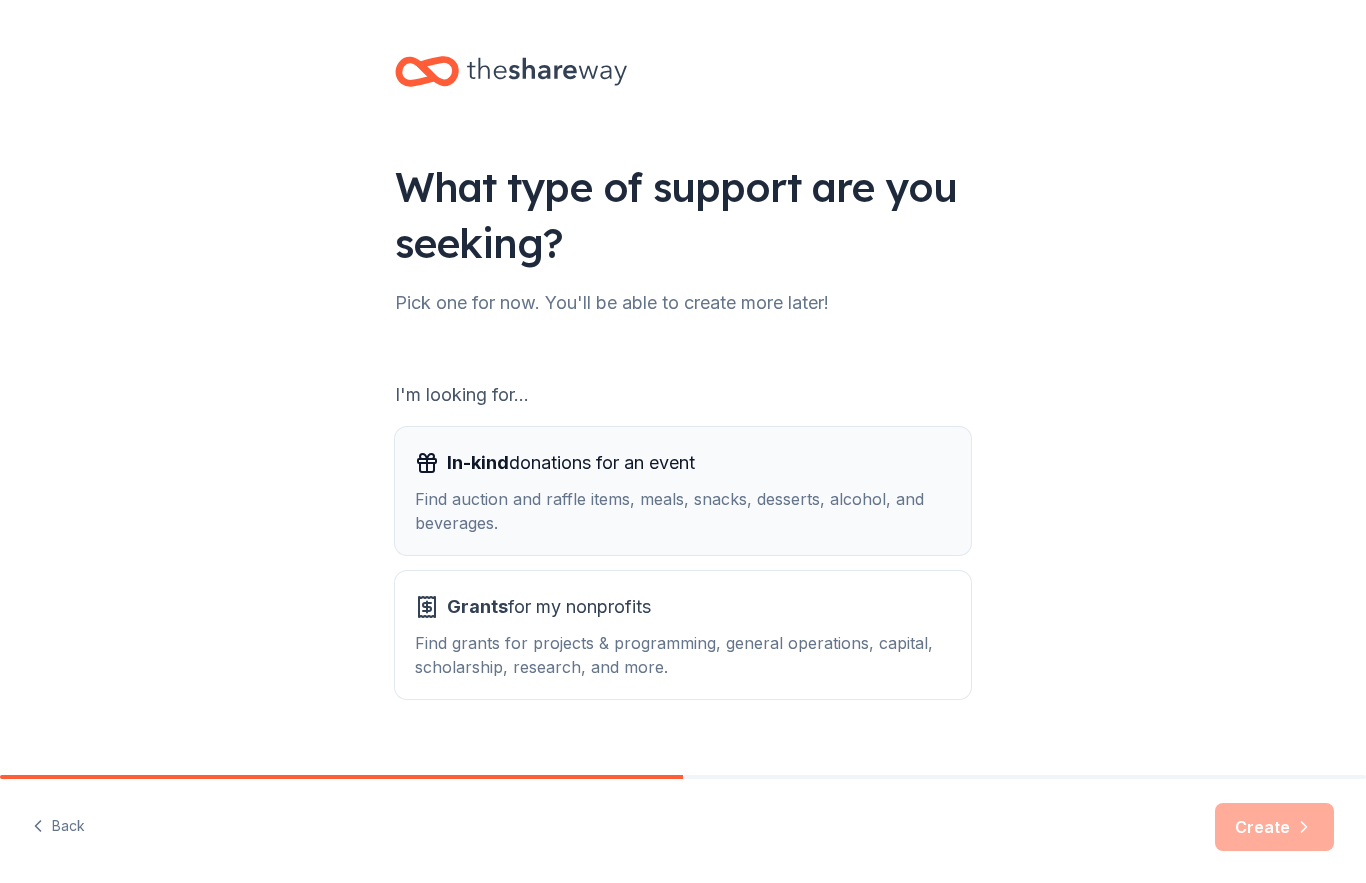 click on "Find auction and raffle items, meals, snacks, desserts, alcohol, and beverages." at bounding box center [683, 511] 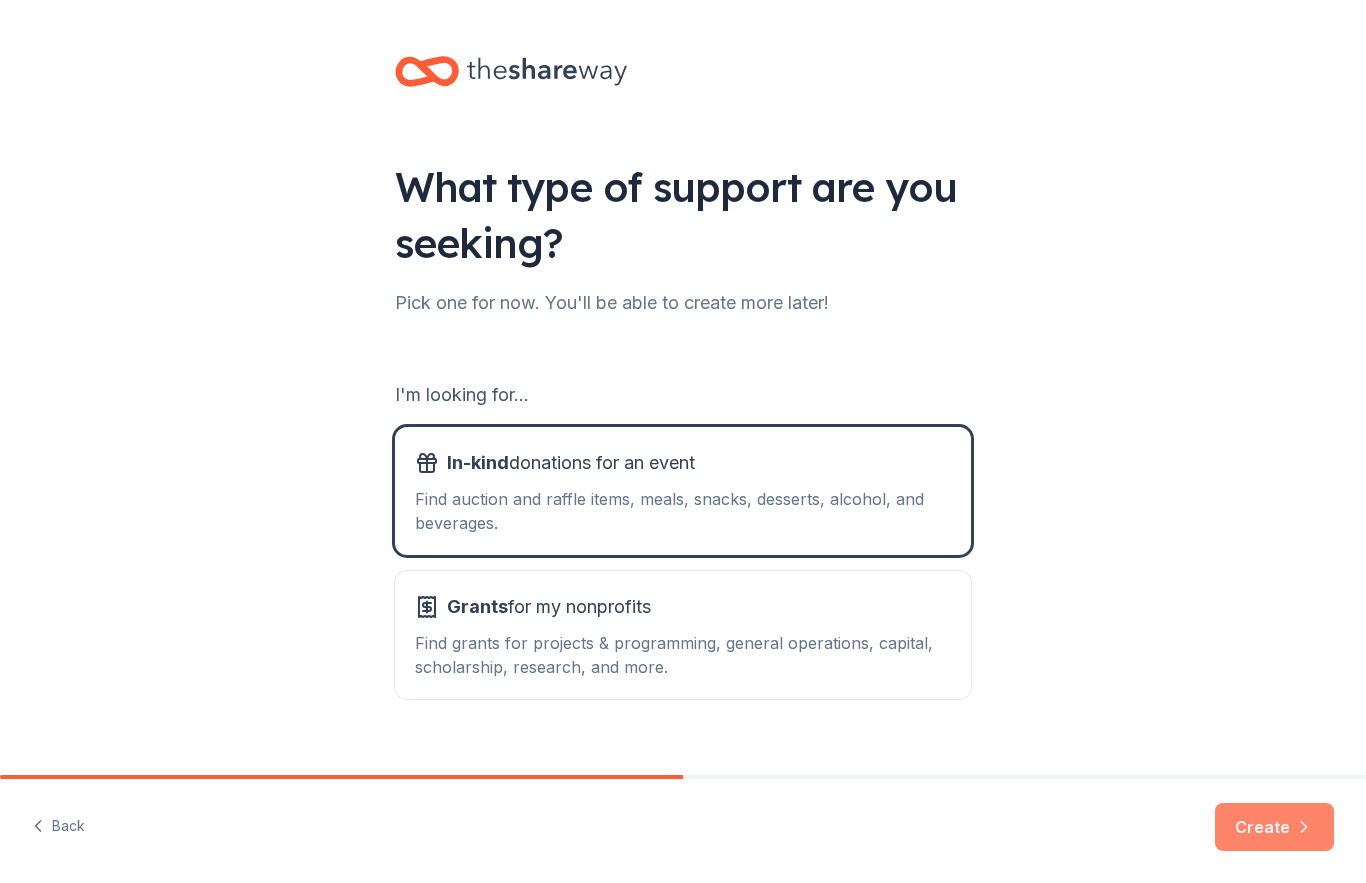 click on "Create" at bounding box center (1274, 827) 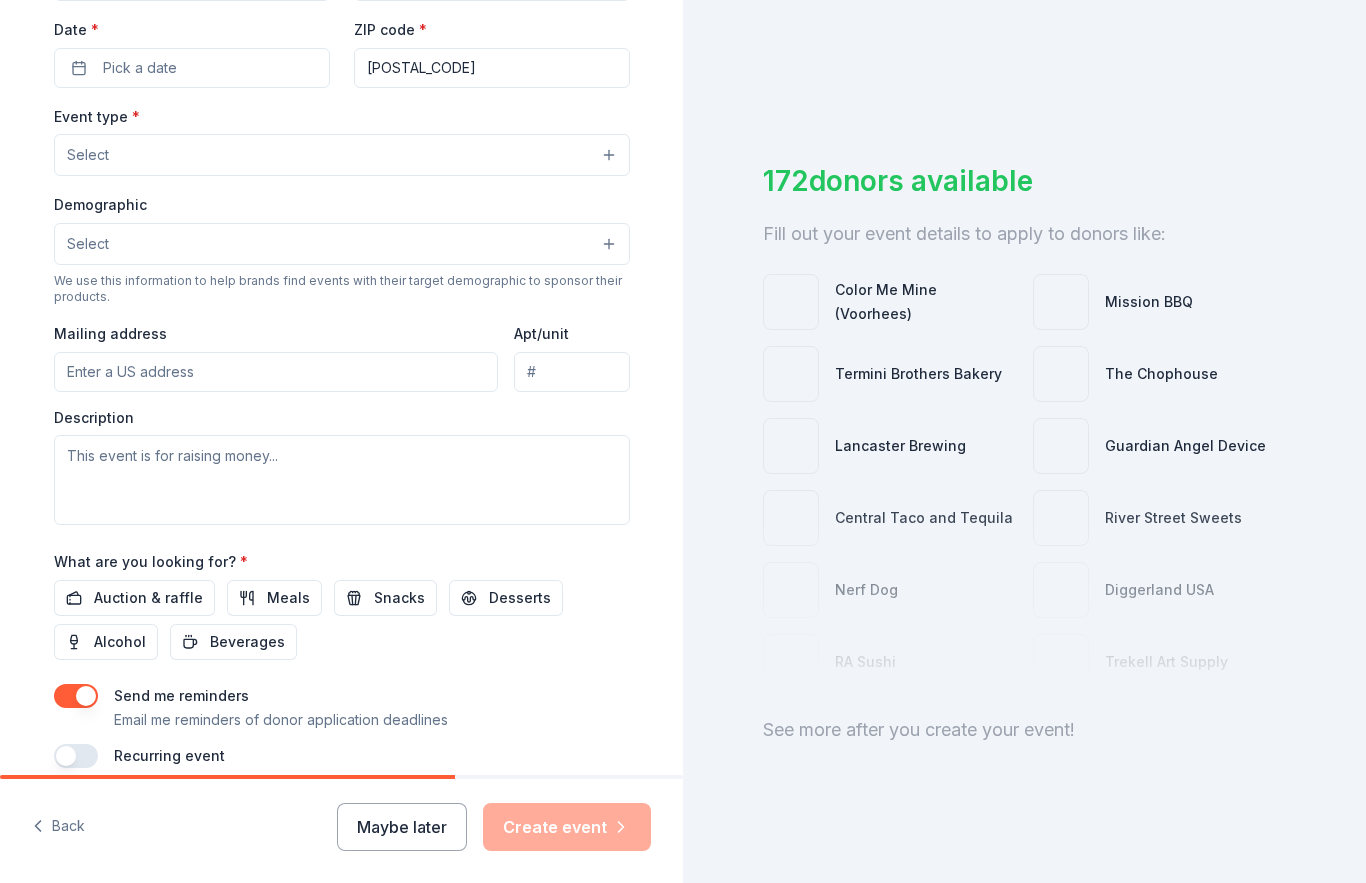 scroll, scrollTop: 466, scrollLeft: 0, axis: vertical 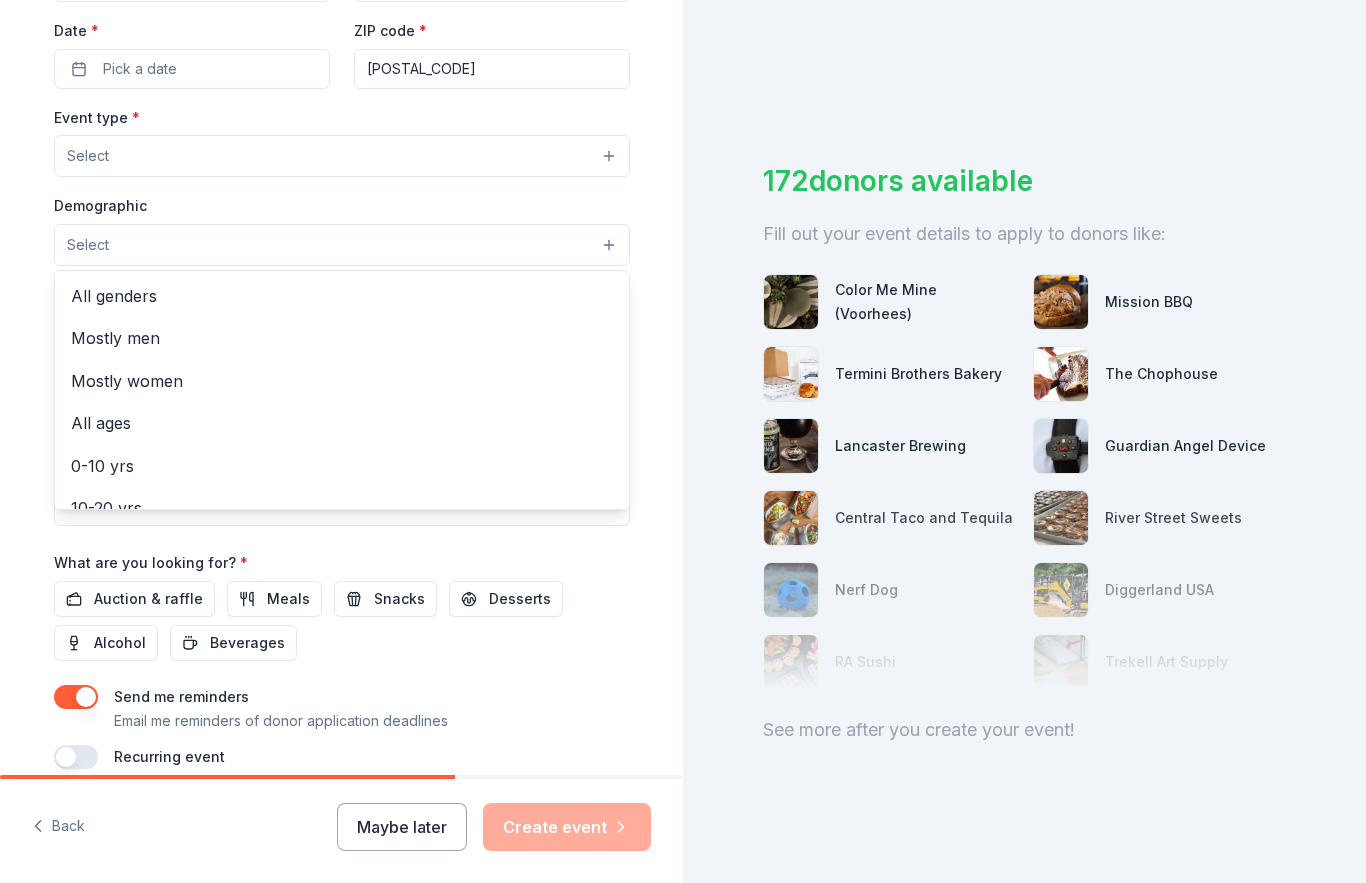 click on "Select" at bounding box center (342, 245) 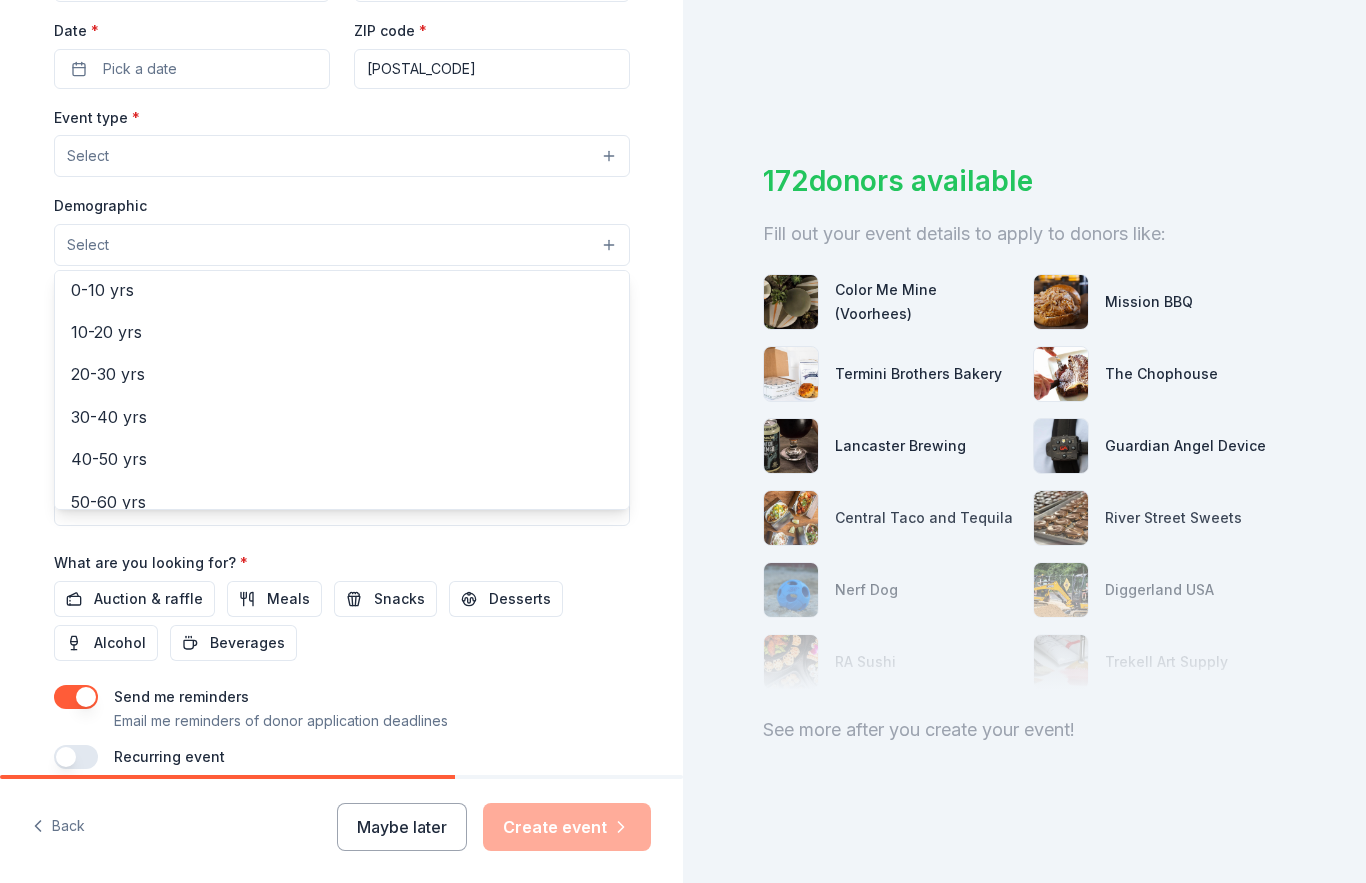 scroll, scrollTop: 179, scrollLeft: 0, axis: vertical 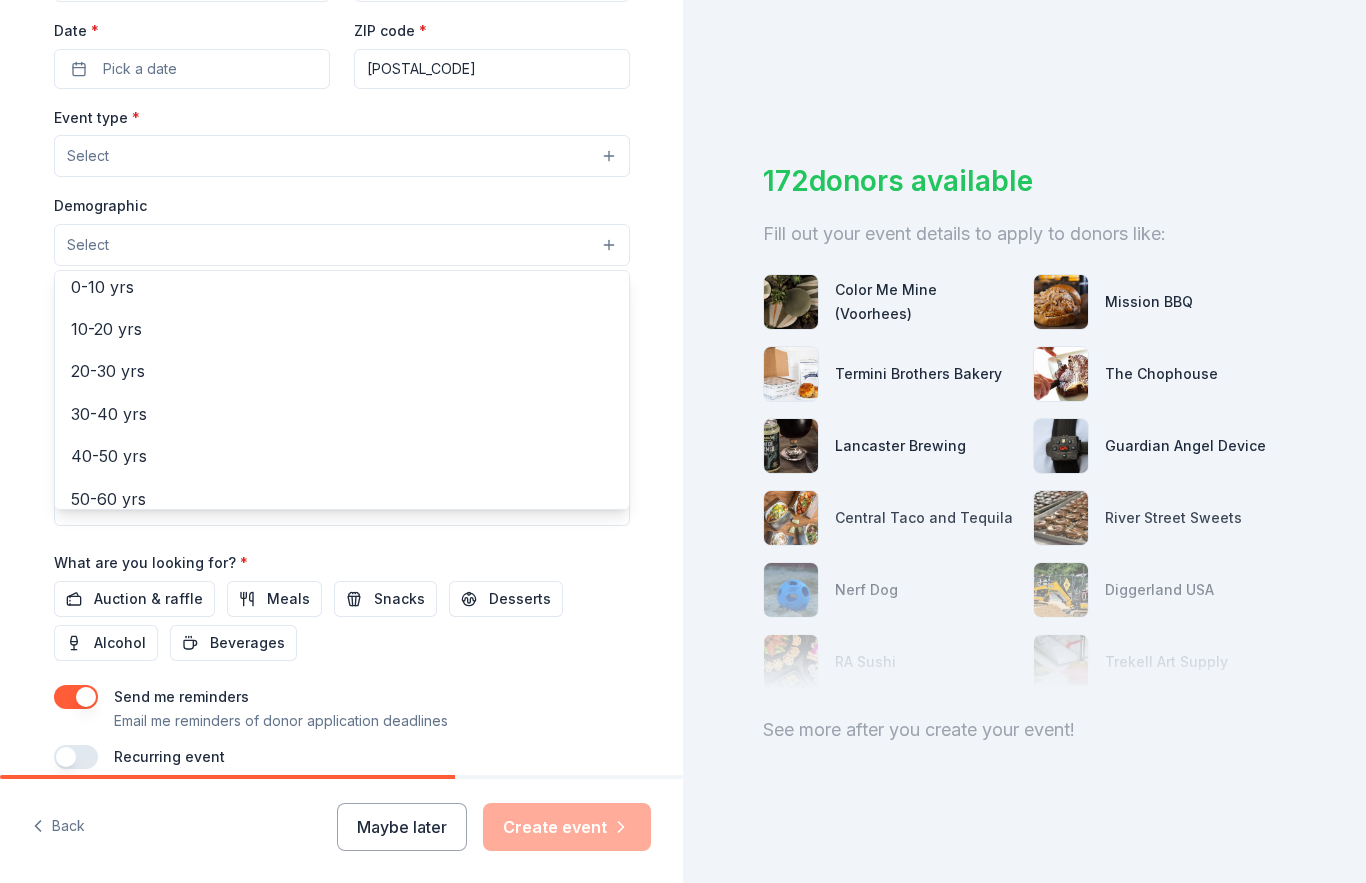 click on "Tell us about your event. We'll find in-kind donations you can apply for. Event name * 0 /100 Event website Attendance * Date * Pick a date ZIP code * [POSTAL_CODE] Event type * Select Demographic Select All genders Mostly men Mostly women All ages 0-10 yrs 10-20 yrs 20-30 yrs 30-40 yrs 40-50 yrs 50-60 yrs 60-70 yrs 70-80 yrs 80+ yrs We use this information to help brands find events with their target demographic to sponsor their products. Mailing address Apt/unit Description What are you looking for? * Auction & raffle Meals Snacks Desserts Alcohol Beverages Send me reminders Email me reminders of donor application deadlines Recurring event Back Maybe later Create event 172 donors available Fill out your event details to apply to donors like: Color Me Mine (Voorhees) Mission BBQ Termini Brothers Bakery The Chophouse Lancaster Brewing Guardian Angel Device Central Taco and Tequila River Street Sweets Nerf Dog Diggerland USA RA Sushi Trekell Art Supply See more after you create your event!" at bounding box center [683, 441] 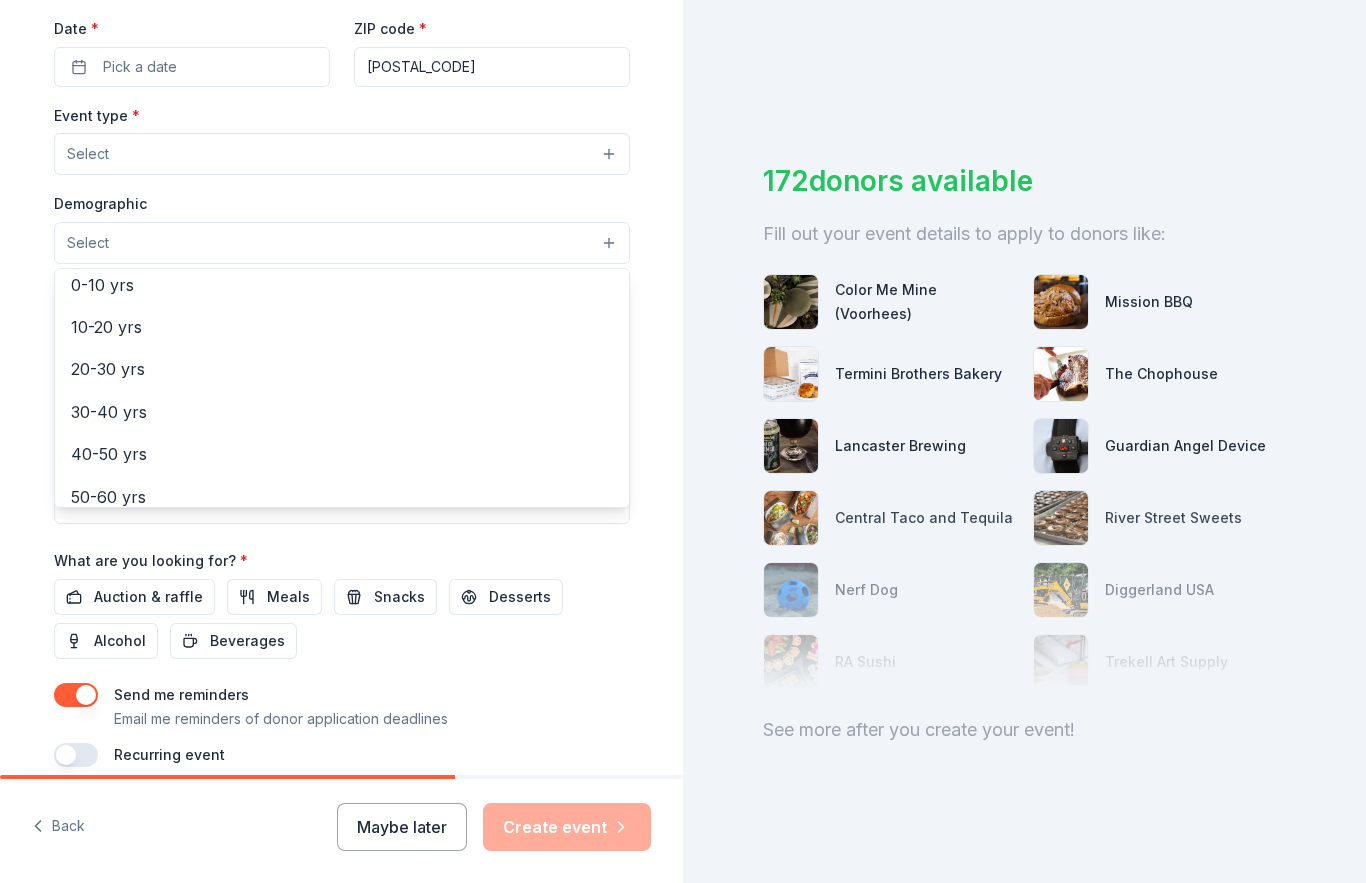 scroll, scrollTop: 466, scrollLeft: 0, axis: vertical 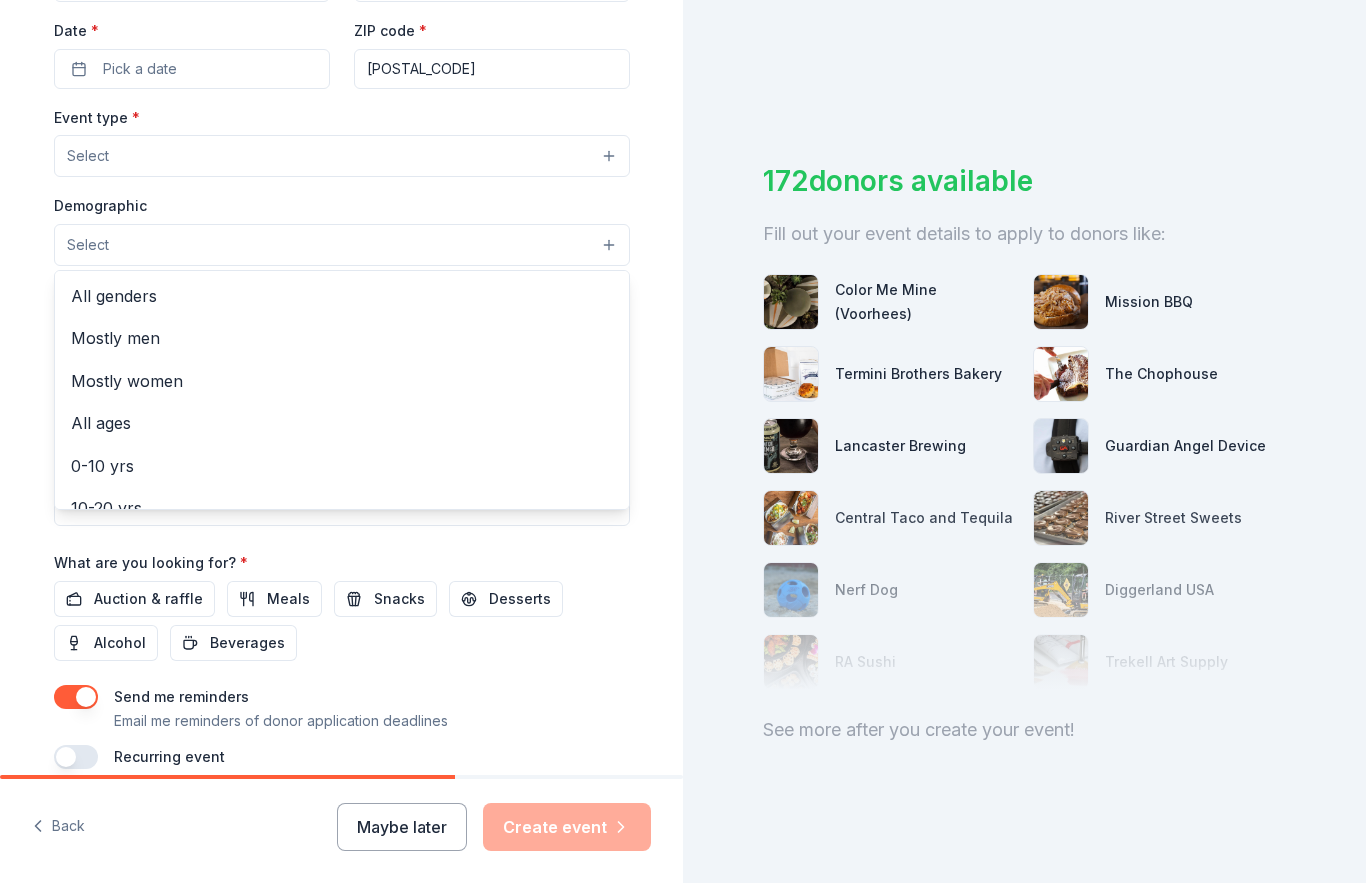 click on "Event type * Select Demographic Select All genders Mostly men Mostly women All ages 0-10 yrs 10-20 yrs 20-30 yrs 30-40 yrs 40-50 yrs 50-60 yrs 60-70 yrs 70-80 yrs 80+ yrs We use this information to help brands find events with their target demographic to sponsor their products. Mailing address Apt/unit Description" at bounding box center (342, 315) 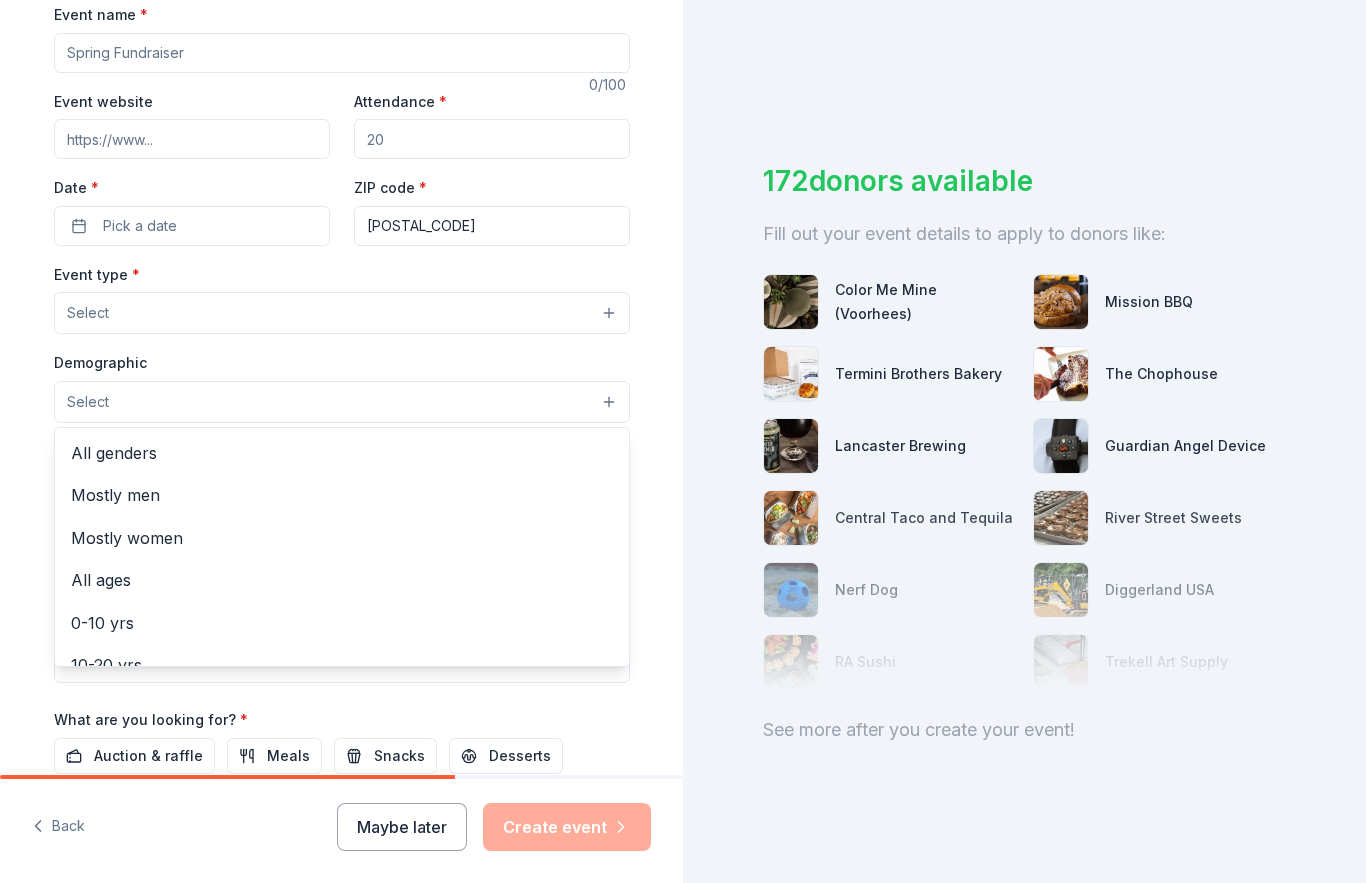 scroll, scrollTop: 308, scrollLeft: 0, axis: vertical 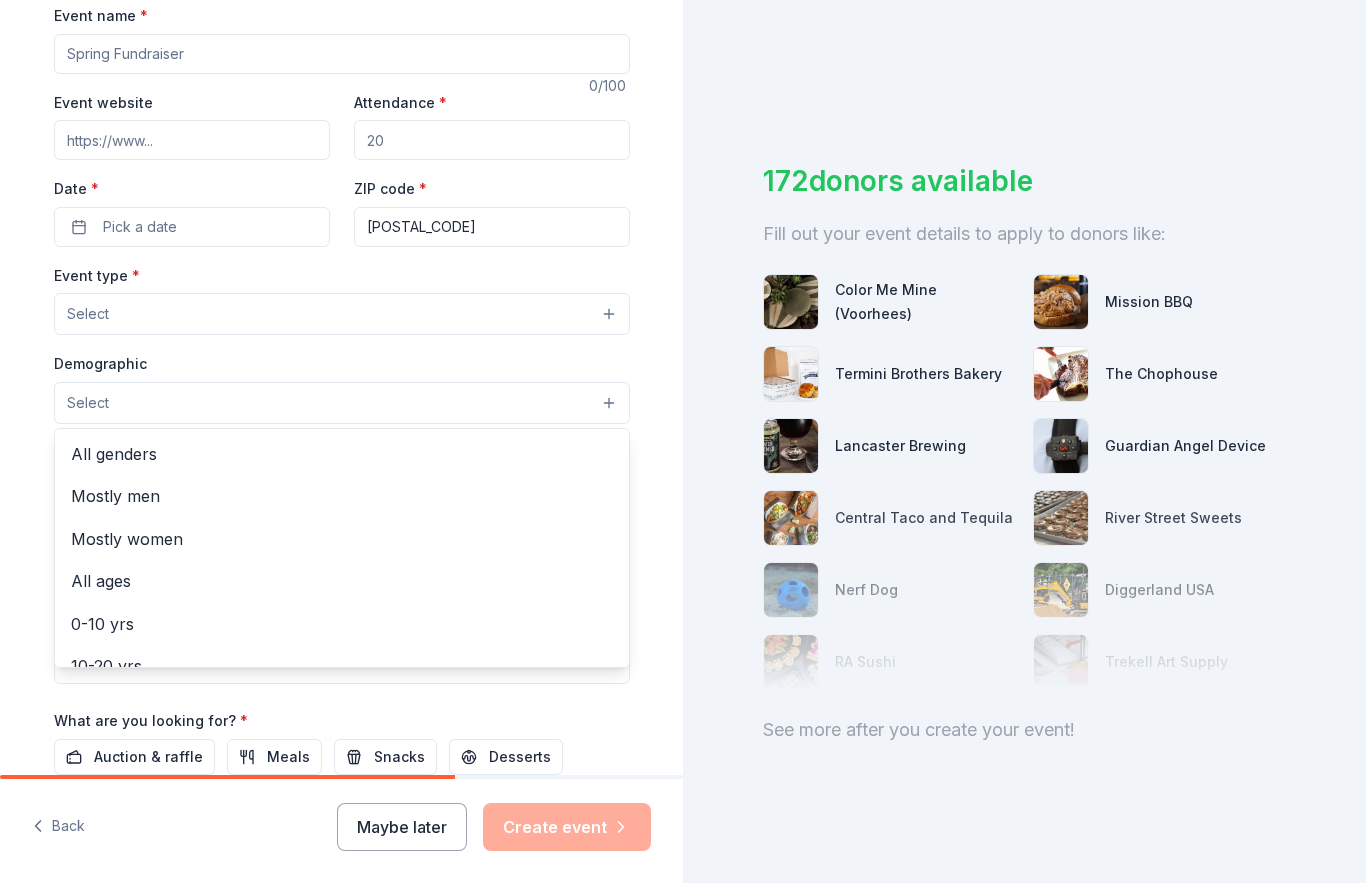 click on "Event name * 0 /100 Event website Attendance * Date * Pick a date ZIP code * 08110 Event type * Select Demographic Select All genders Mostly men Mostly women All ages 0-10 yrs 10-20 yrs 20-30 yrs 30-40 yrs 40-50 yrs 50-60 yrs 60-70 yrs 70-80 yrs 80+ yrs We use this information to help brands find events with their target demographic to sponsor their products. Mailing address Apt/unit Description What are you looking for? * Auction & raffle Meals Snacks Desserts Alcohol Beverages Send me reminders Email me reminders of donor application deadlines Recurring event" at bounding box center [342, 465] 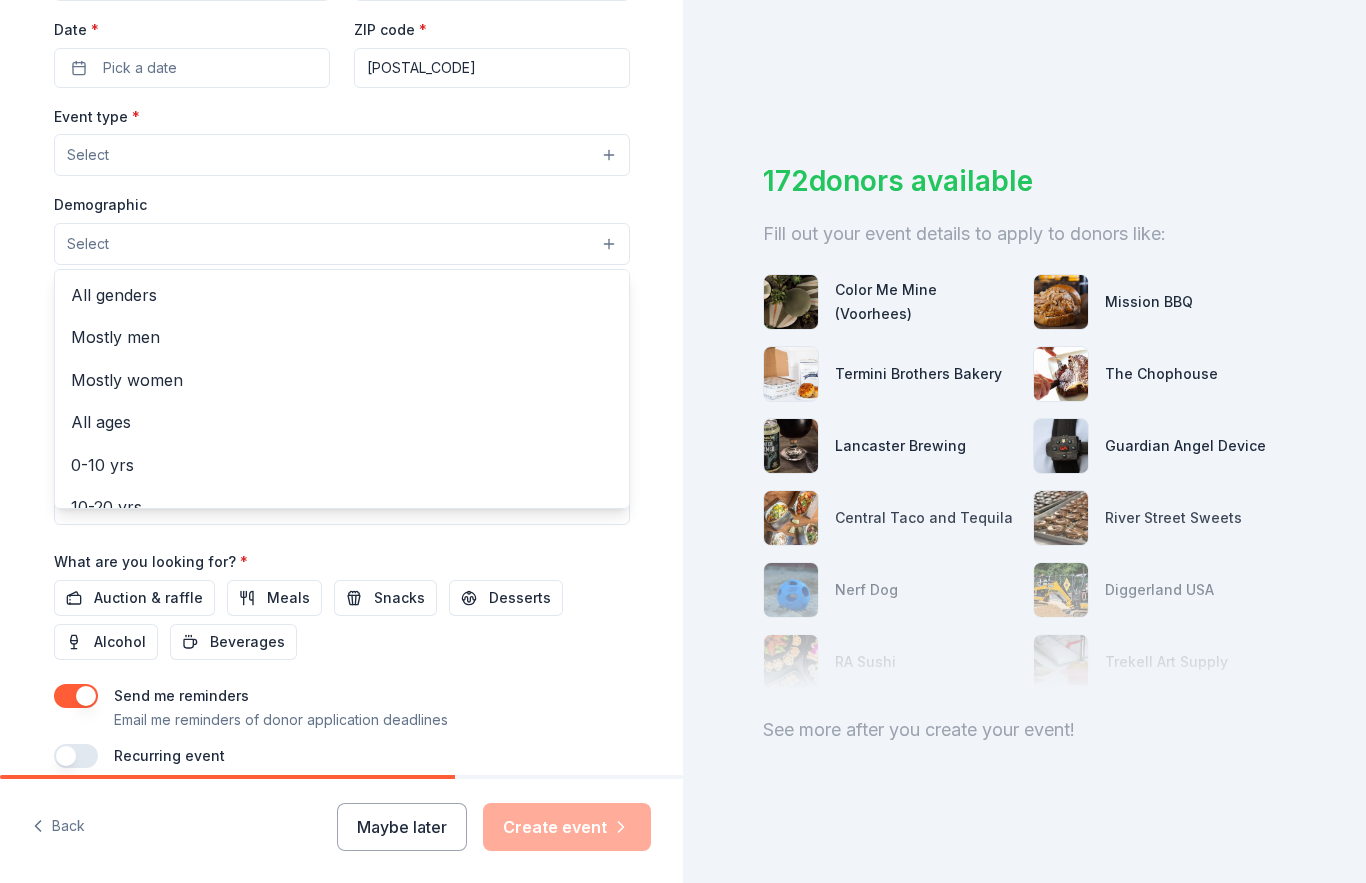 scroll, scrollTop: 466, scrollLeft: 0, axis: vertical 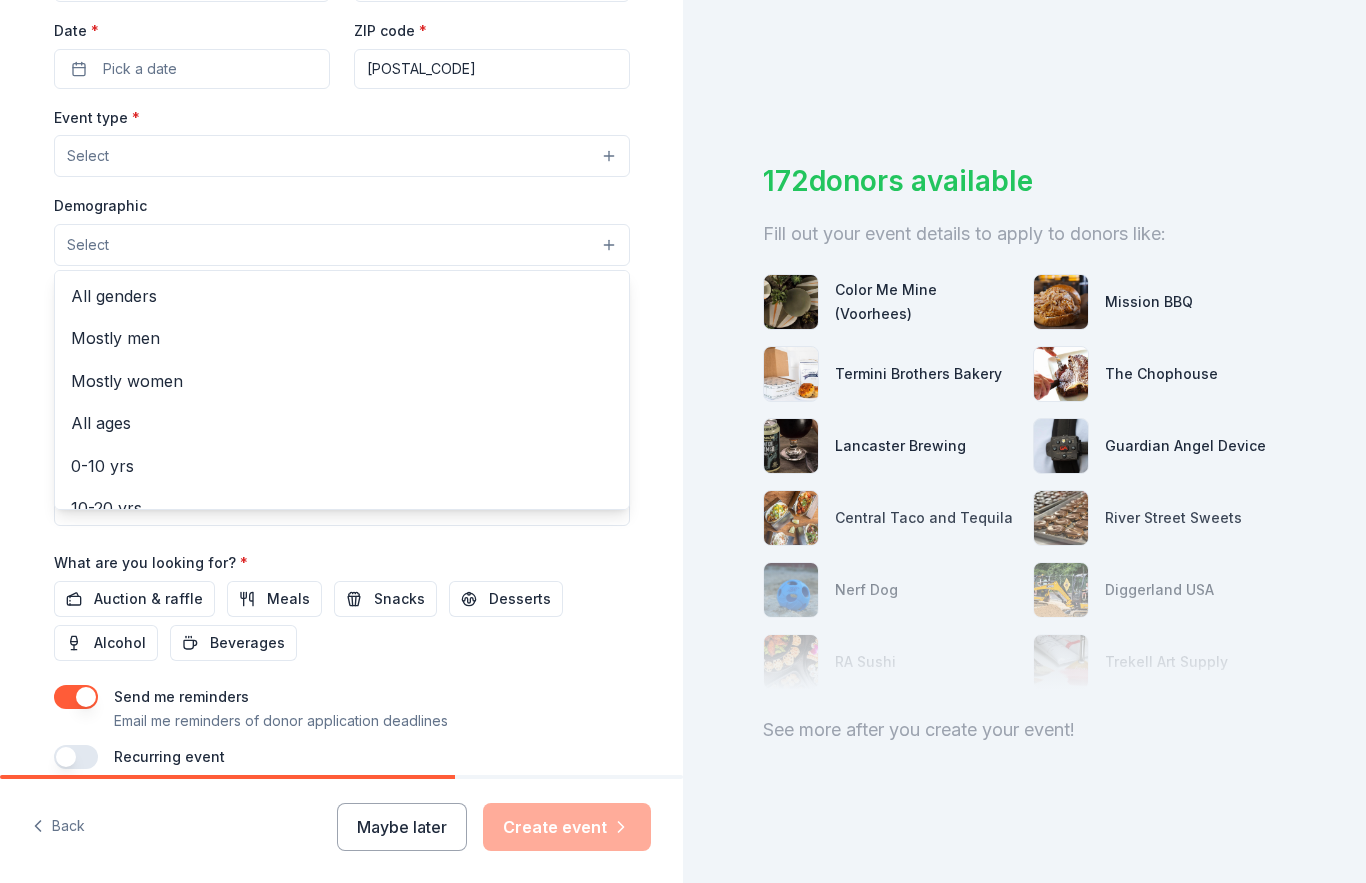 click on "Event name * 0 /100 Event website Attendance * Date * Pick a date ZIP code * 08110 Event type * Select Demographic Select All genders Mostly men Mostly women All ages 0-10 yrs 10-20 yrs 20-30 yrs 30-40 yrs 40-50 yrs 50-60 yrs 60-70 yrs 70-80 yrs 80+ yrs We use this information to help brands find events with their target demographic to sponsor their products. Mailing address Apt/unit Description What are you looking for? * Auction & raffle Meals Snacks Desserts Alcohol Beverages Send me reminders Email me reminders of donor application deadlines Recurring event" at bounding box center [342, 307] 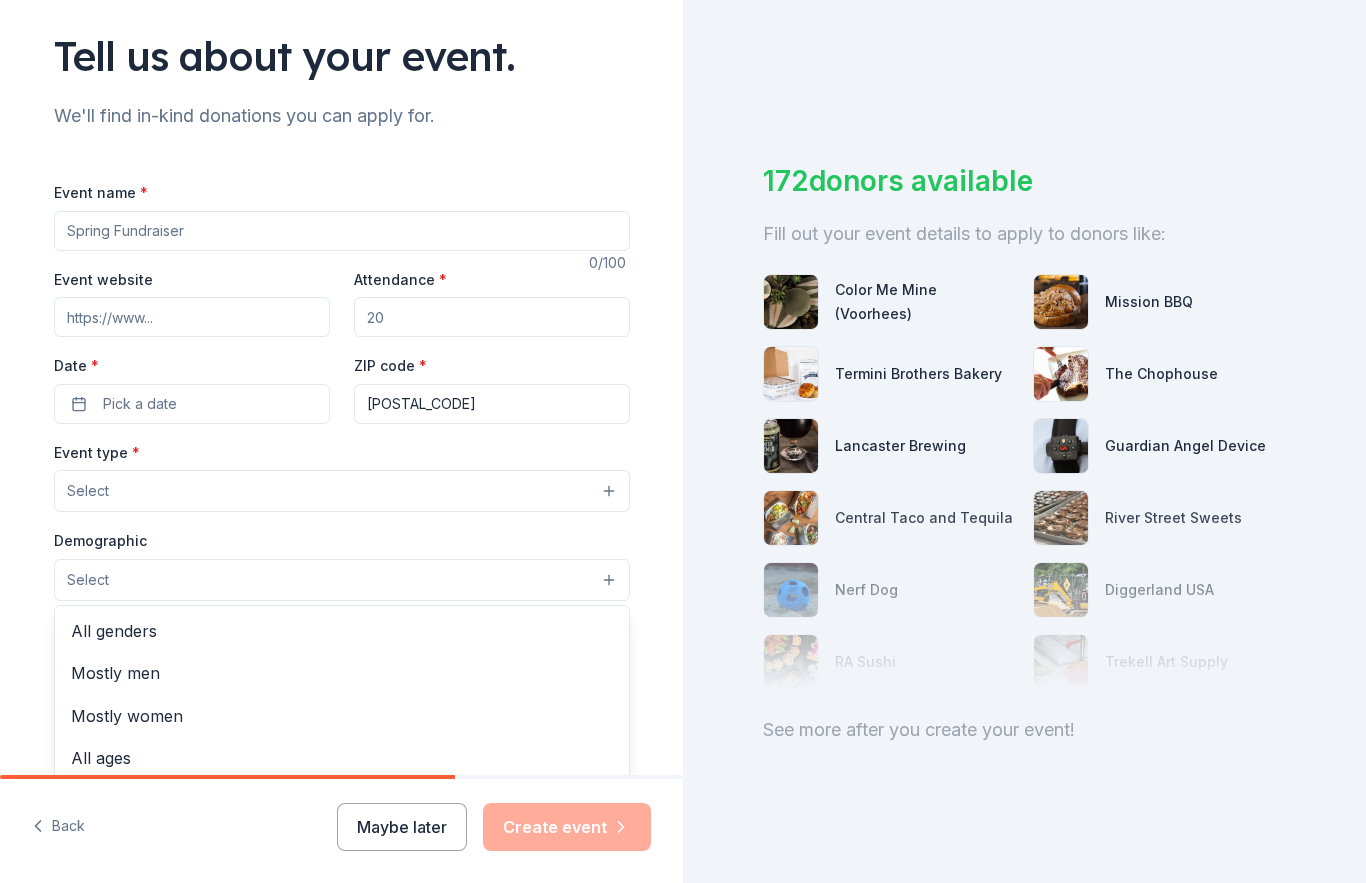scroll, scrollTop: 112, scrollLeft: 0, axis: vertical 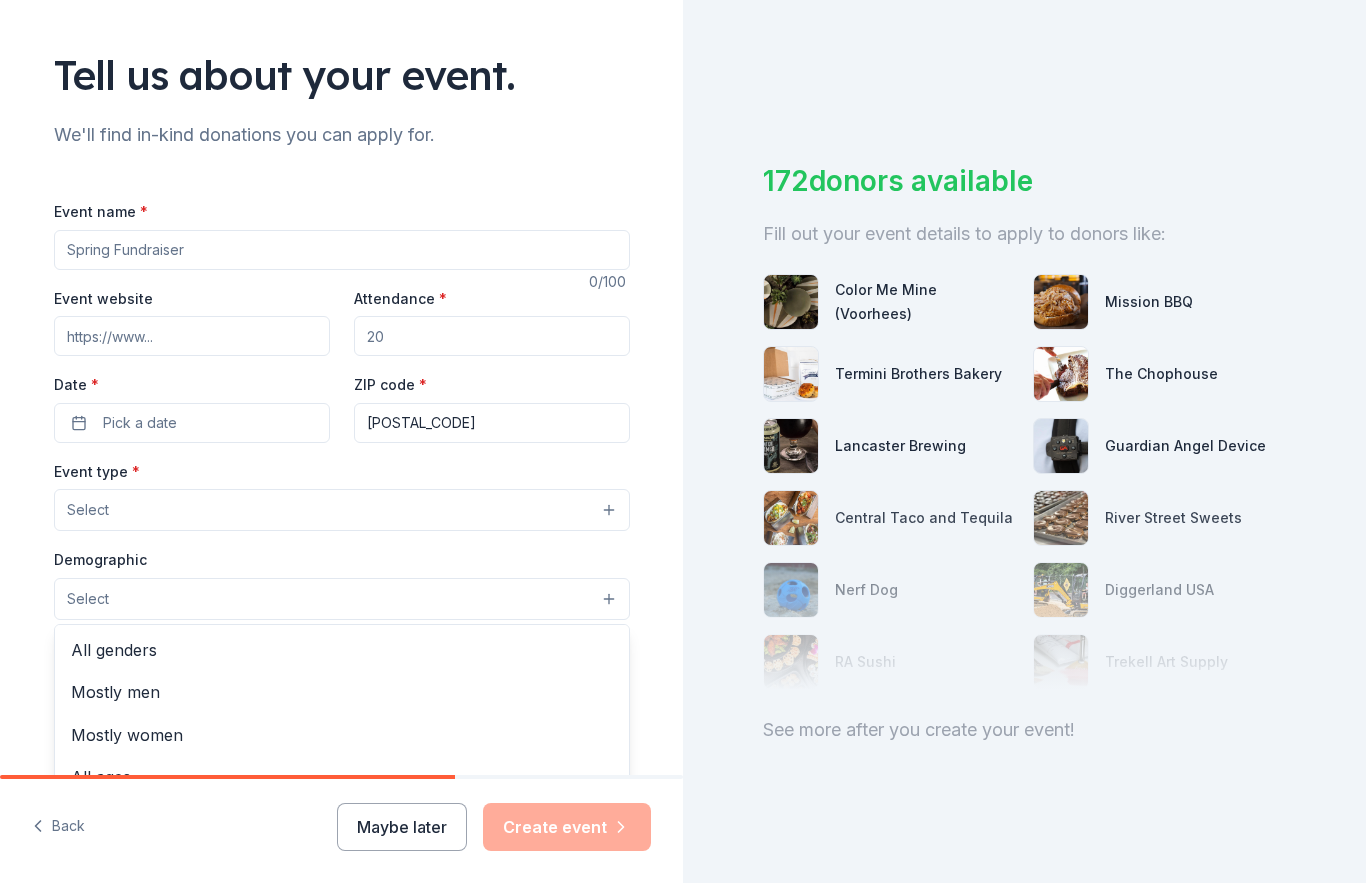 drag, startPoint x: 184, startPoint y: 251, endPoint x: 166, endPoint y: 199, distance: 55.027267 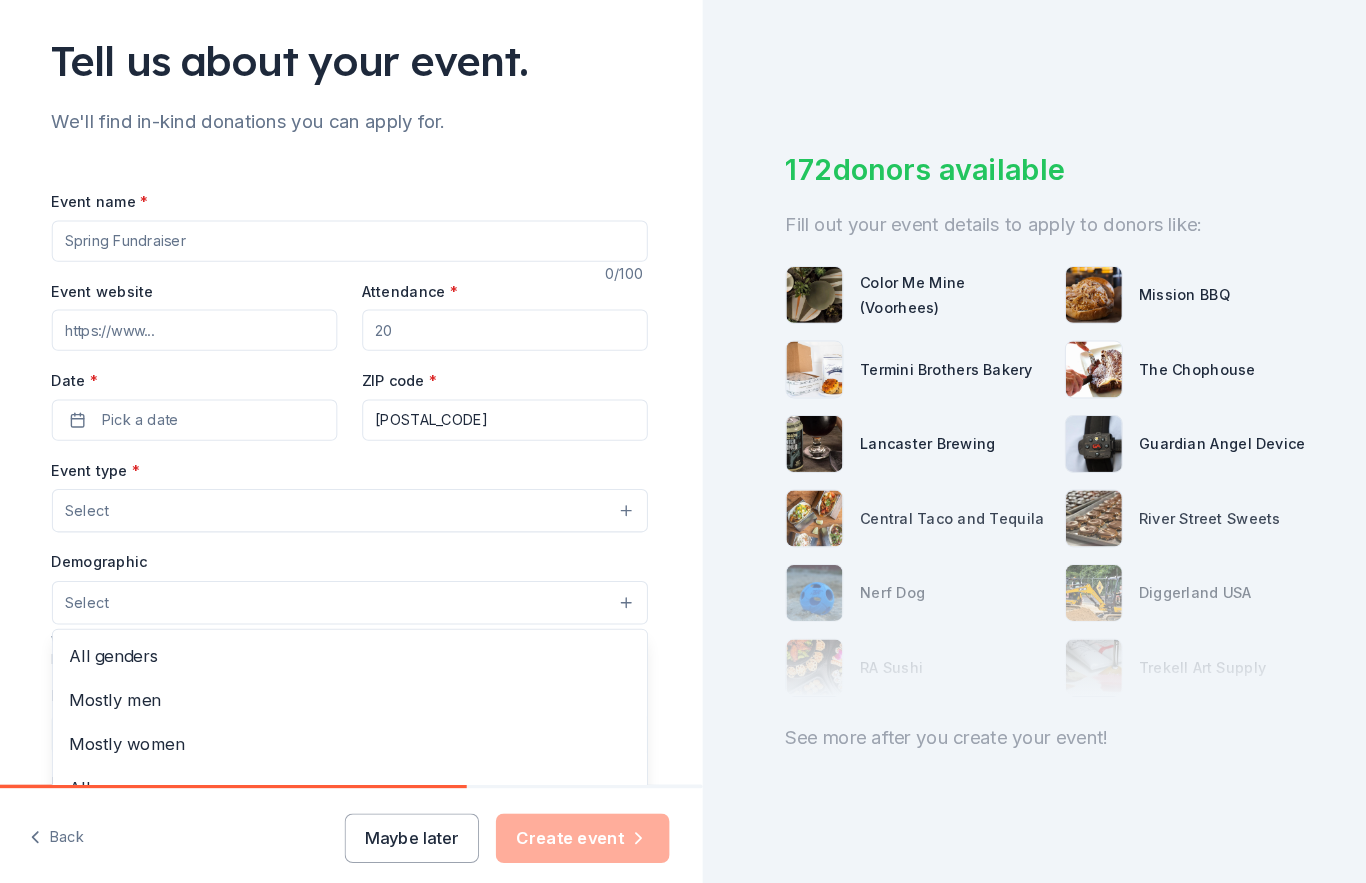 click on "Event type * Select Demographic Select All genders Mostly men Mostly women All ages 0-10 yrs 10-20 yrs 20-30 yrs 30-40 yrs 40-50 yrs 50-60 yrs 60-70 yrs 70-80 yrs 80+ yrs We use this information to help brands find events with their target demographic to sponsor their products. Mailing address Apt/unit Description" at bounding box center [342, 669] 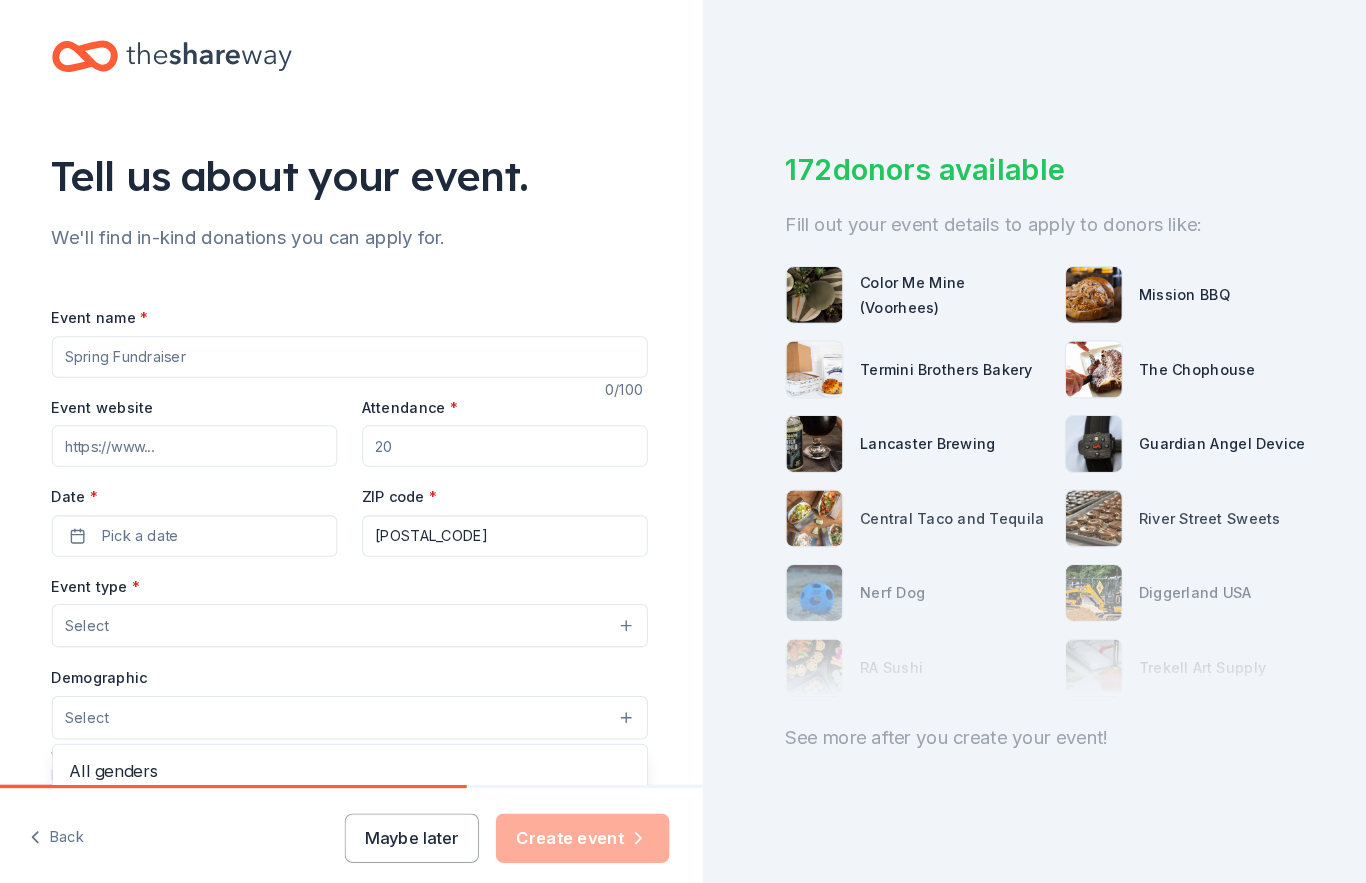 scroll, scrollTop: 0, scrollLeft: 0, axis: both 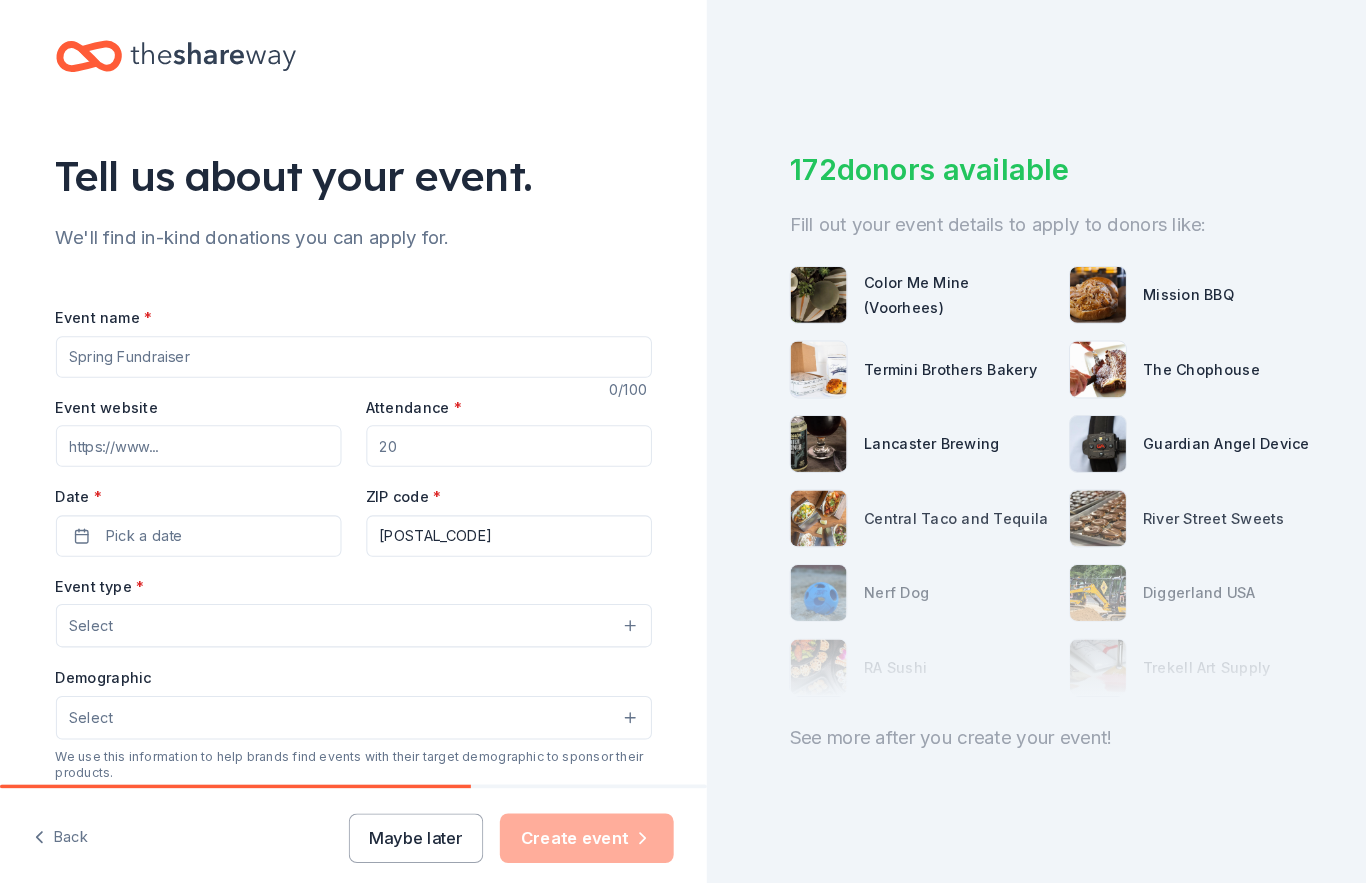 click on "Select" at bounding box center [342, 711] 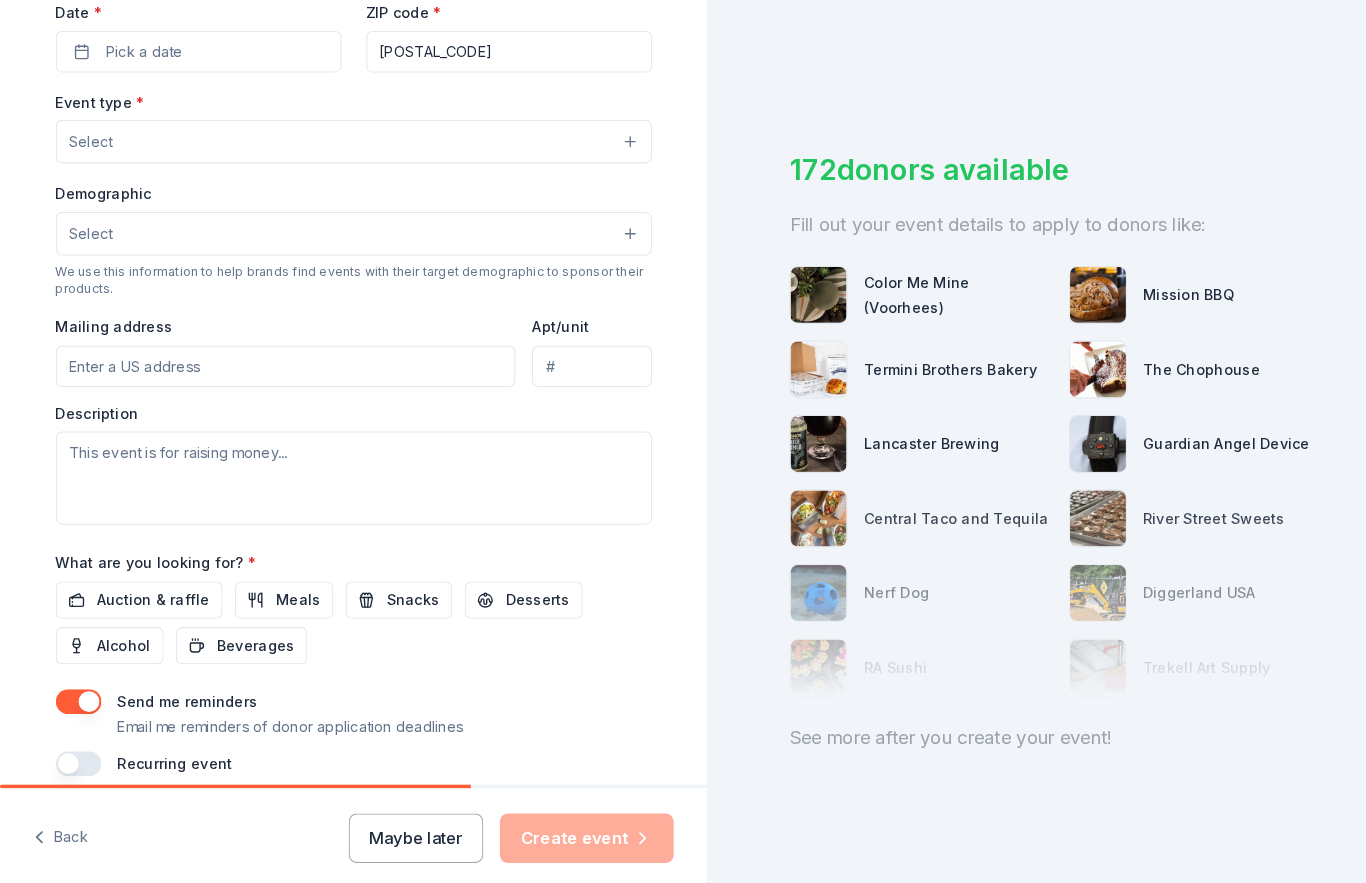 scroll, scrollTop: 466, scrollLeft: 0, axis: vertical 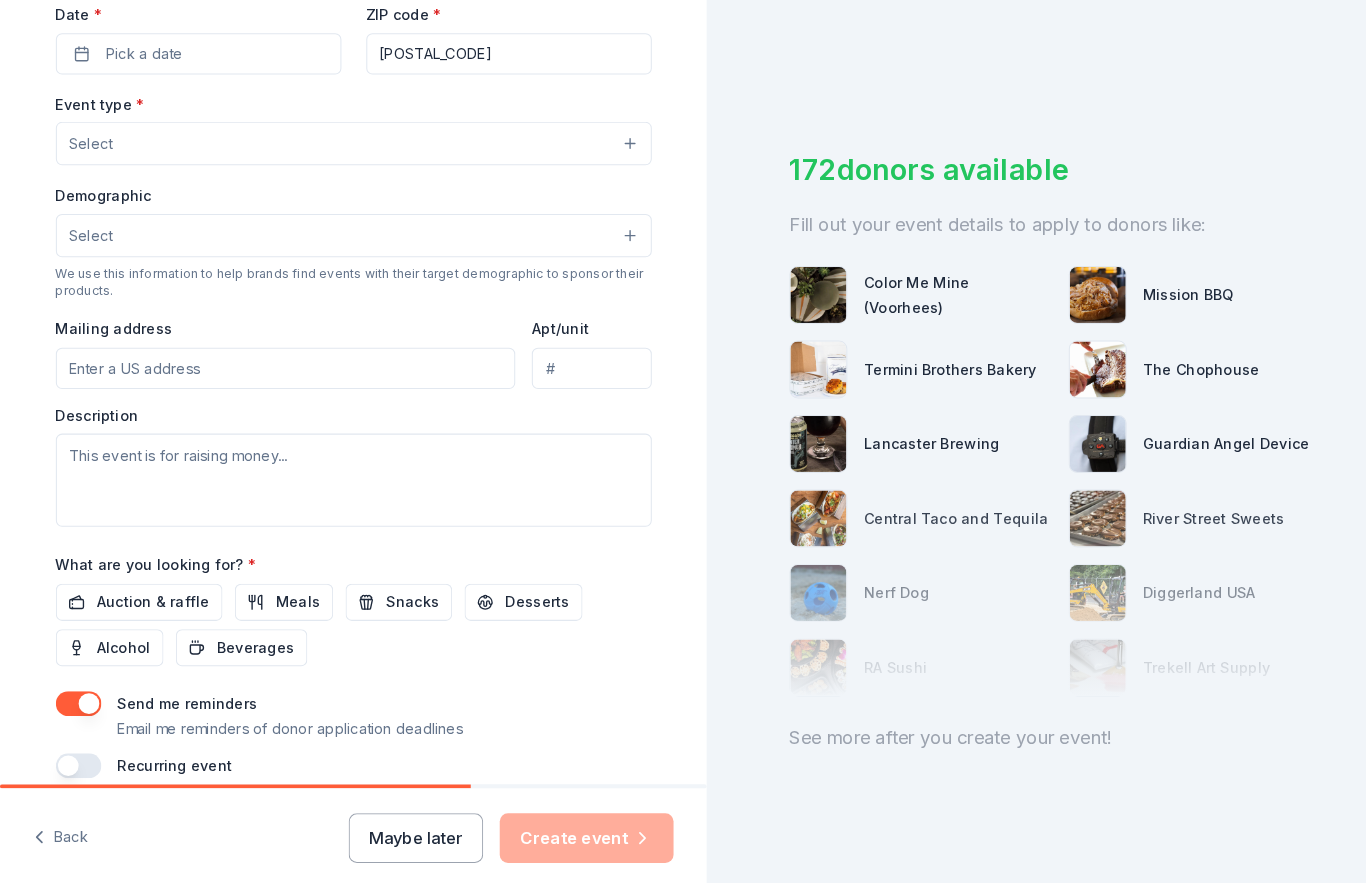 click on "Mailing address" at bounding box center (276, 373) 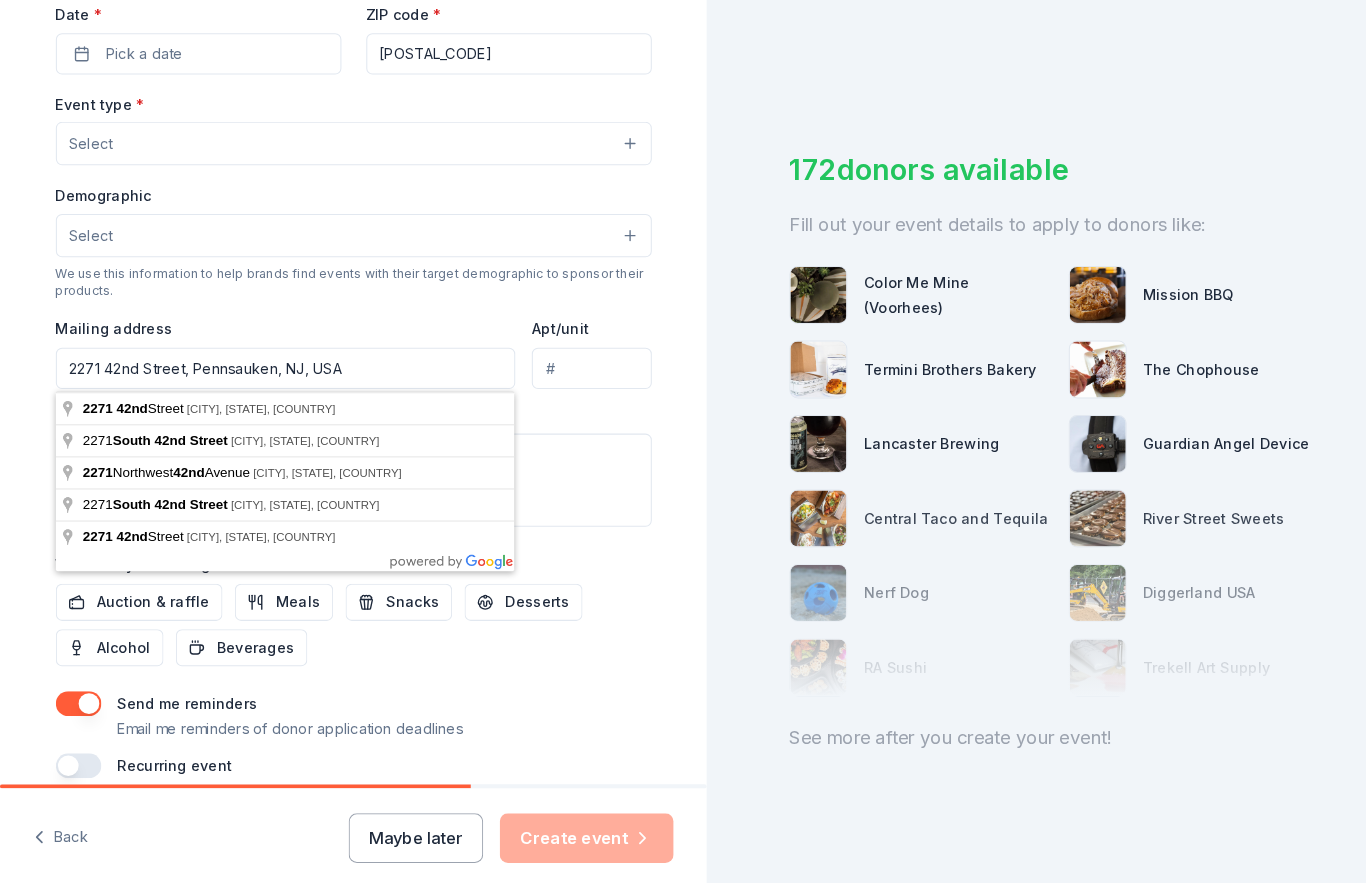 type on "[NUMBER] [NUMBER] [STREET], [CITY], [STATE], [POSTAL_CODE]" 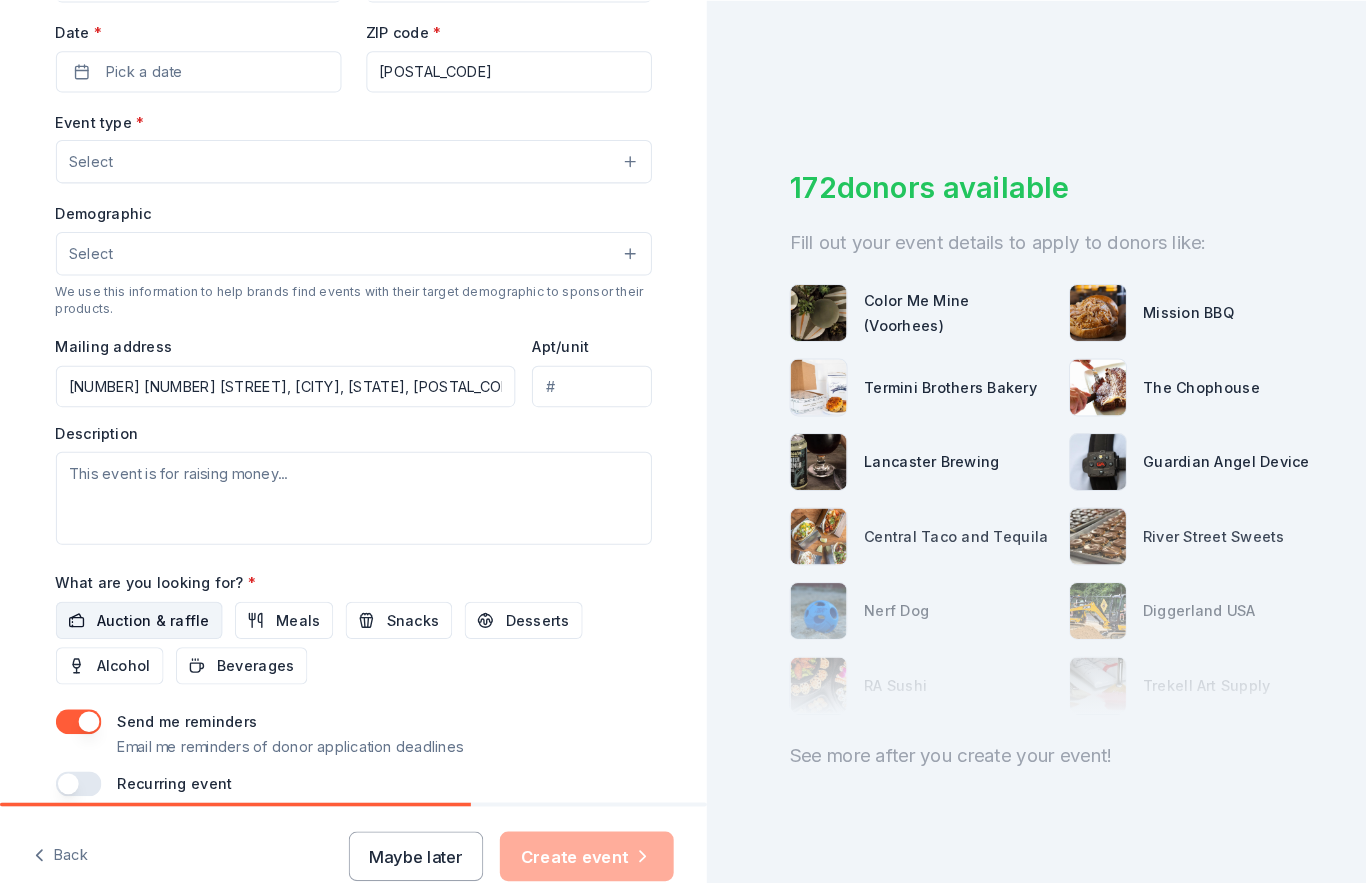 scroll, scrollTop: 0, scrollLeft: 0, axis: both 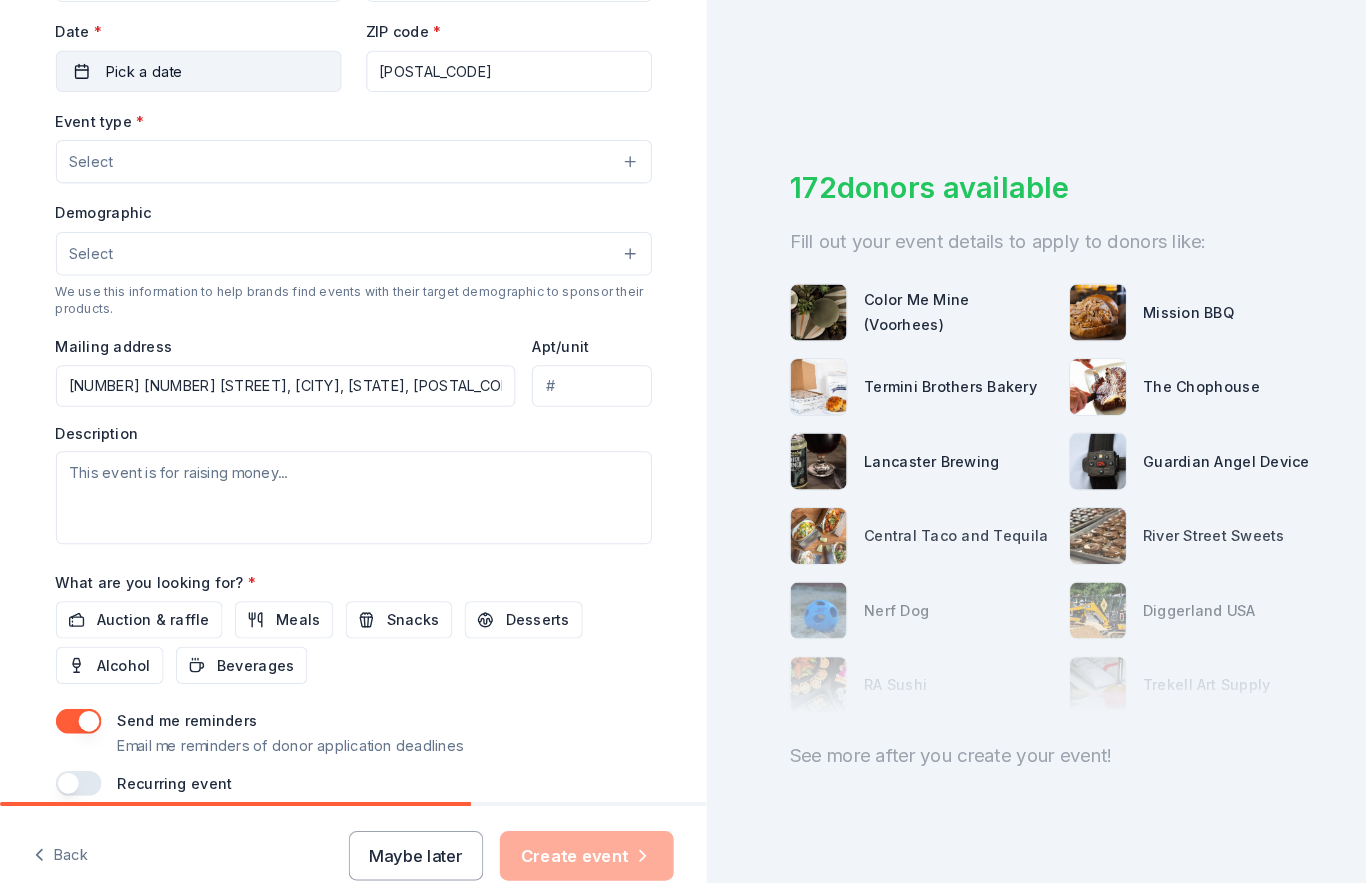 click on "Pick a date" at bounding box center [140, 69] 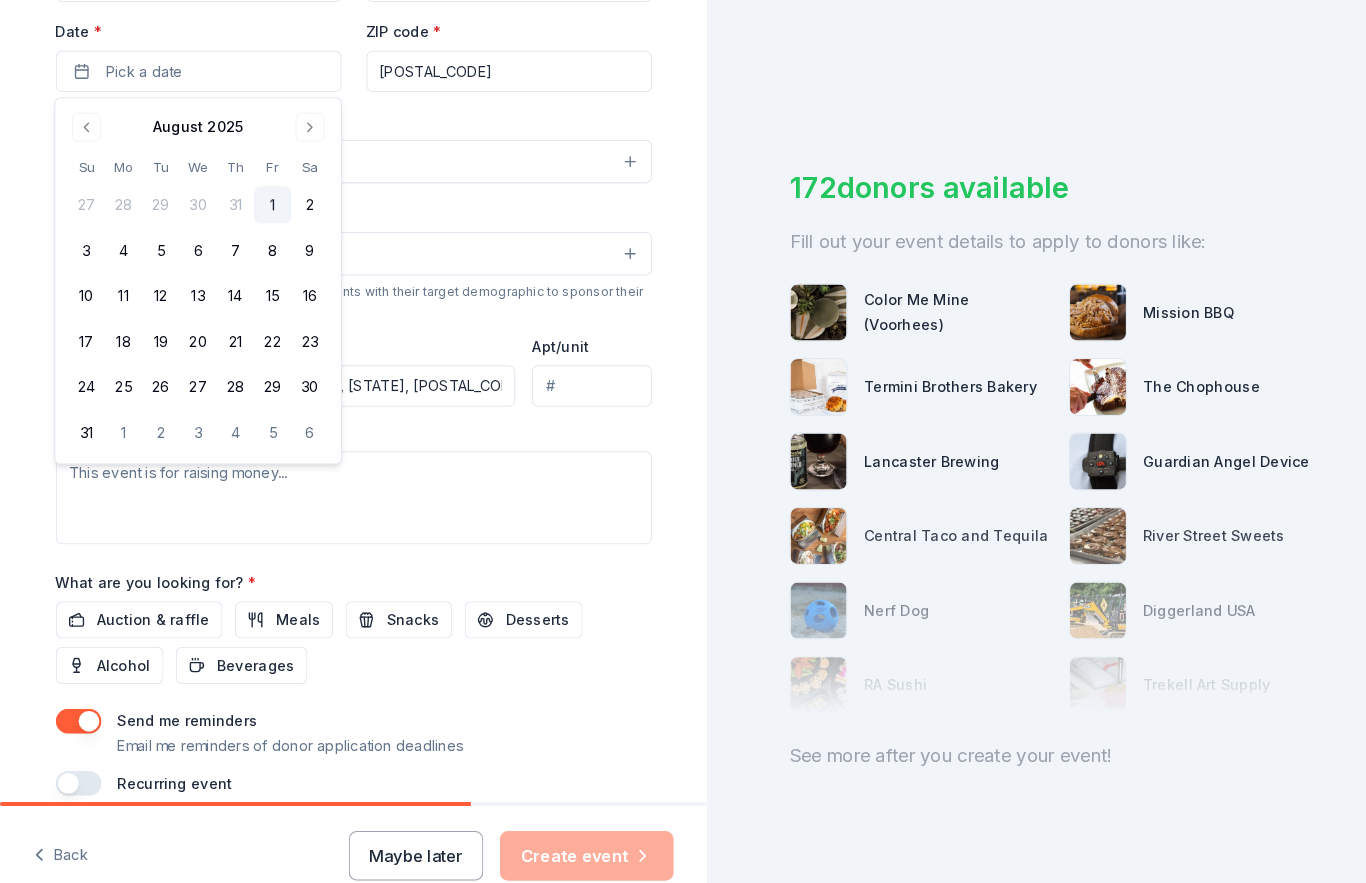 click on "Date * Pick a date" at bounding box center [192, 53] 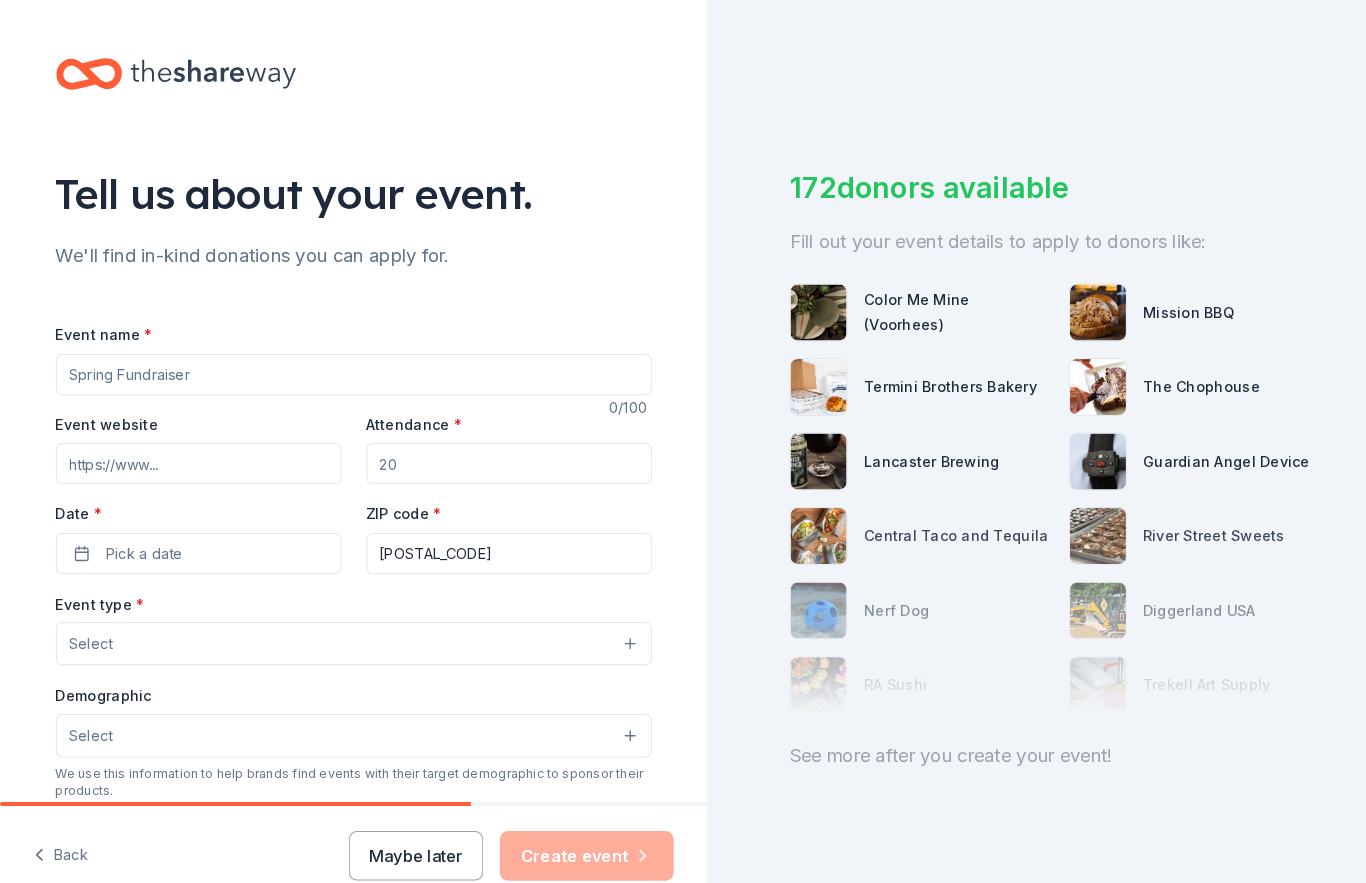 scroll, scrollTop: 0, scrollLeft: 0, axis: both 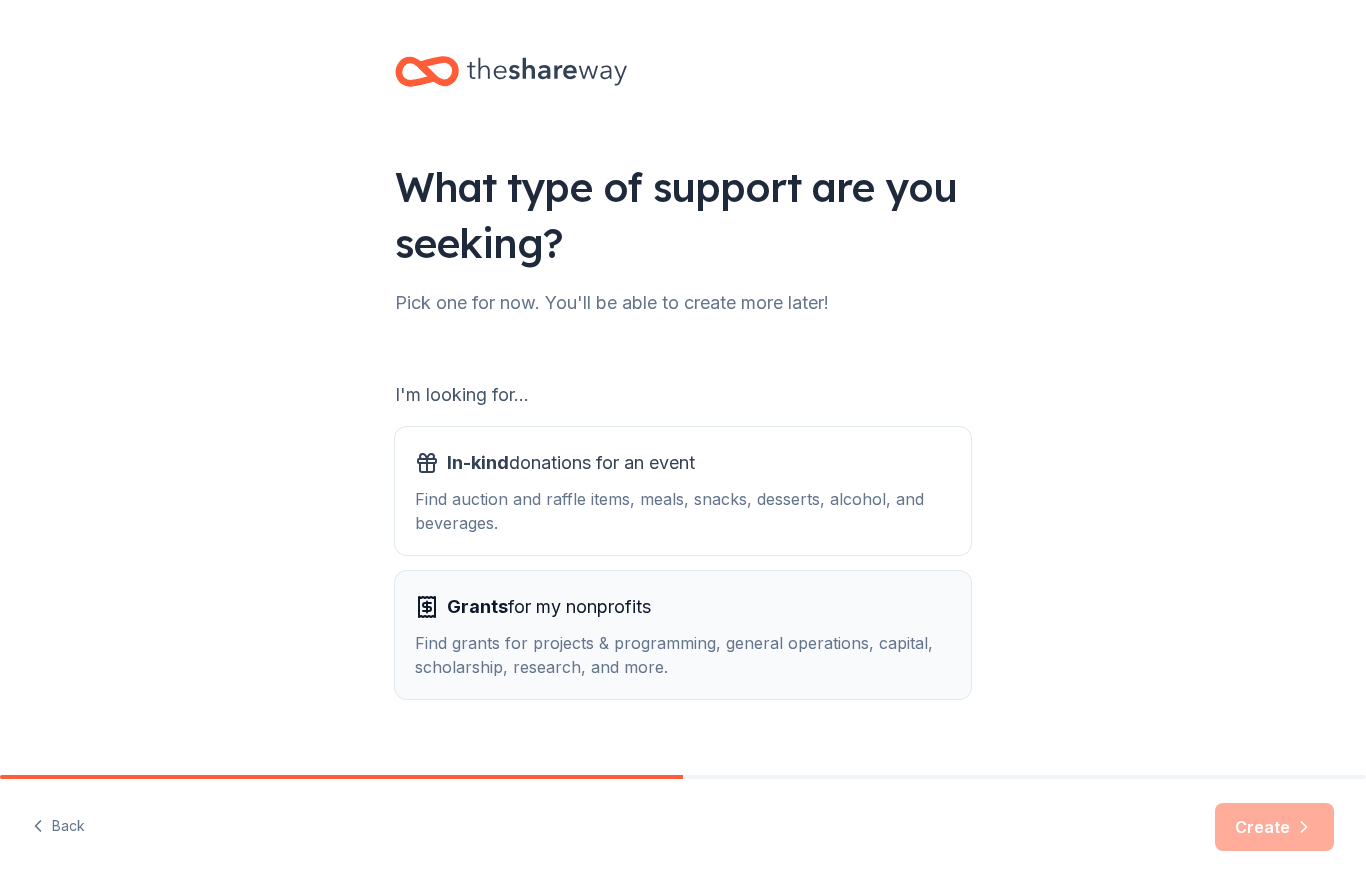 click on "Grants" at bounding box center (477, 606) 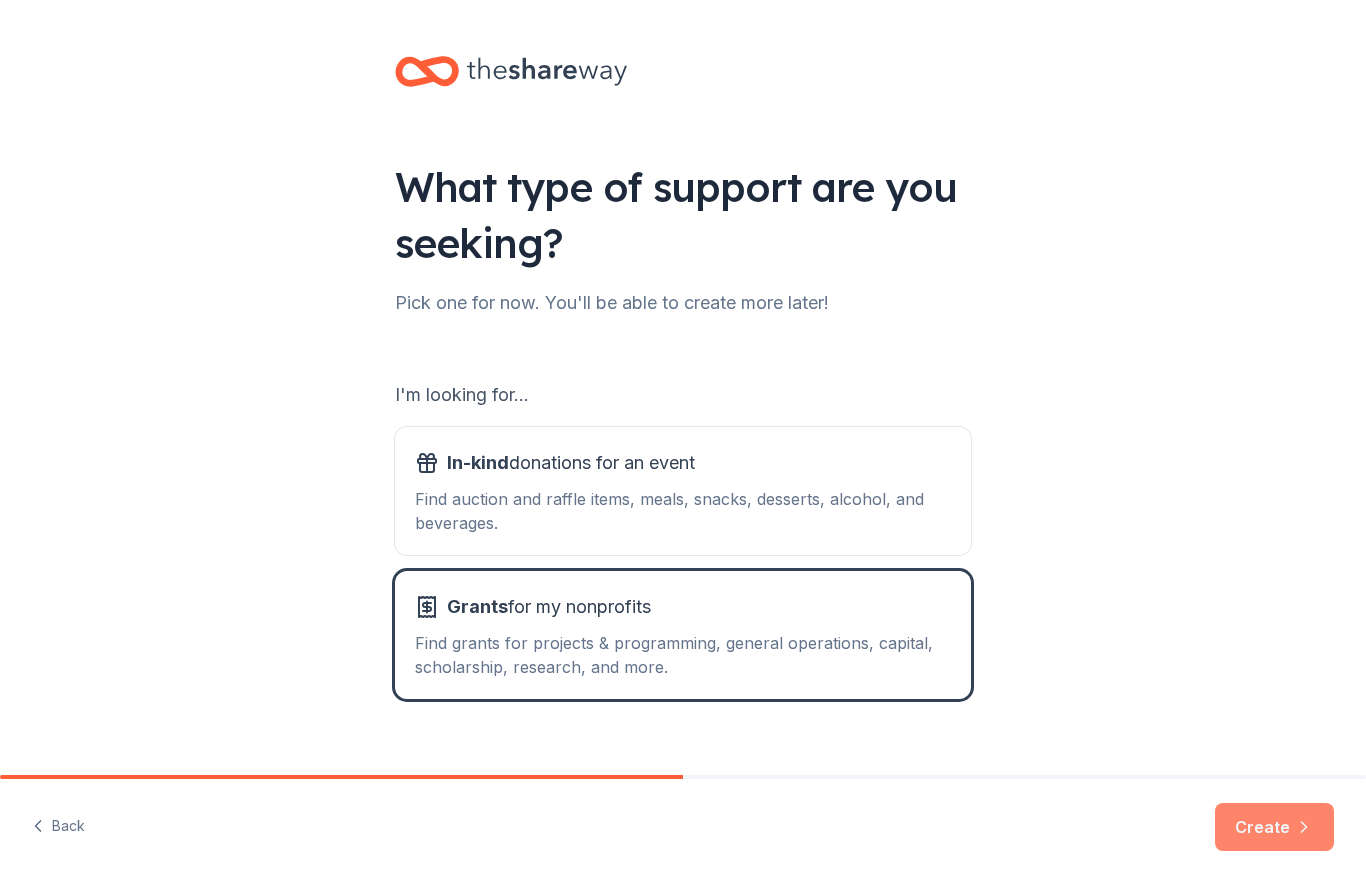 click on "Create" at bounding box center (1274, 827) 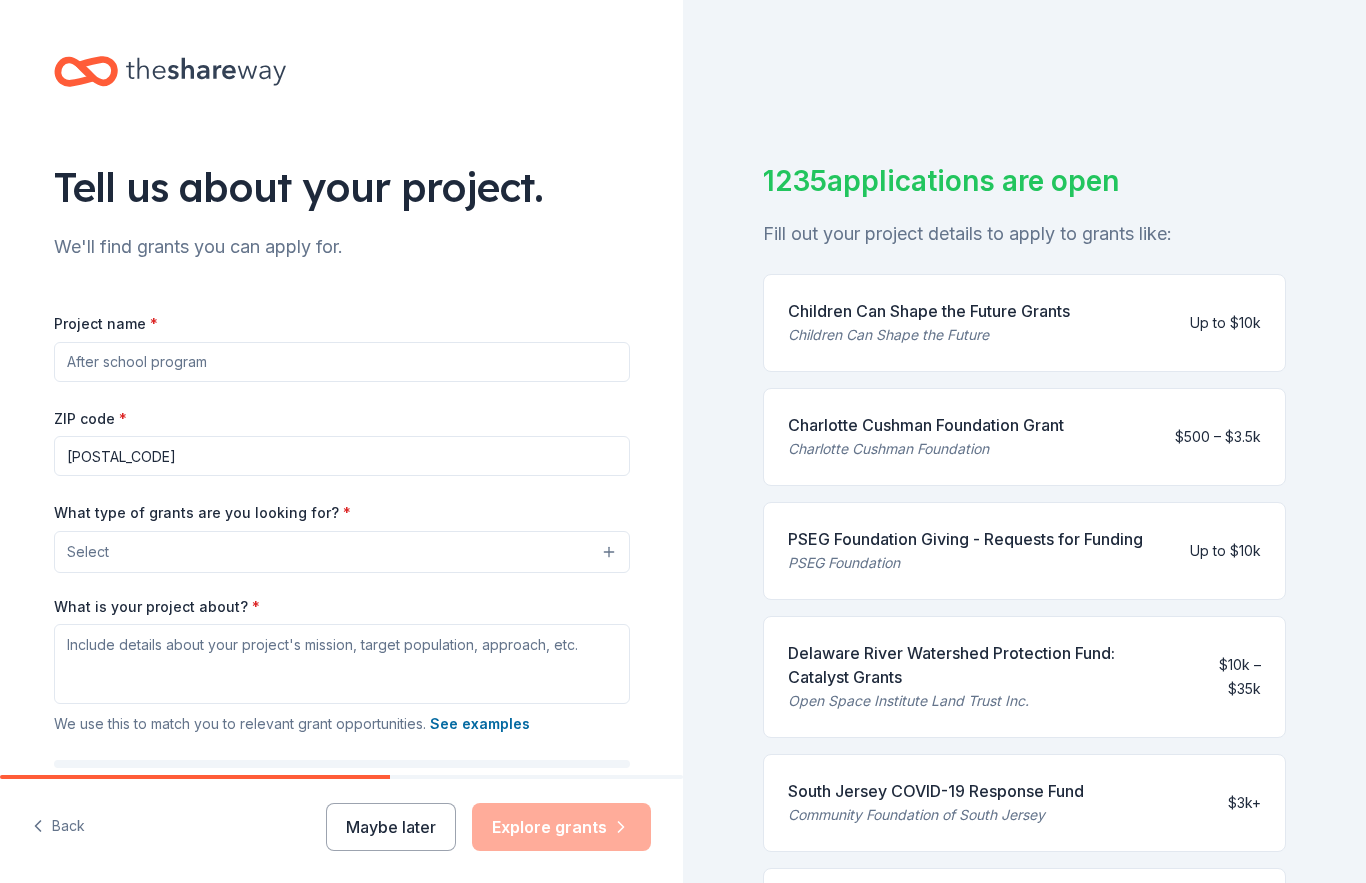 click on "Project name *" at bounding box center [342, 362] 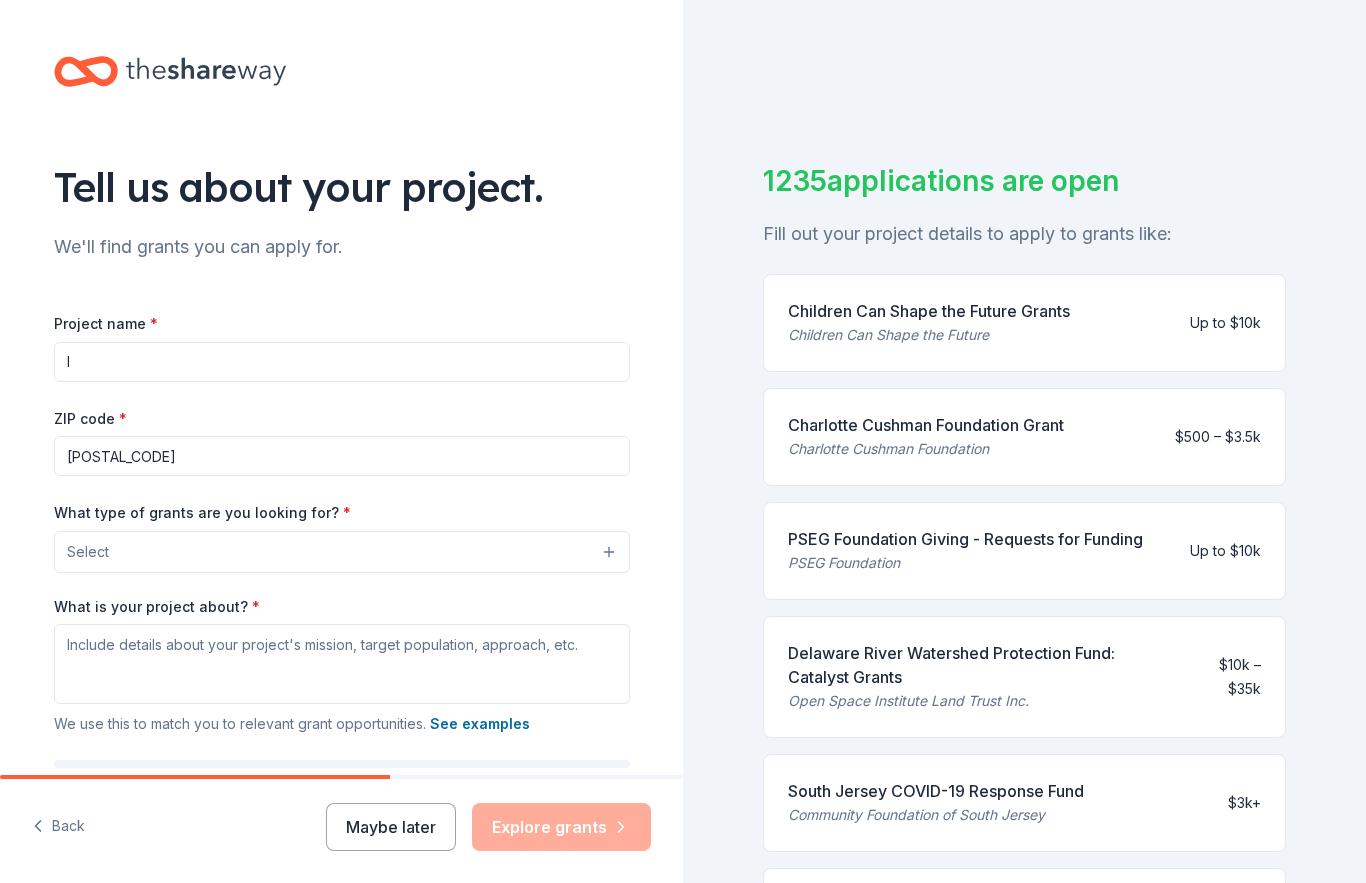 type on "I" 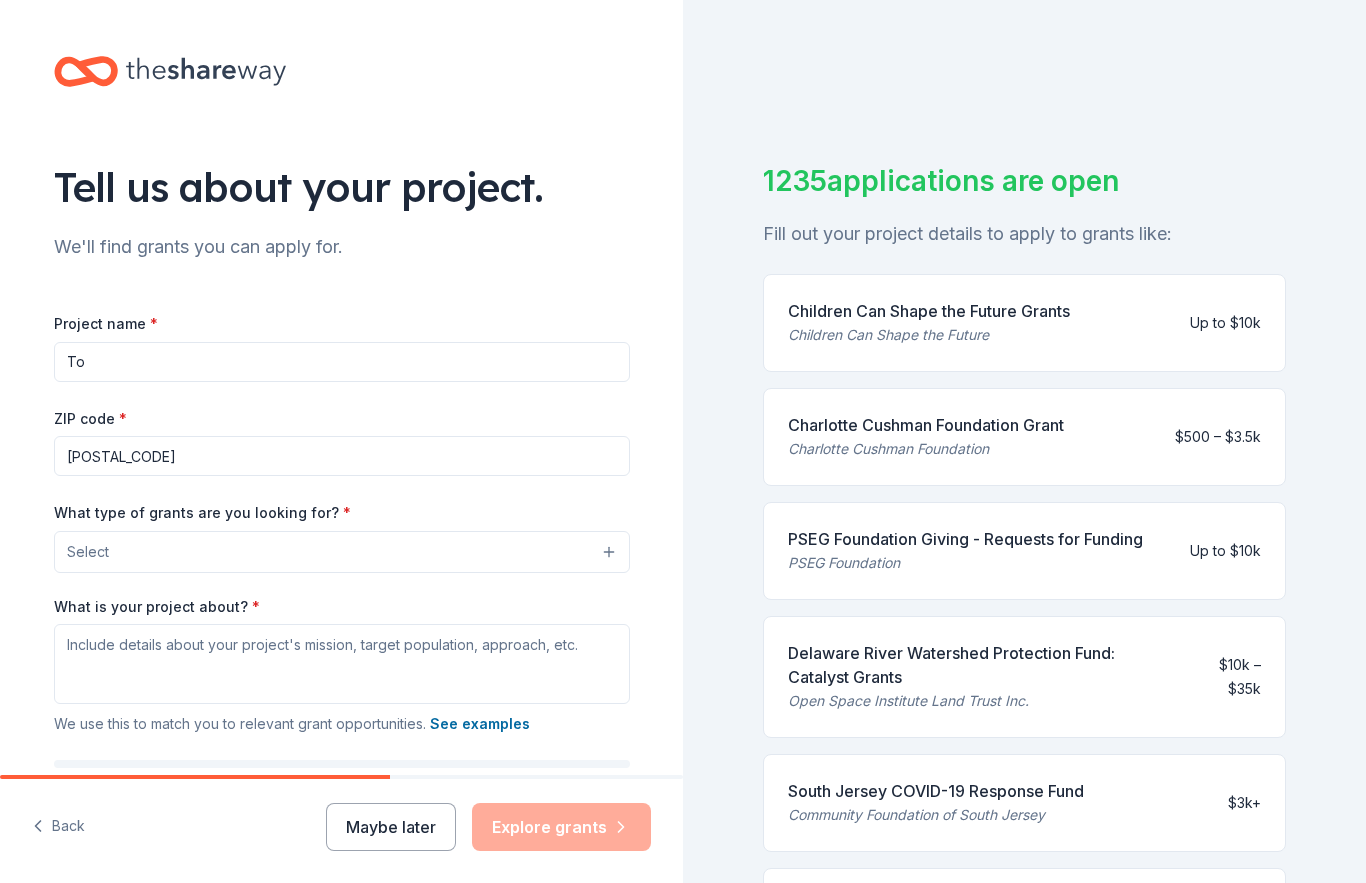 type on "T" 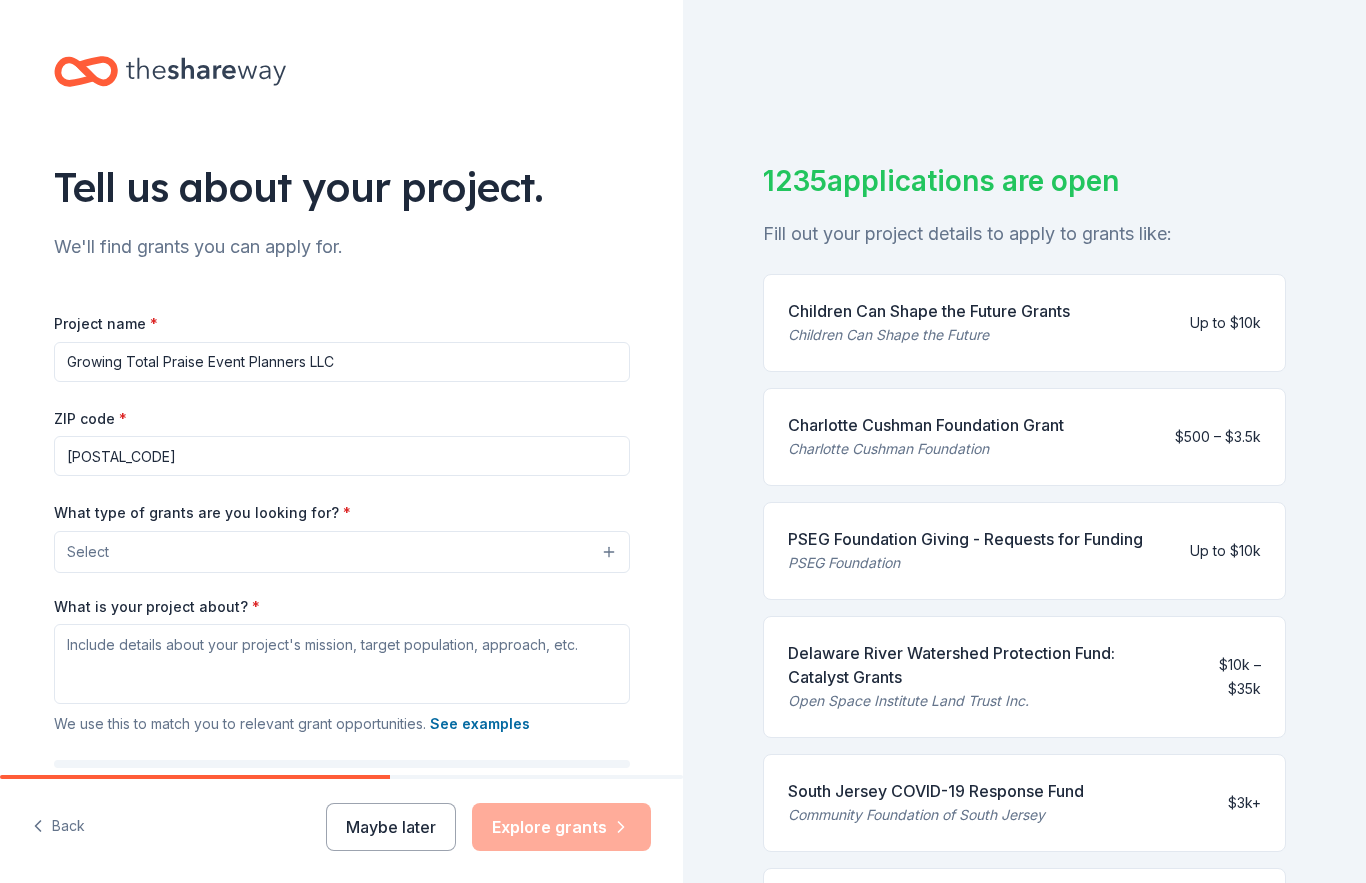 type on "Growing Total Praise Event Planners LLC" 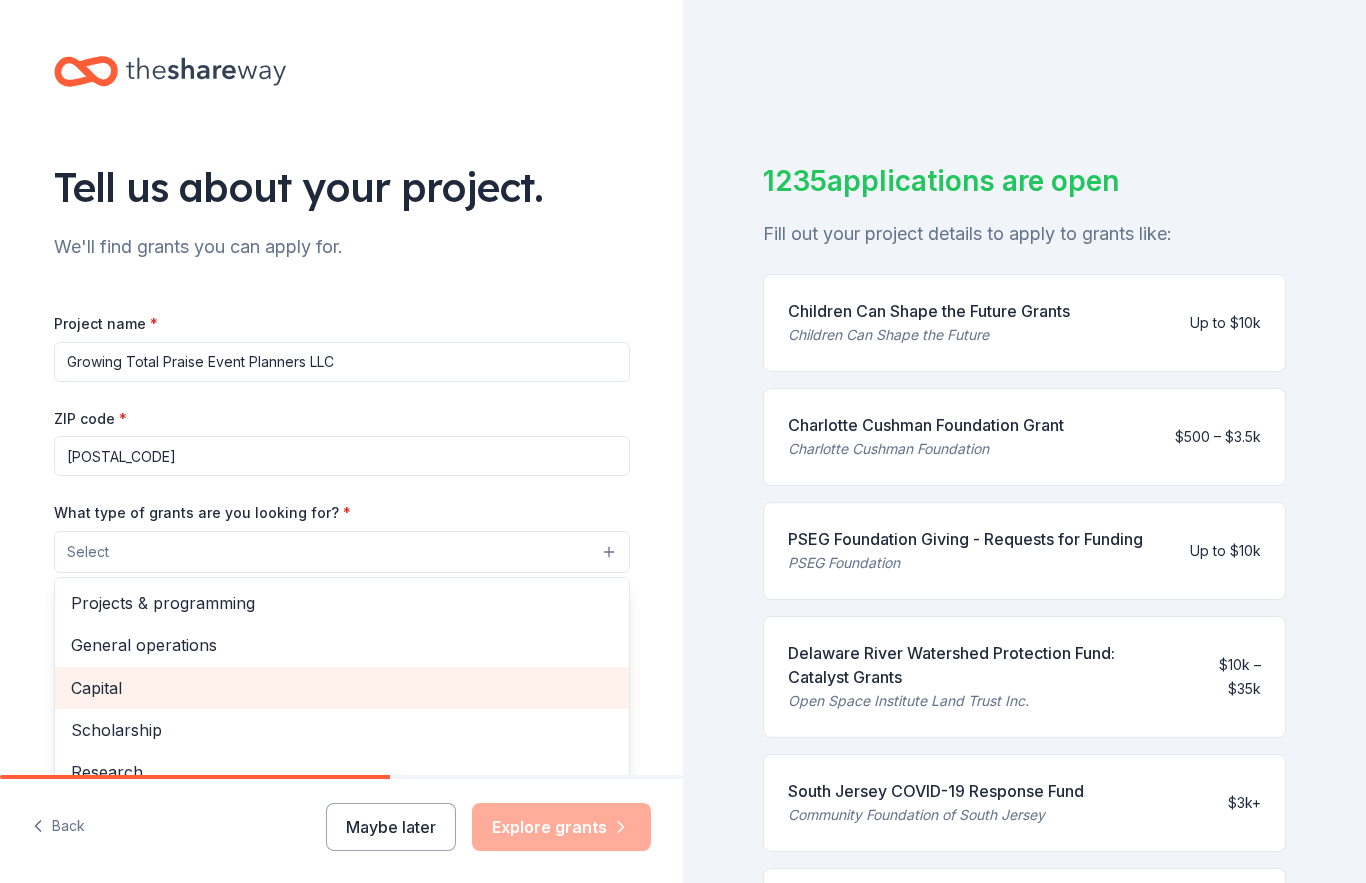click on "Capital" at bounding box center (342, 688) 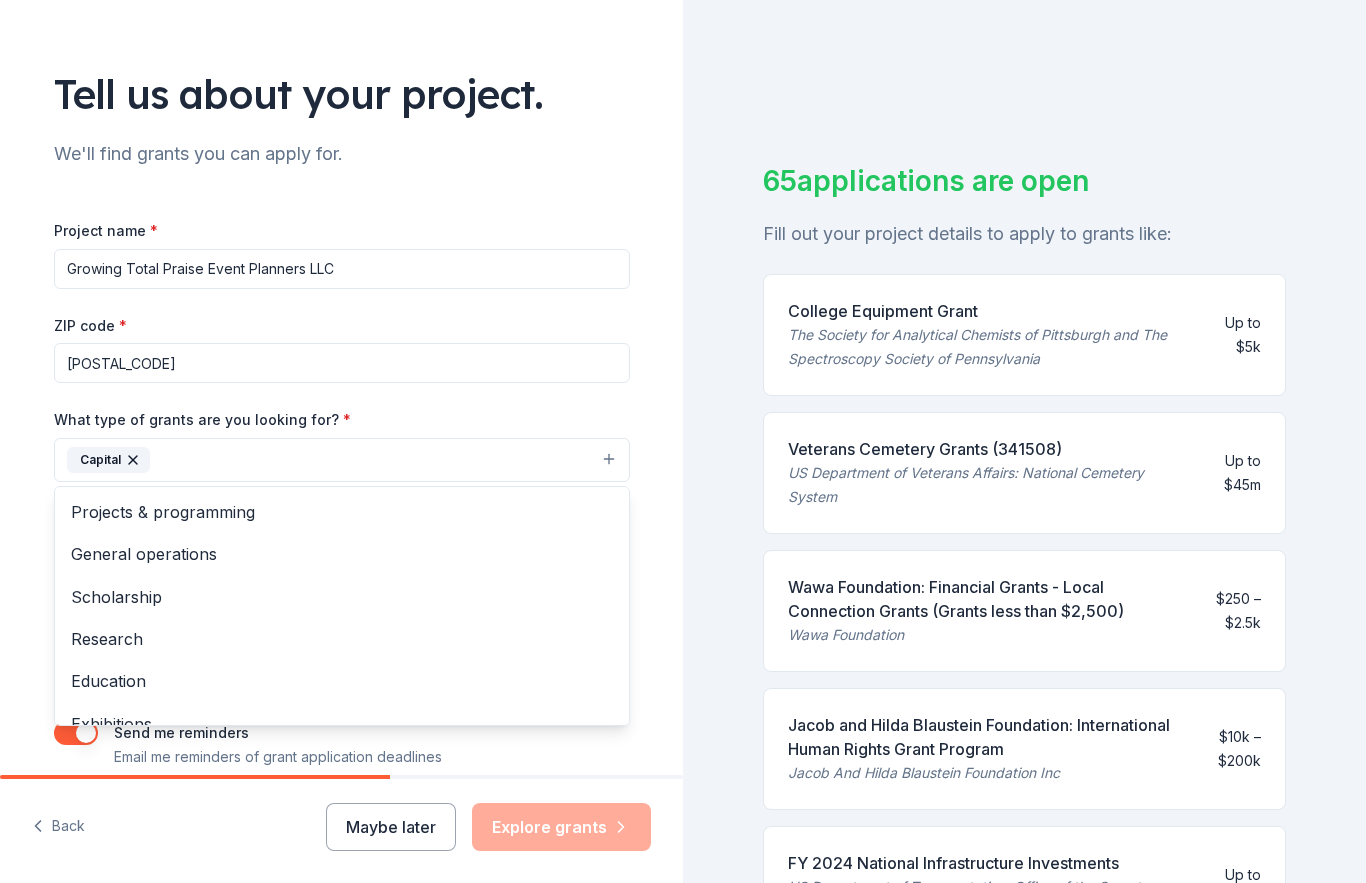 scroll, scrollTop: 92, scrollLeft: 0, axis: vertical 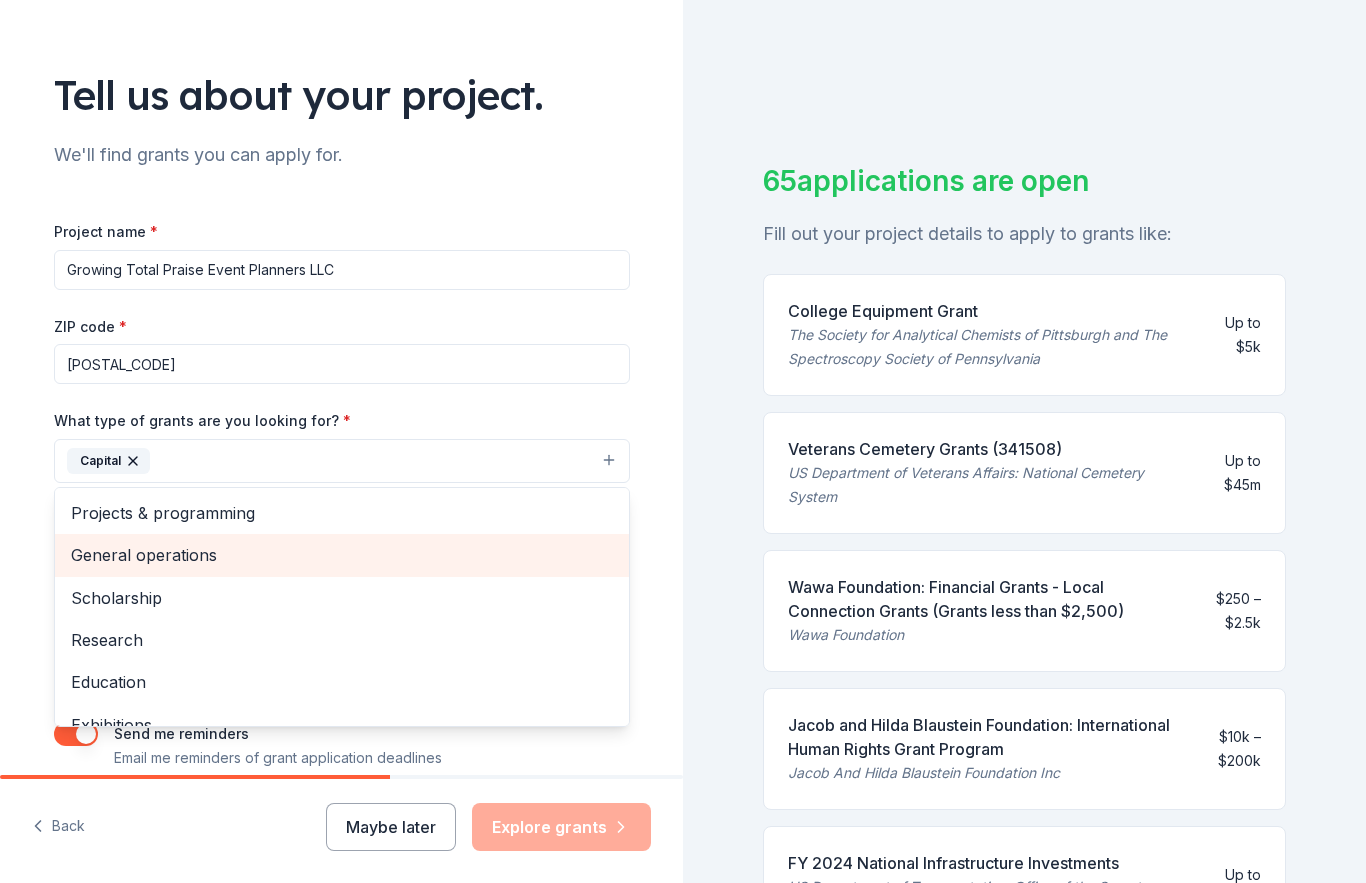 click on "General operations" at bounding box center [342, 555] 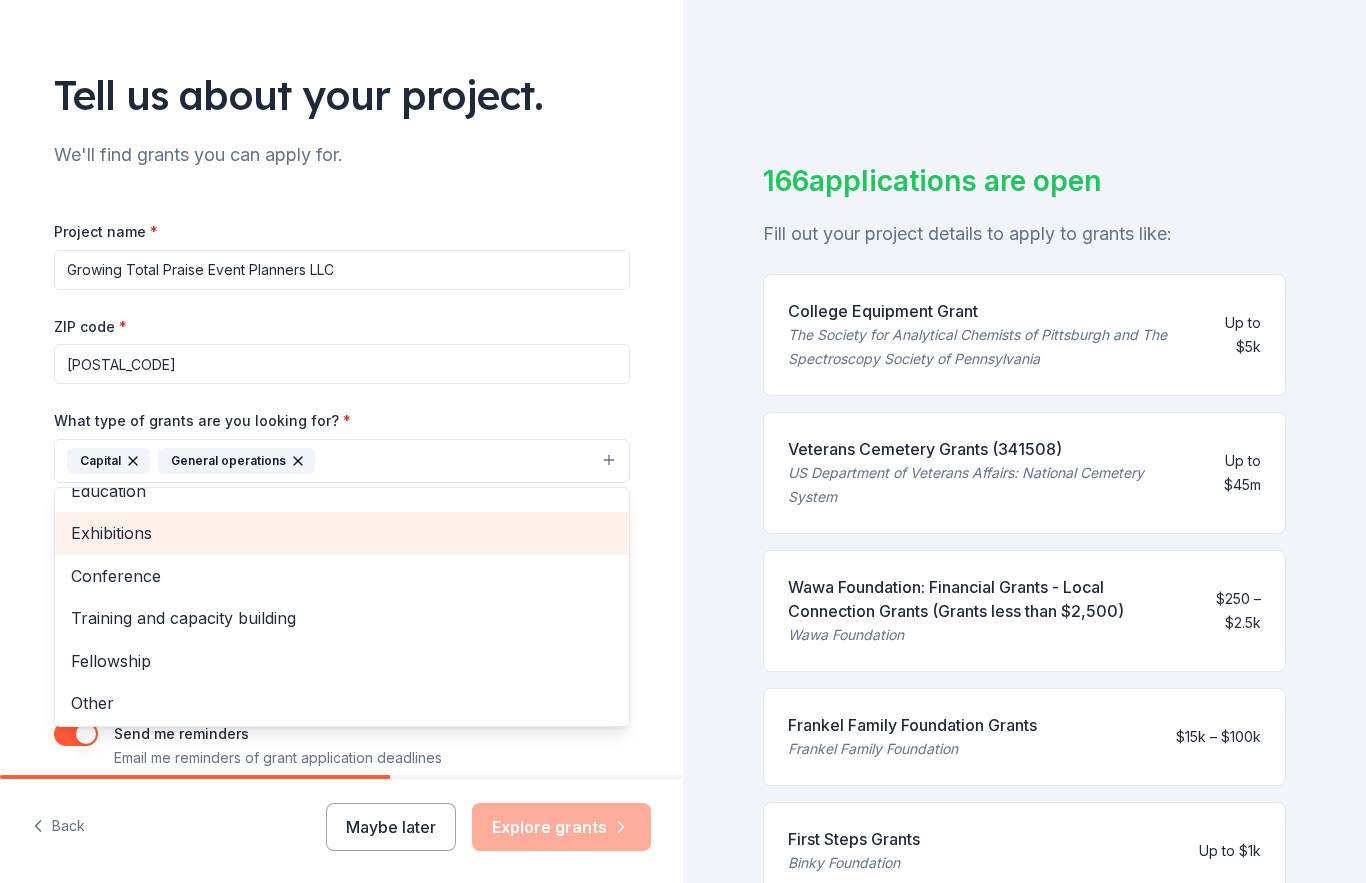scroll, scrollTop: 148, scrollLeft: 0, axis: vertical 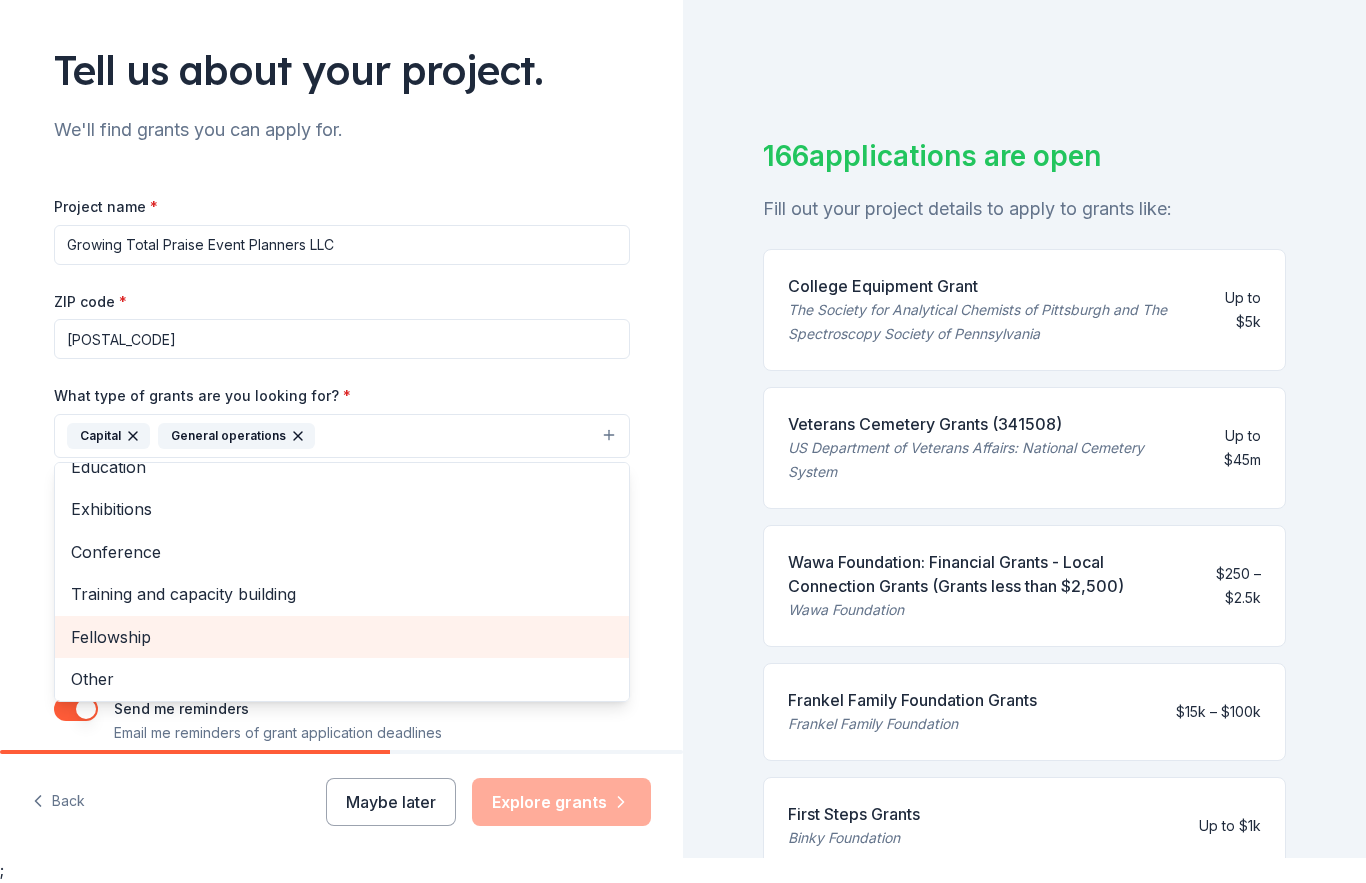 click on "Fellowship" at bounding box center (342, 638) 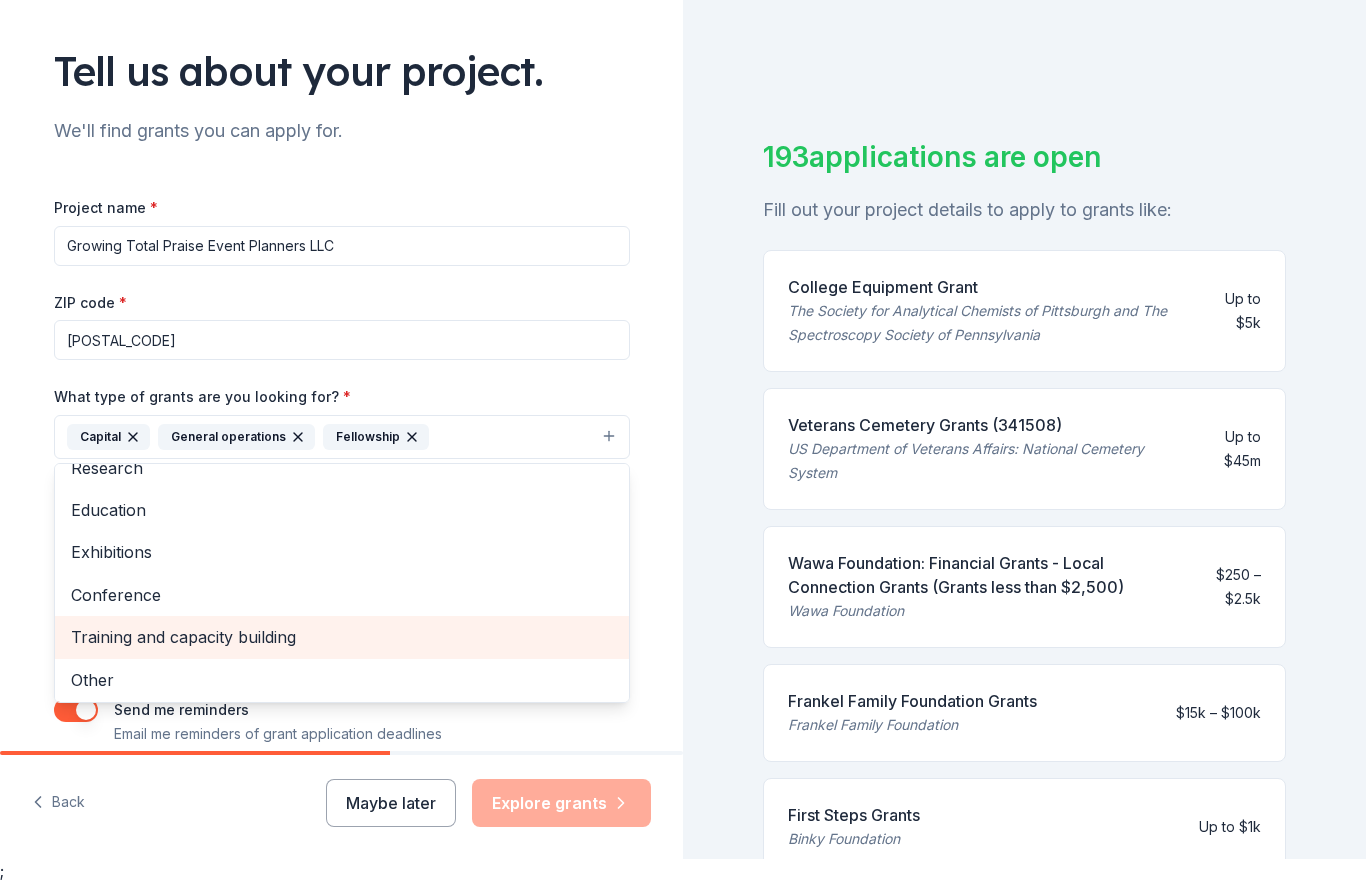 scroll, scrollTop: 92, scrollLeft: 0, axis: vertical 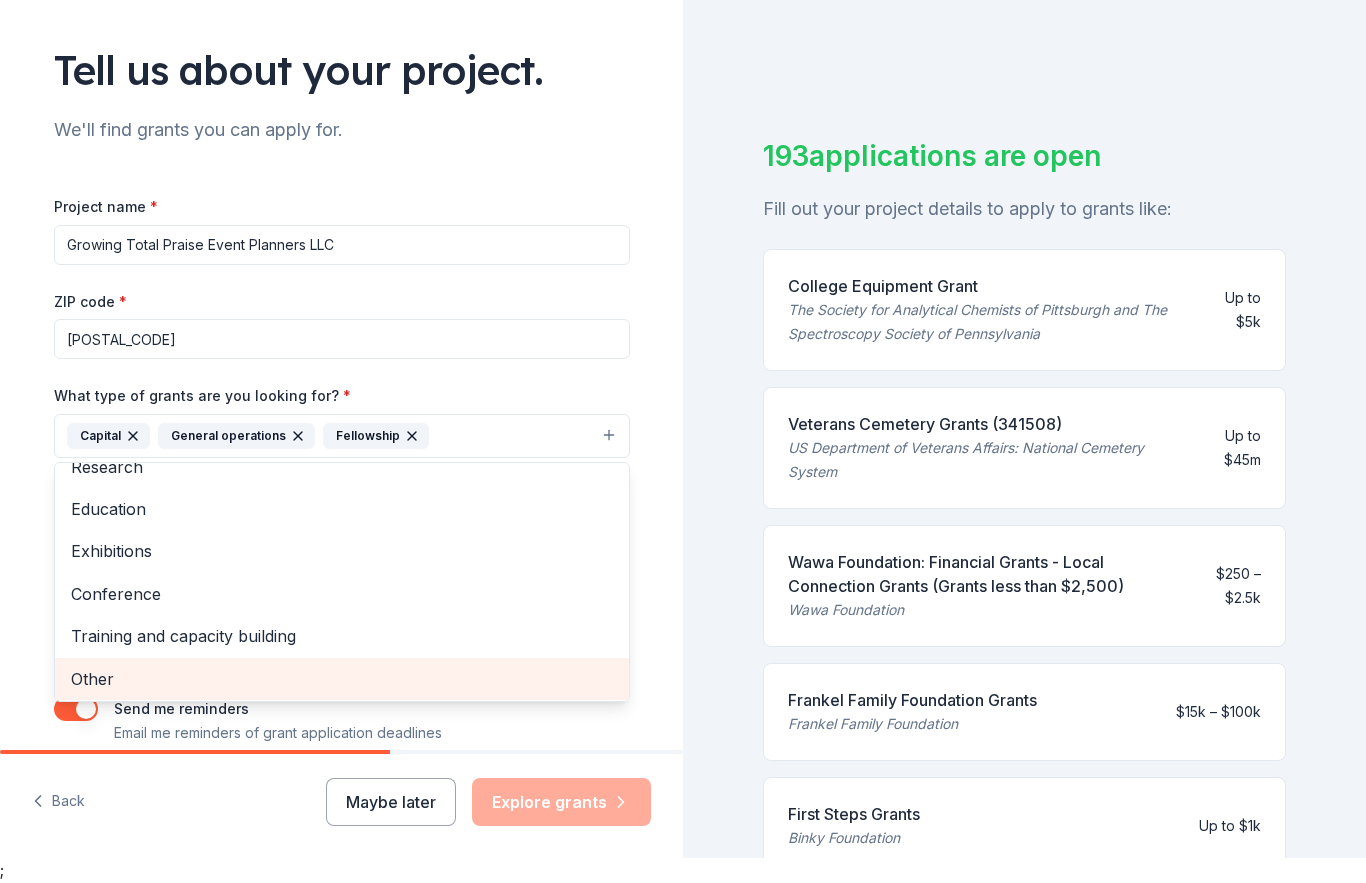 click on "Other" at bounding box center [342, 680] 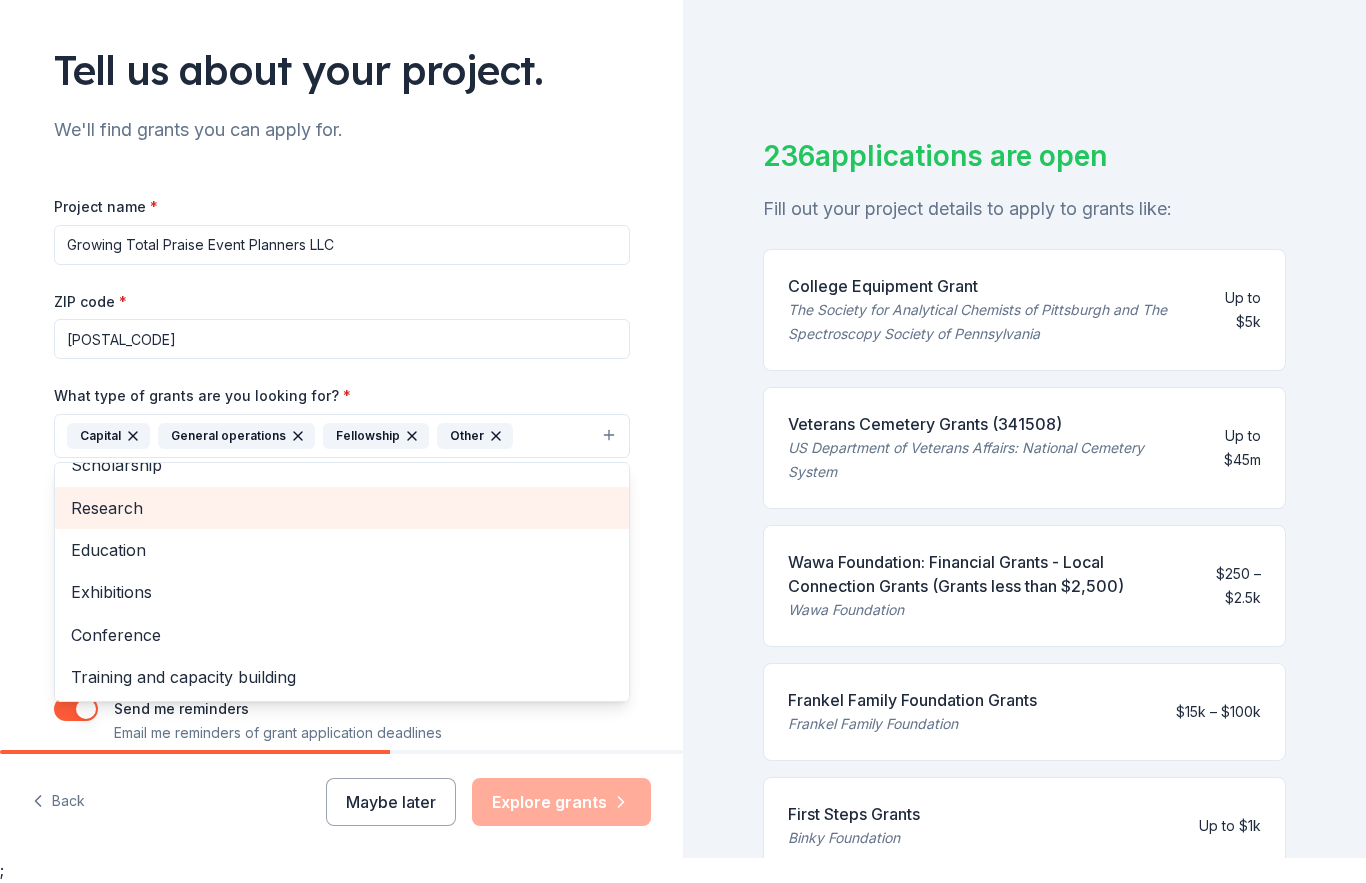 scroll, scrollTop: 64, scrollLeft: 0, axis: vertical 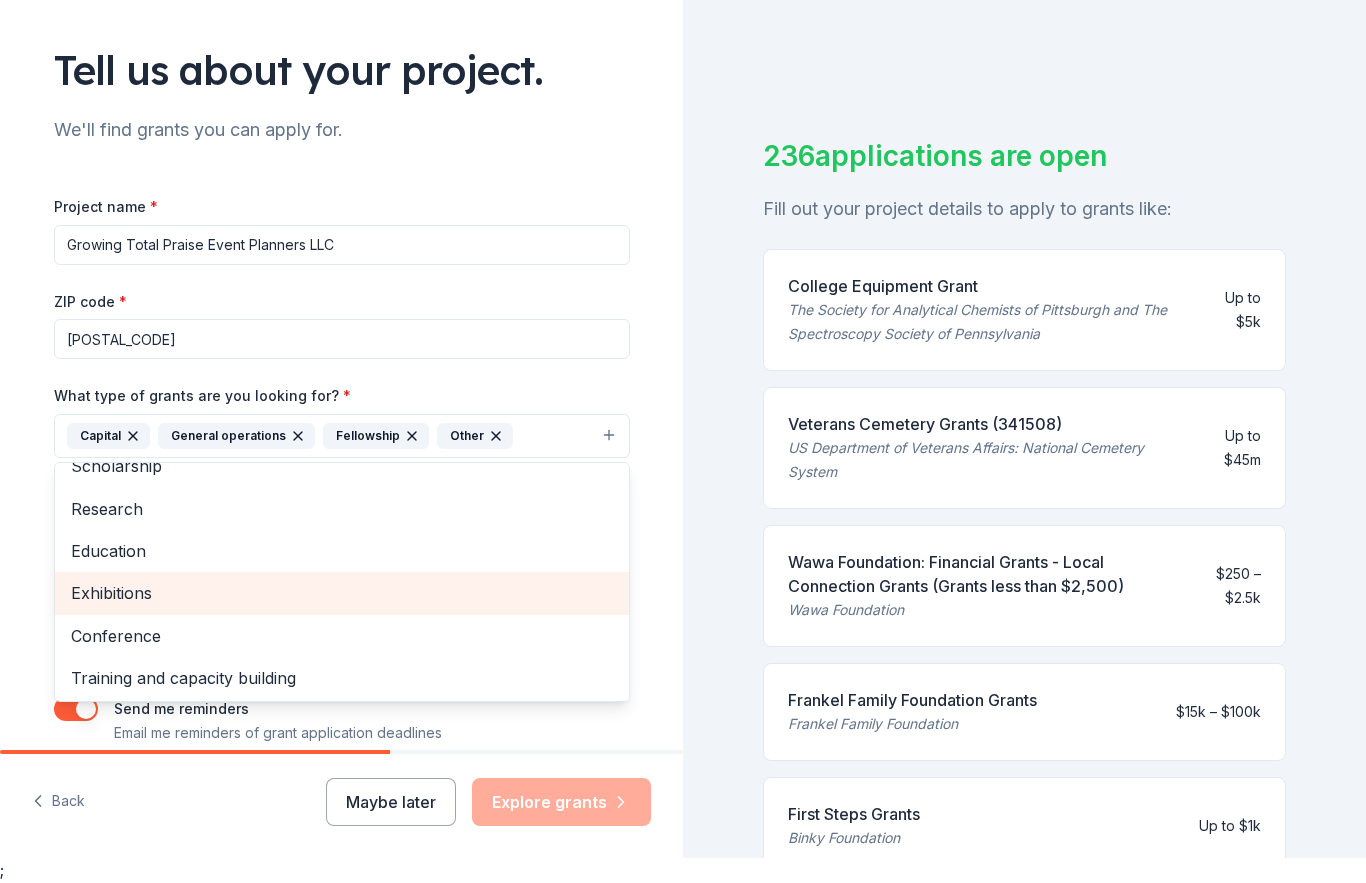 click on "Exhibitions" at bounding box center [342, 594] 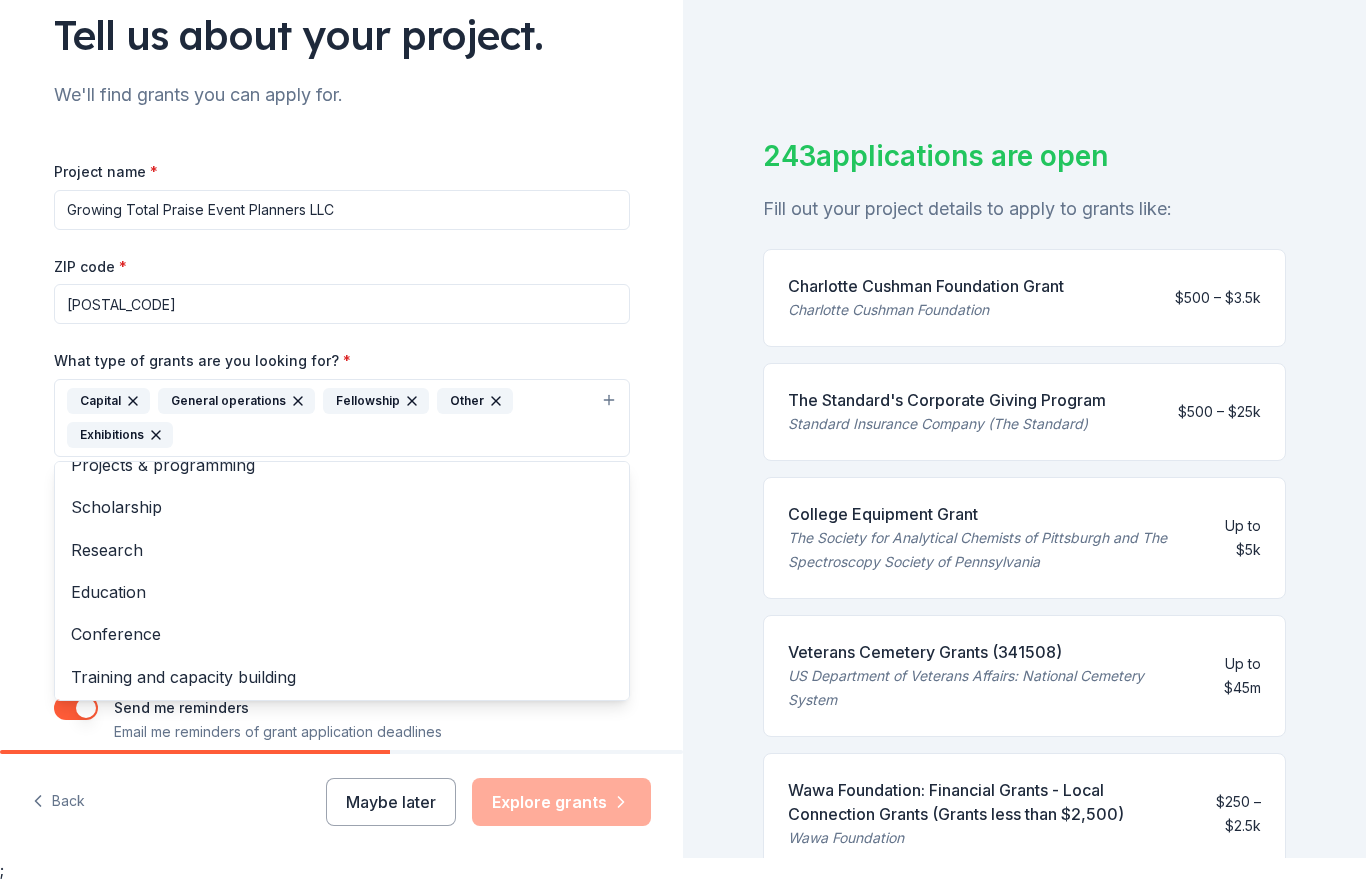 scroll, scrollTop: 126, scrollLeft: 0, axis: vertical 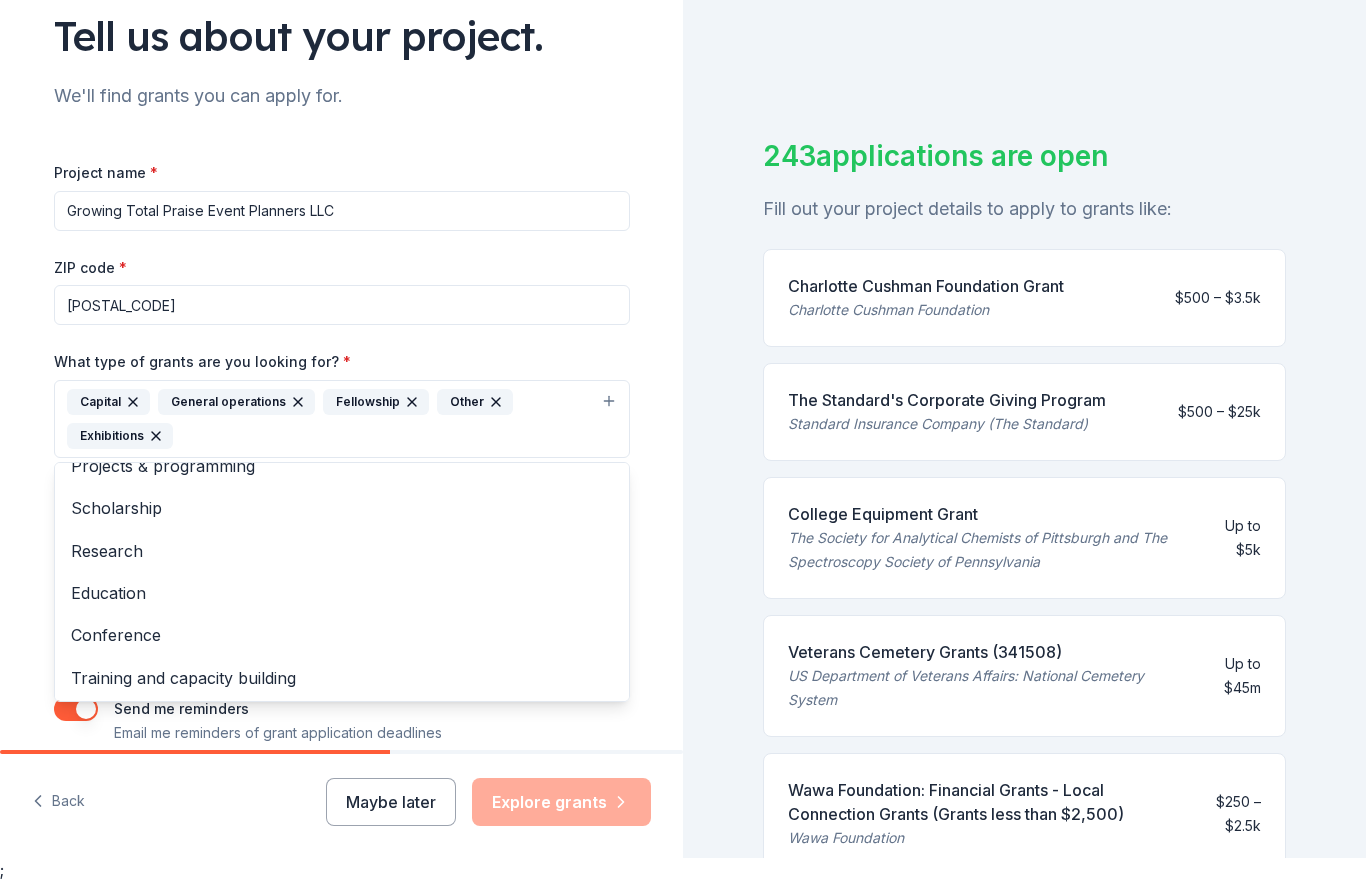 click on "Project name * [ORGANIZATION_NAME] ZIP code * [POSTAL_CODE] What type of grants are you looking for? * Capital General operations Fellowship Other Exhibitions Projects & programming Scholarship Research Education Conference Training and capacity building What is your project about? * We use this to match you to relevant grant opportunities. See examples We recommend at least 300 characters to get the best grant matches. Send me reminders Email me reminders of grant application deadlines" at bounding box center (342, 453) 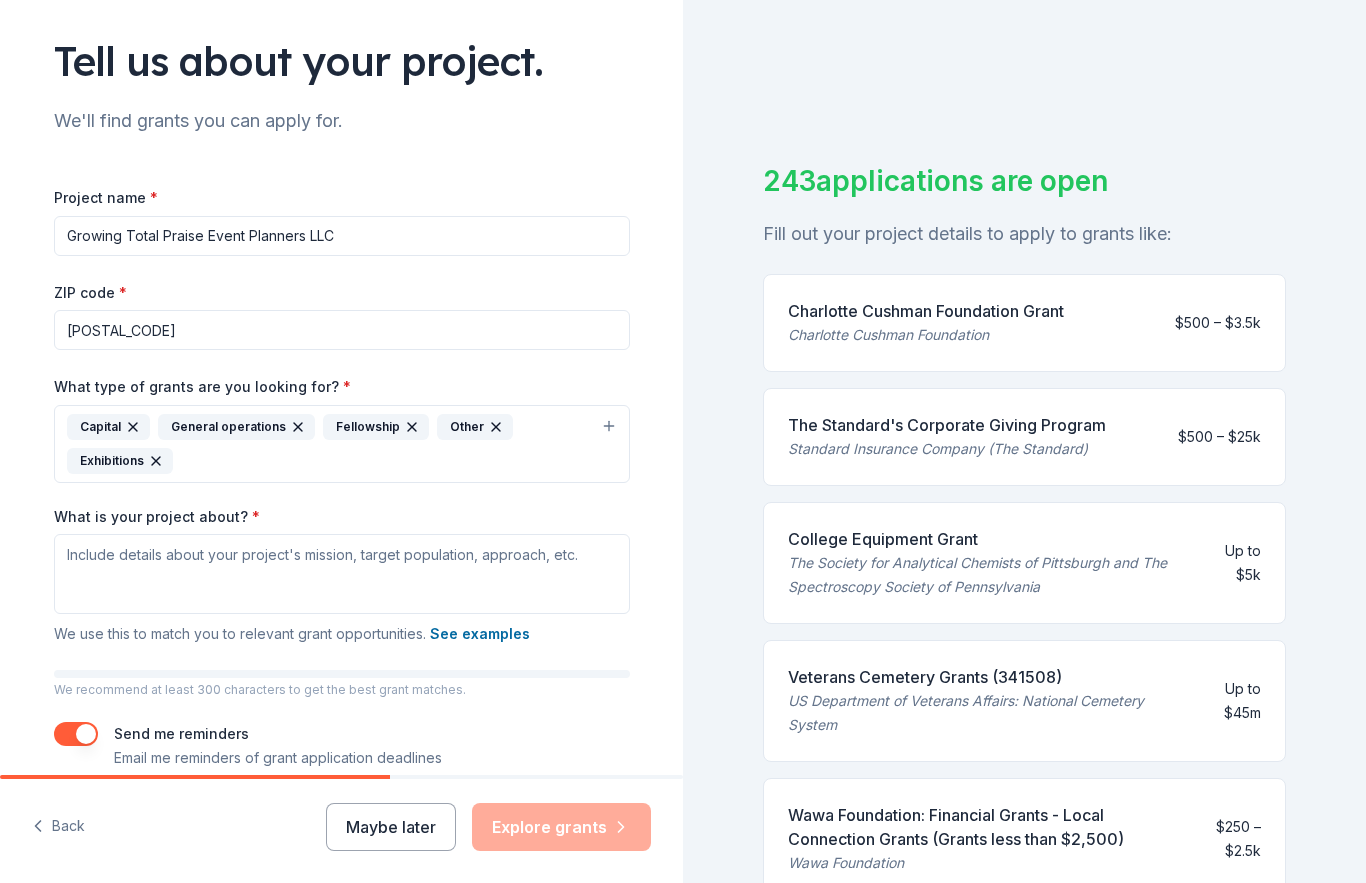 drag, startPoint x: 618, startPoint y: 337, endPoint x: 611, endPoint y: 430, distance: 93.26307 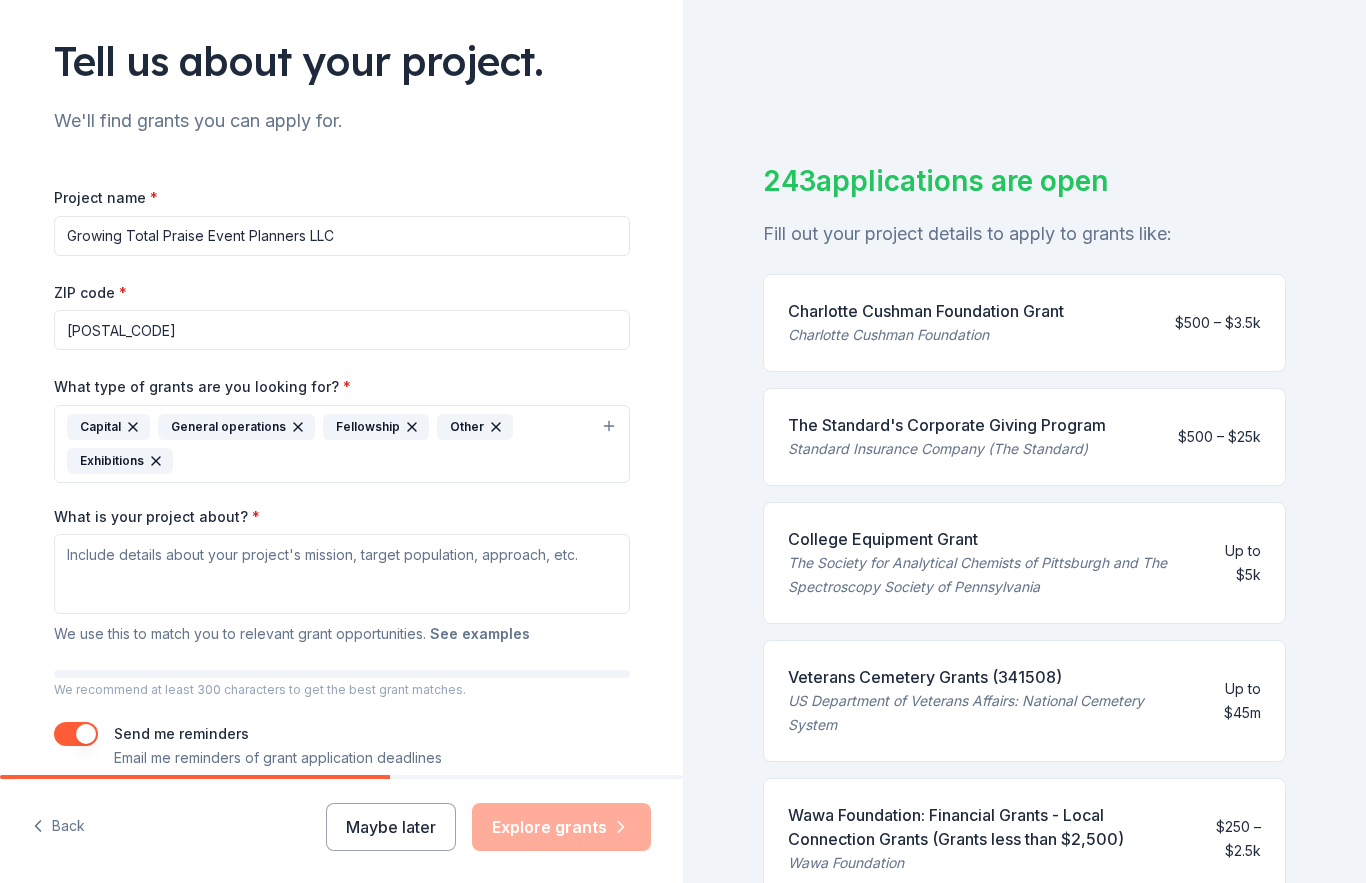 click on "See examples" at bounding box center [480, 634] 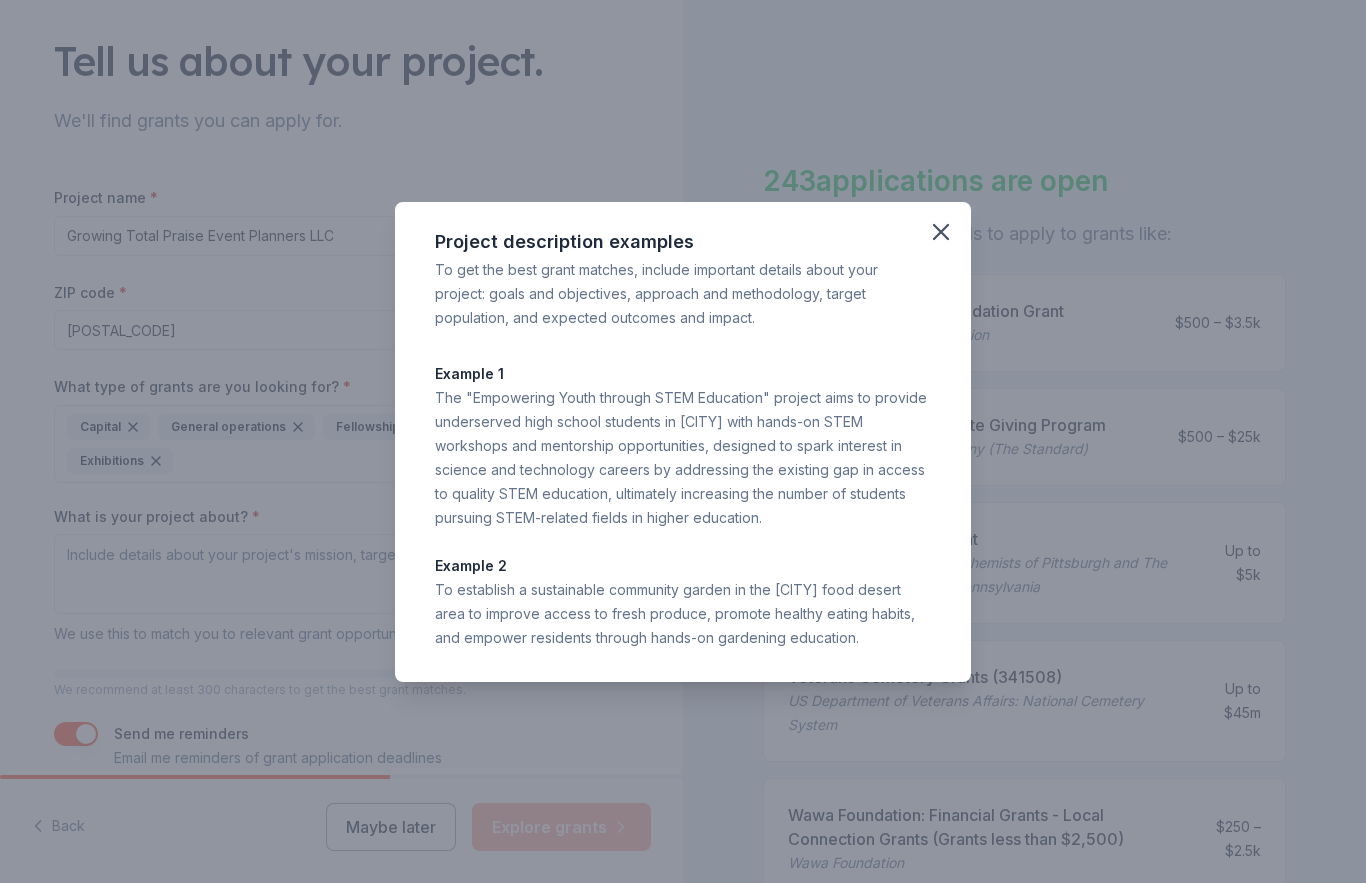 click on "Project description examples To get the best grant matches, include important details about your project: goals and objectives, approach and methodology, target population, and expected outcomes and impact. Example 1 The "Empowering Youth through STEM Education" project aims to provide underserved high school students in [CITY] with hands-on STEM workshops and mentorship opportunities, designed to spark interest in science and technology careers by addressing the existing gap in quality STEM education, ultimately increasing the number of students pursuing STEM-related fields in higher education. Example 2 To establish a sustainable community garden in the [CITY] food desert area to improve access to fresh produce, promote healthy eating habits, and empower residents through hands-on gardening education." at bounding box center [683, 442] 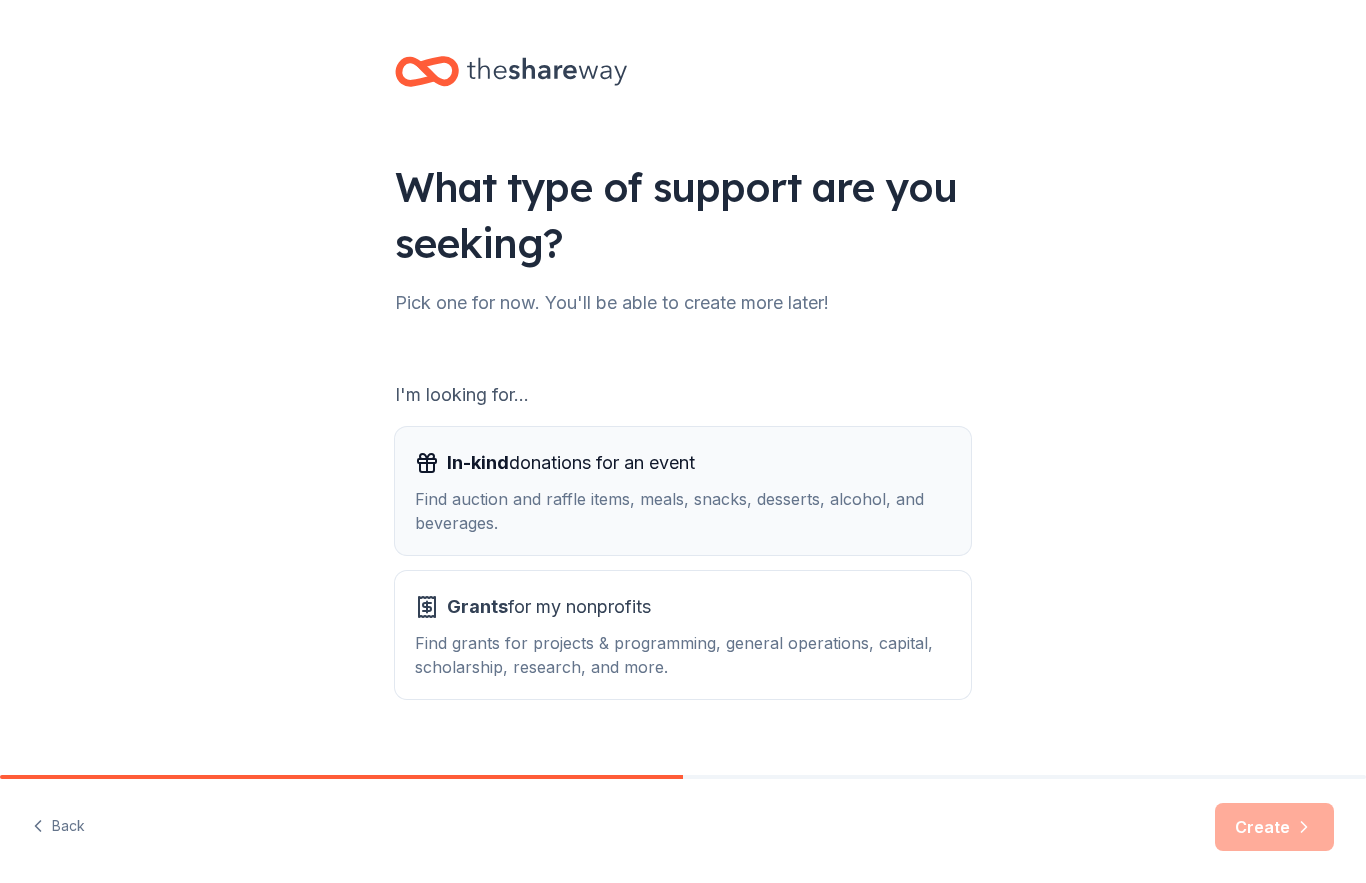 click on "In-kind" at bounding box center (478, 462) 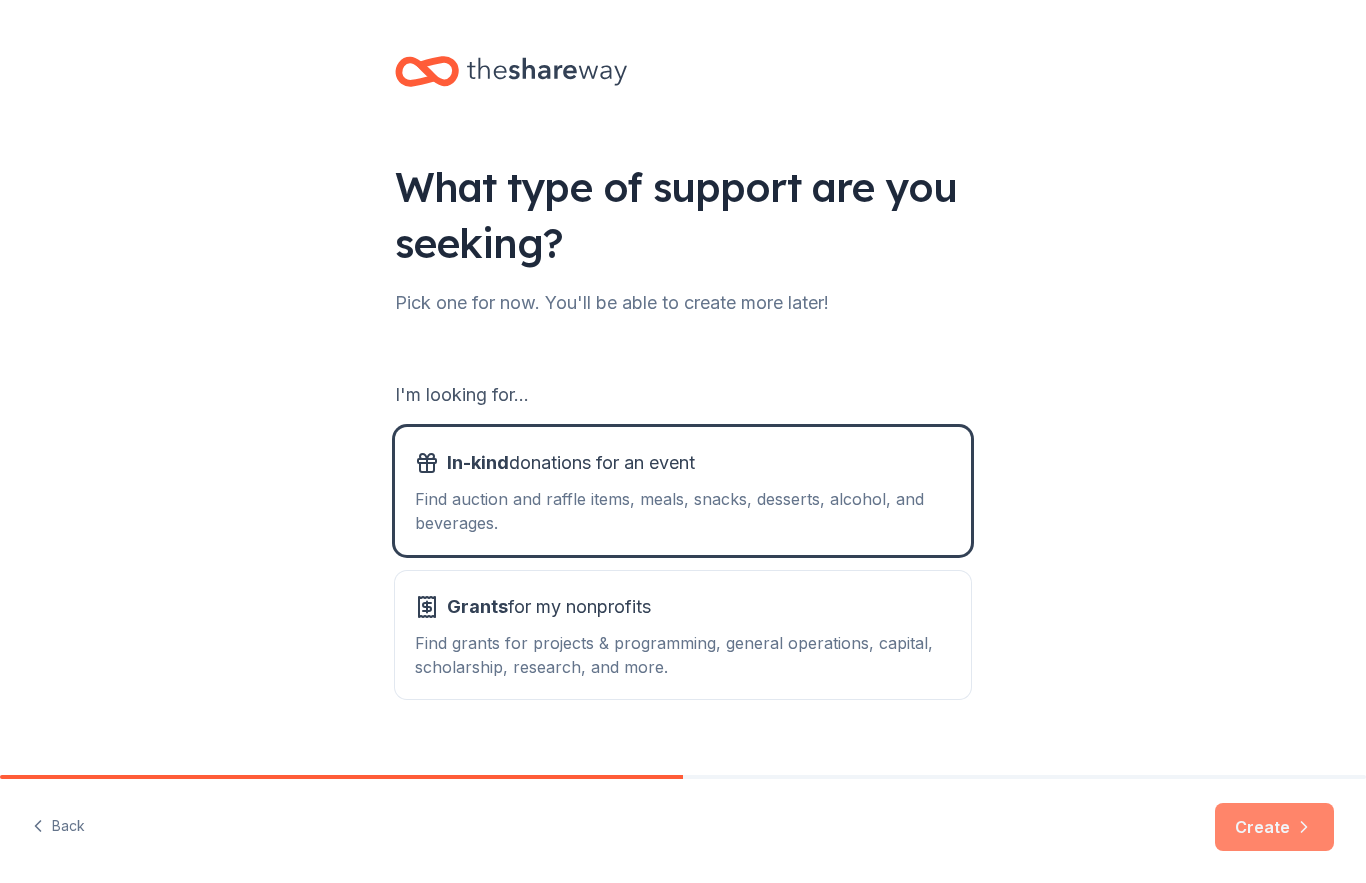 click on "Create" at bounding box center [1274, 827] 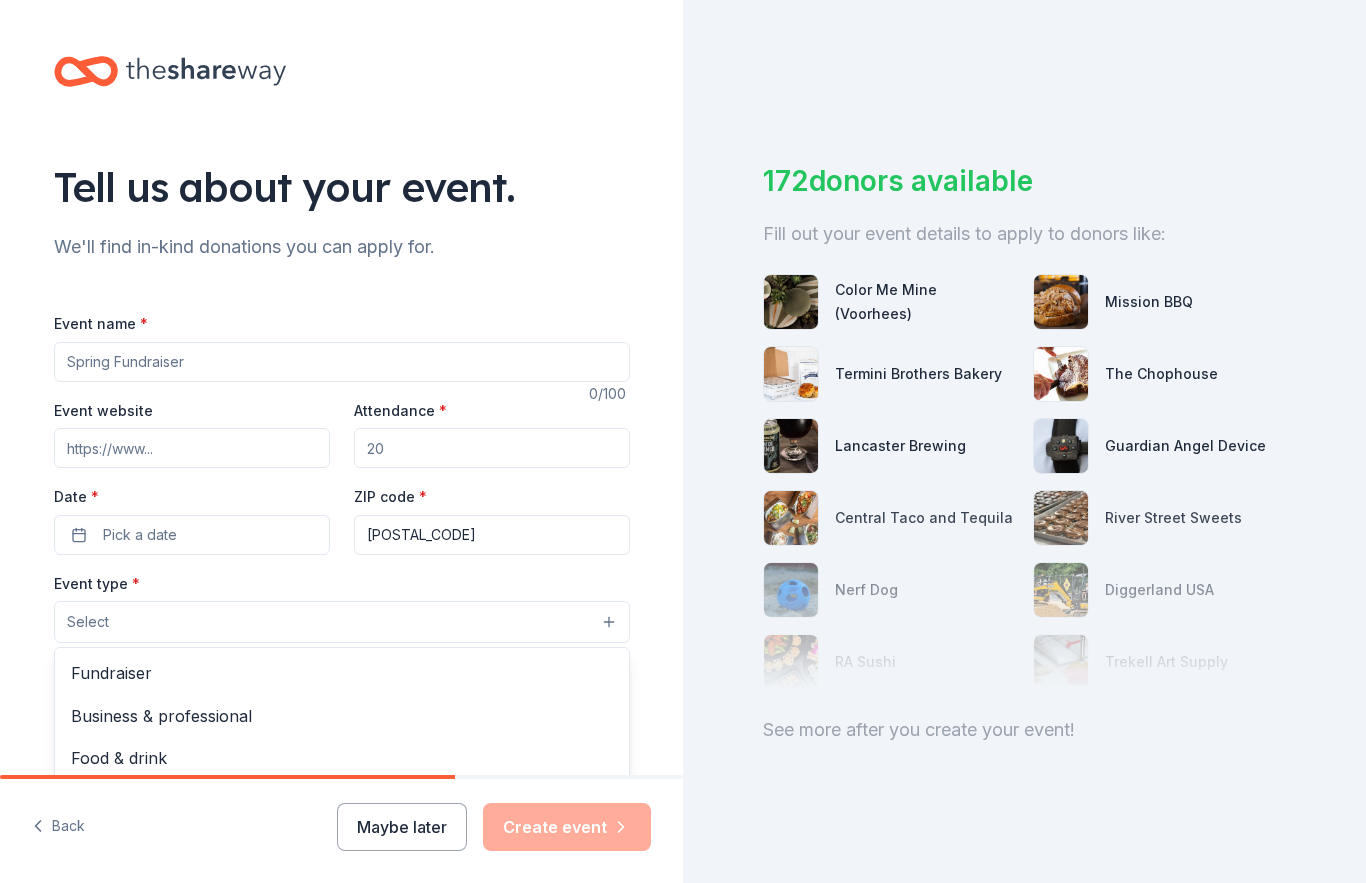 click on "Select" at bounding box center [342, 622] 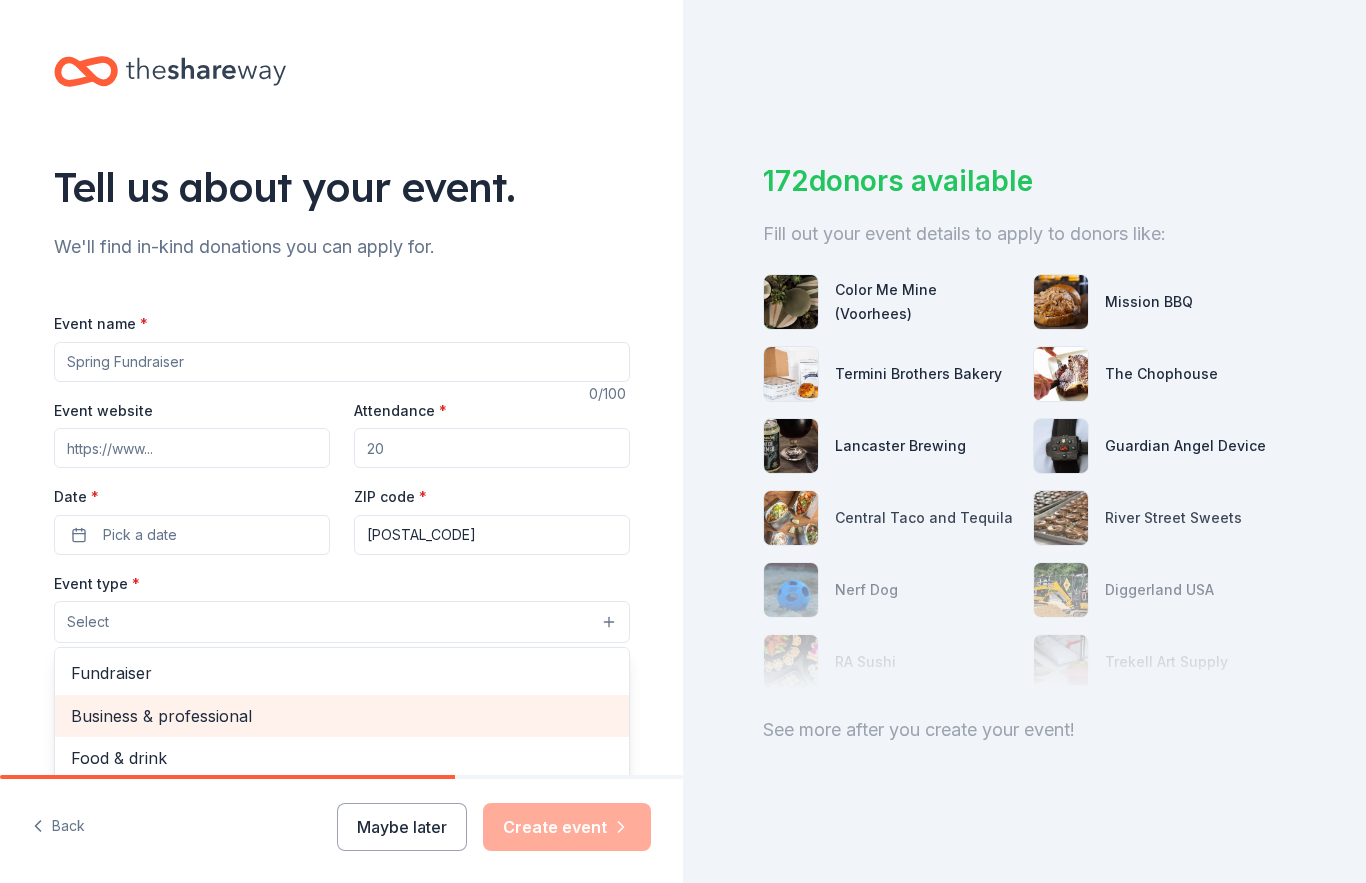 click on "Business & professional" at bounding box center [342, 716] 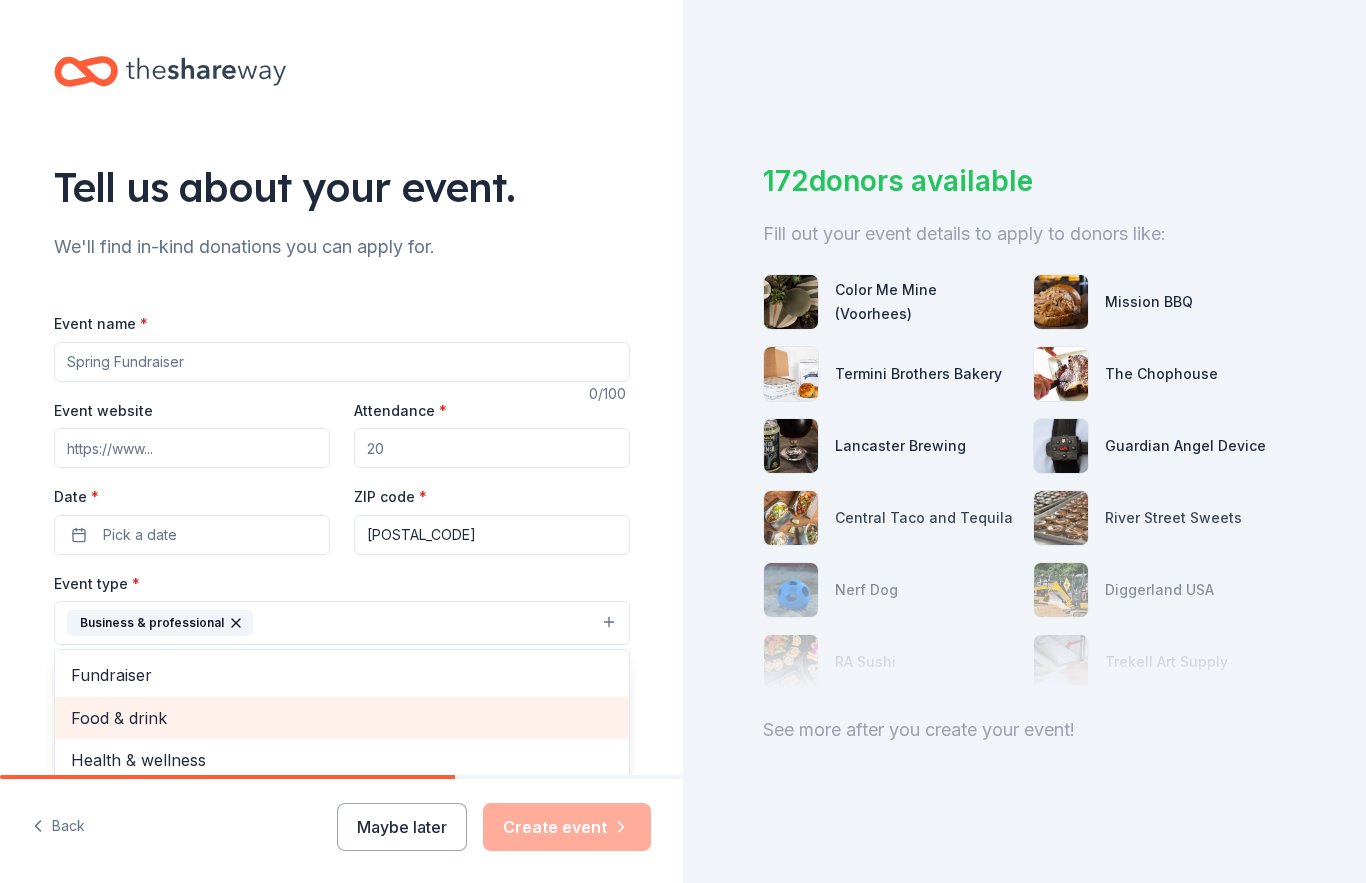 click on "Food & drink" at bounding box center (342, 718) 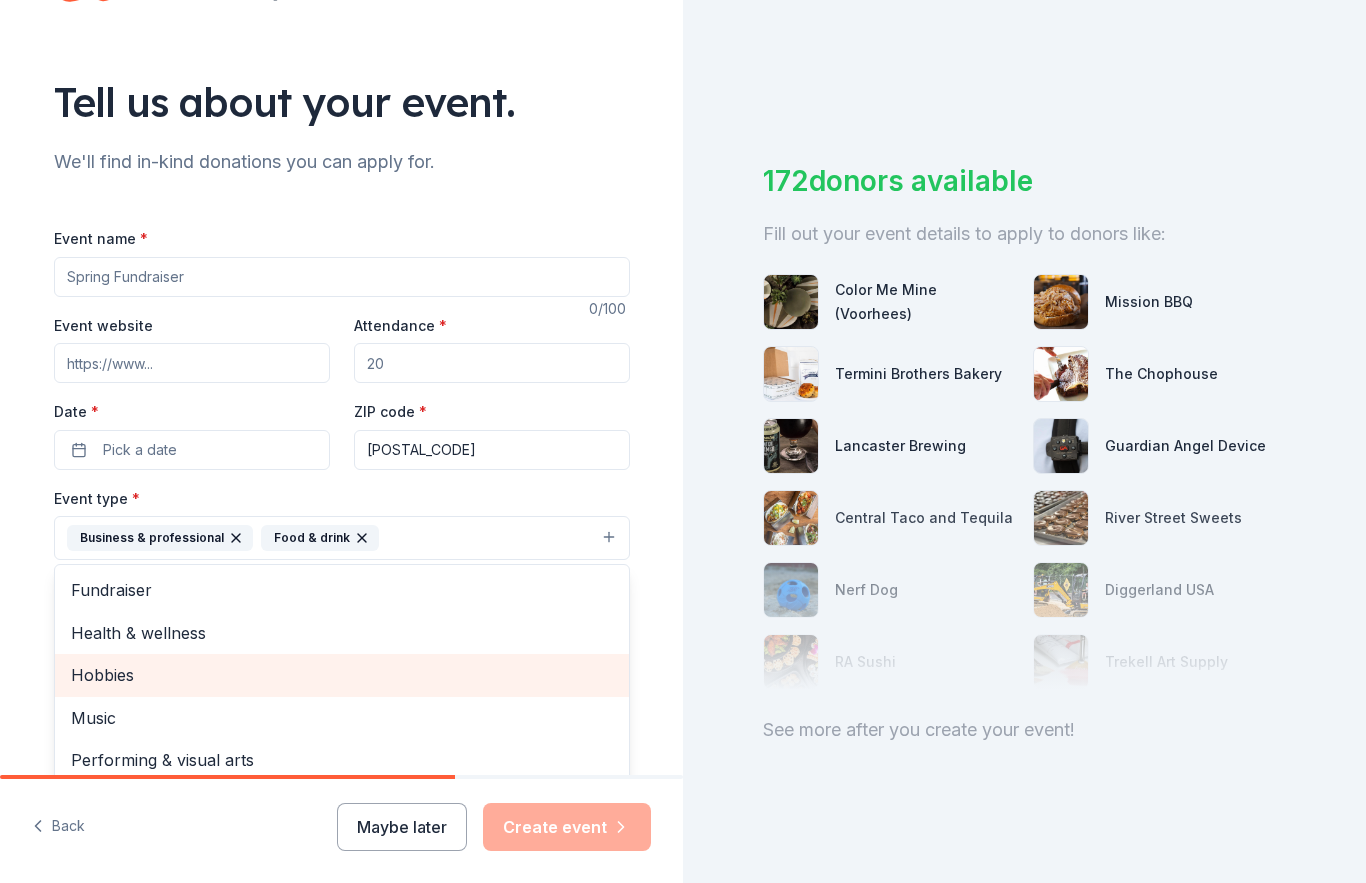 scroll, scrollTop: 86, scrollLeft: 0, axis: vertical 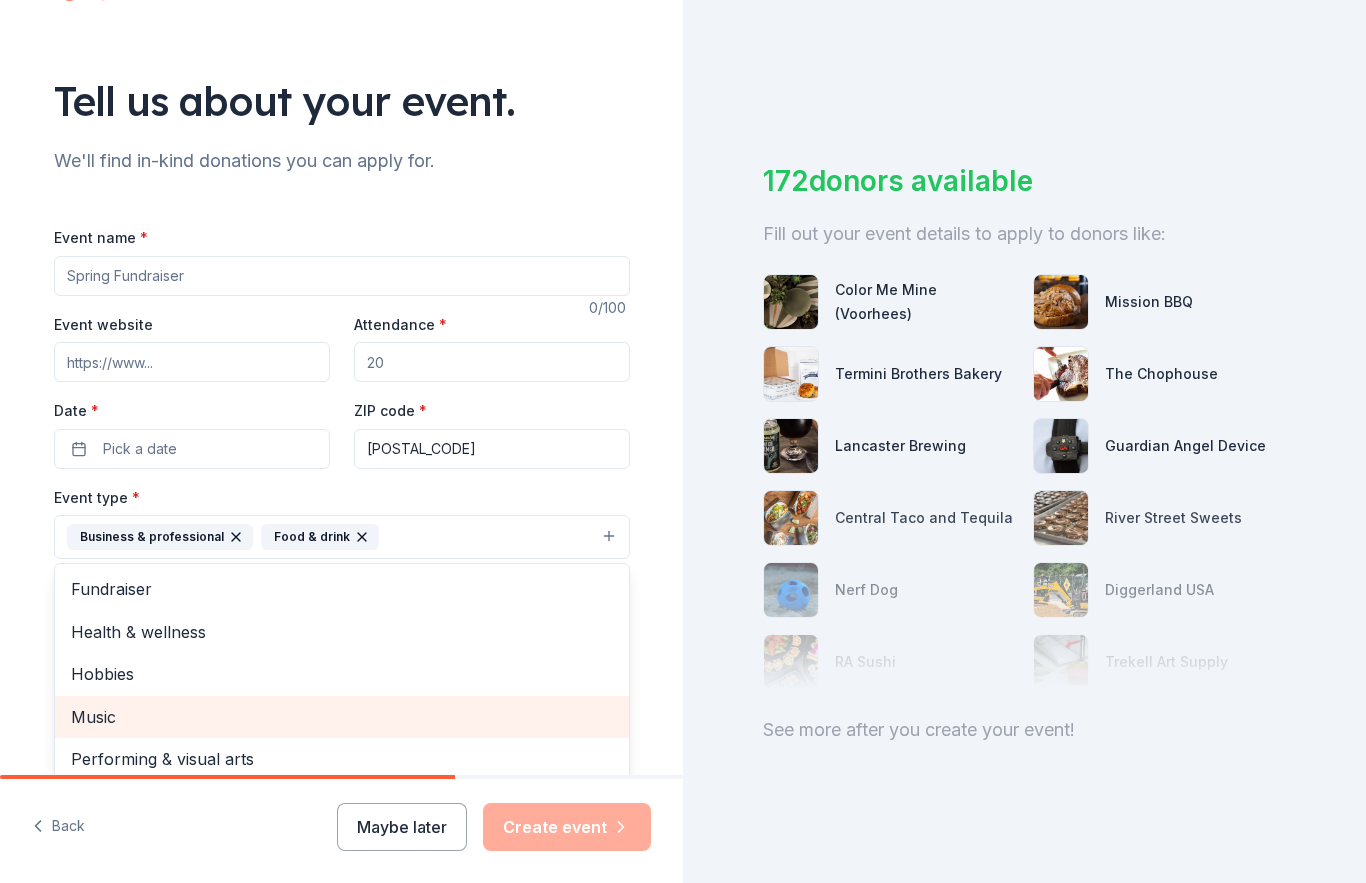 click on "Music" at bounding box center [342, 717] 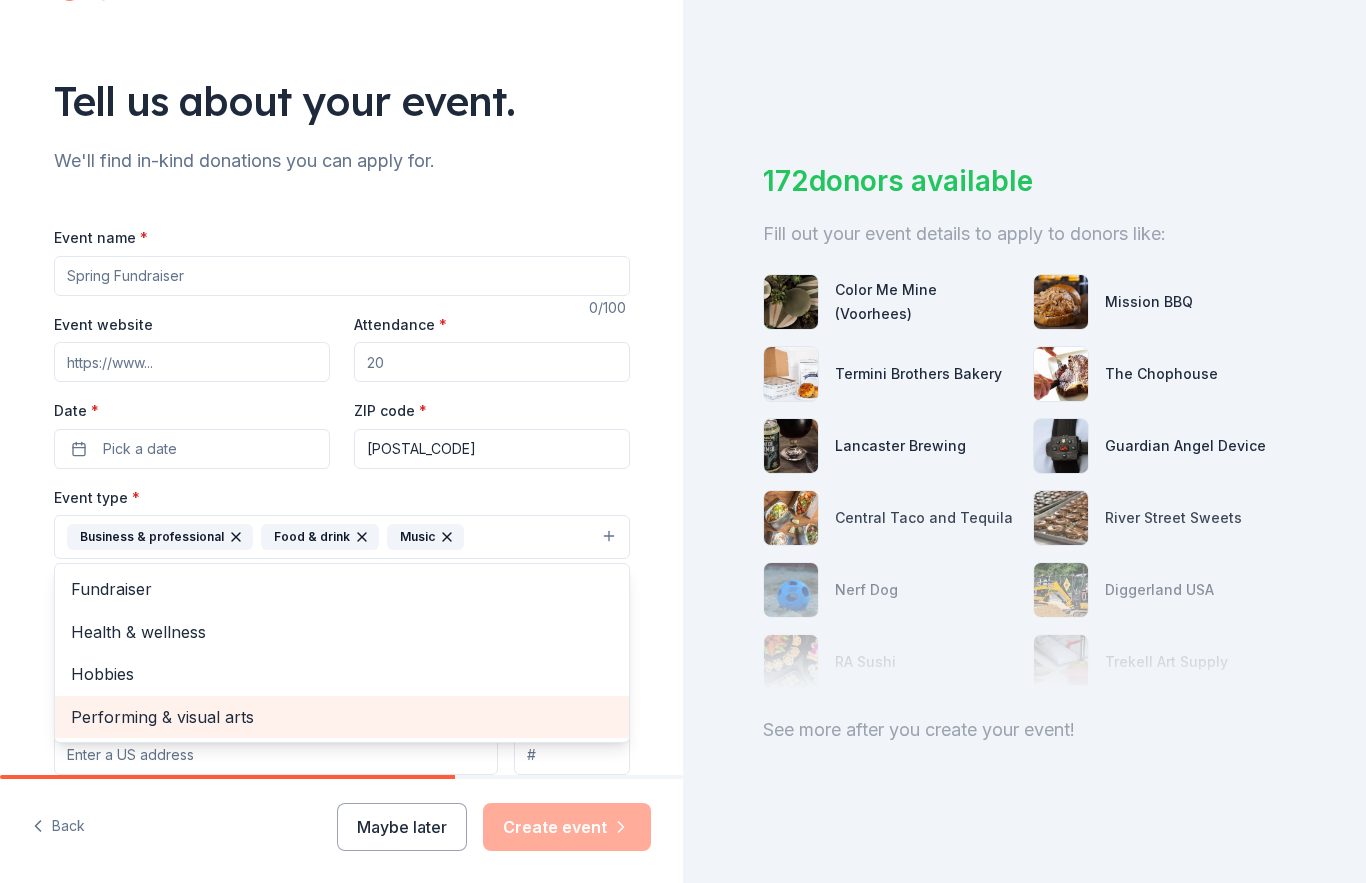 click on "Performing & visual arts" at bounding box center (342, 717) 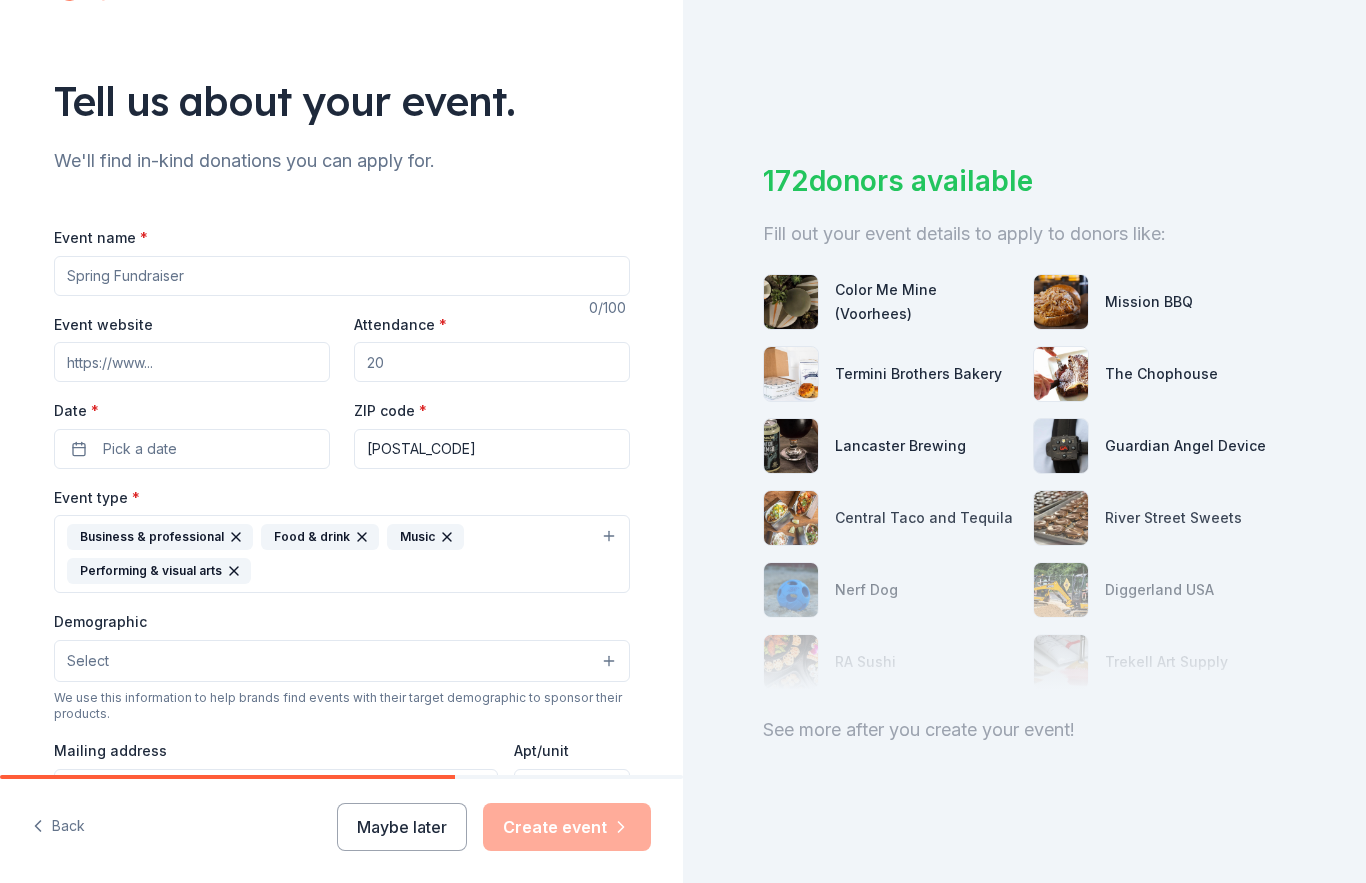 click on "Business & professional Food & drink Music Performing & visual arts" at bounding box center [342, 554] 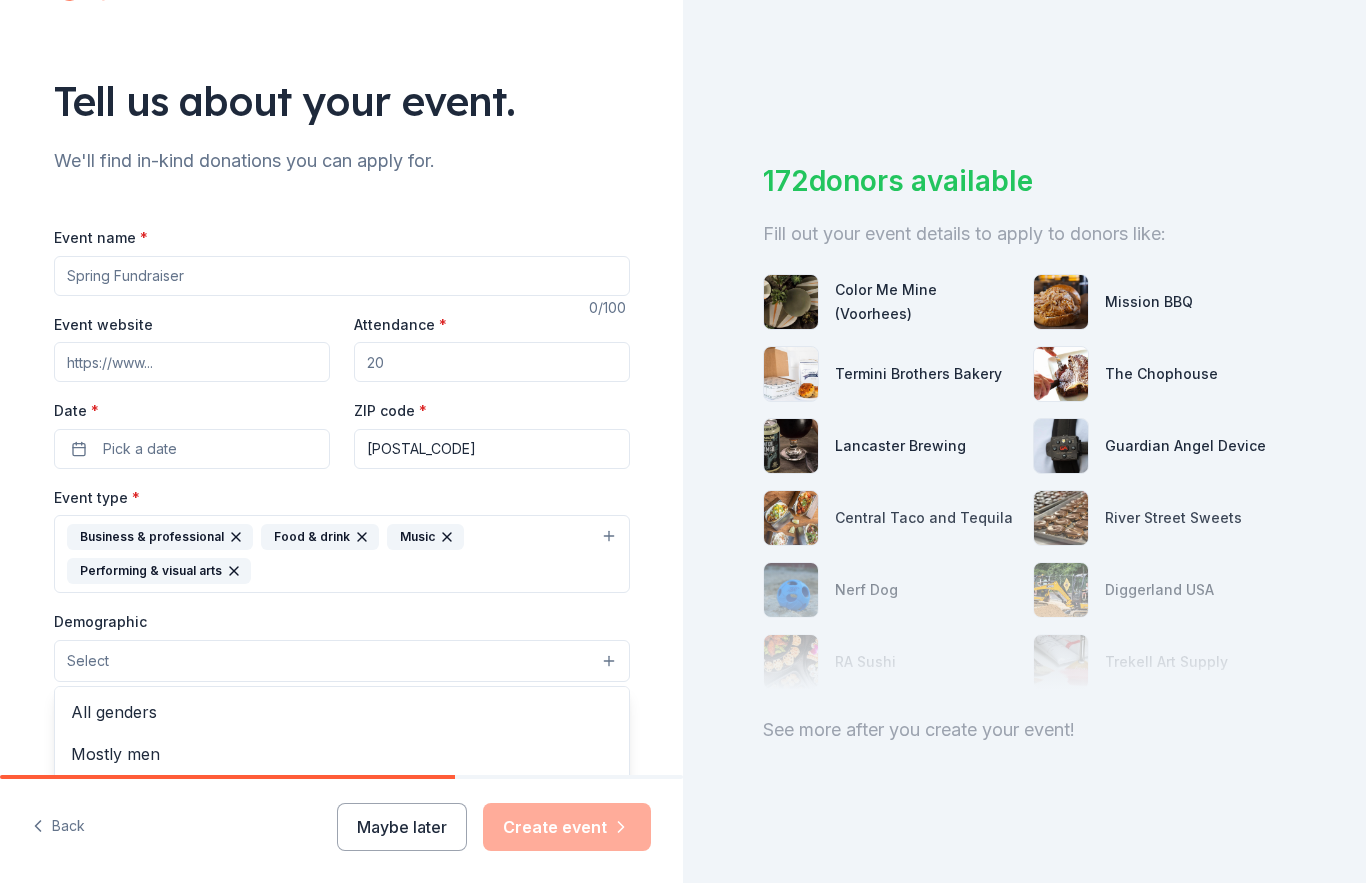 scroll, scrollTop: 0, scrollLeft: 0, axis: both 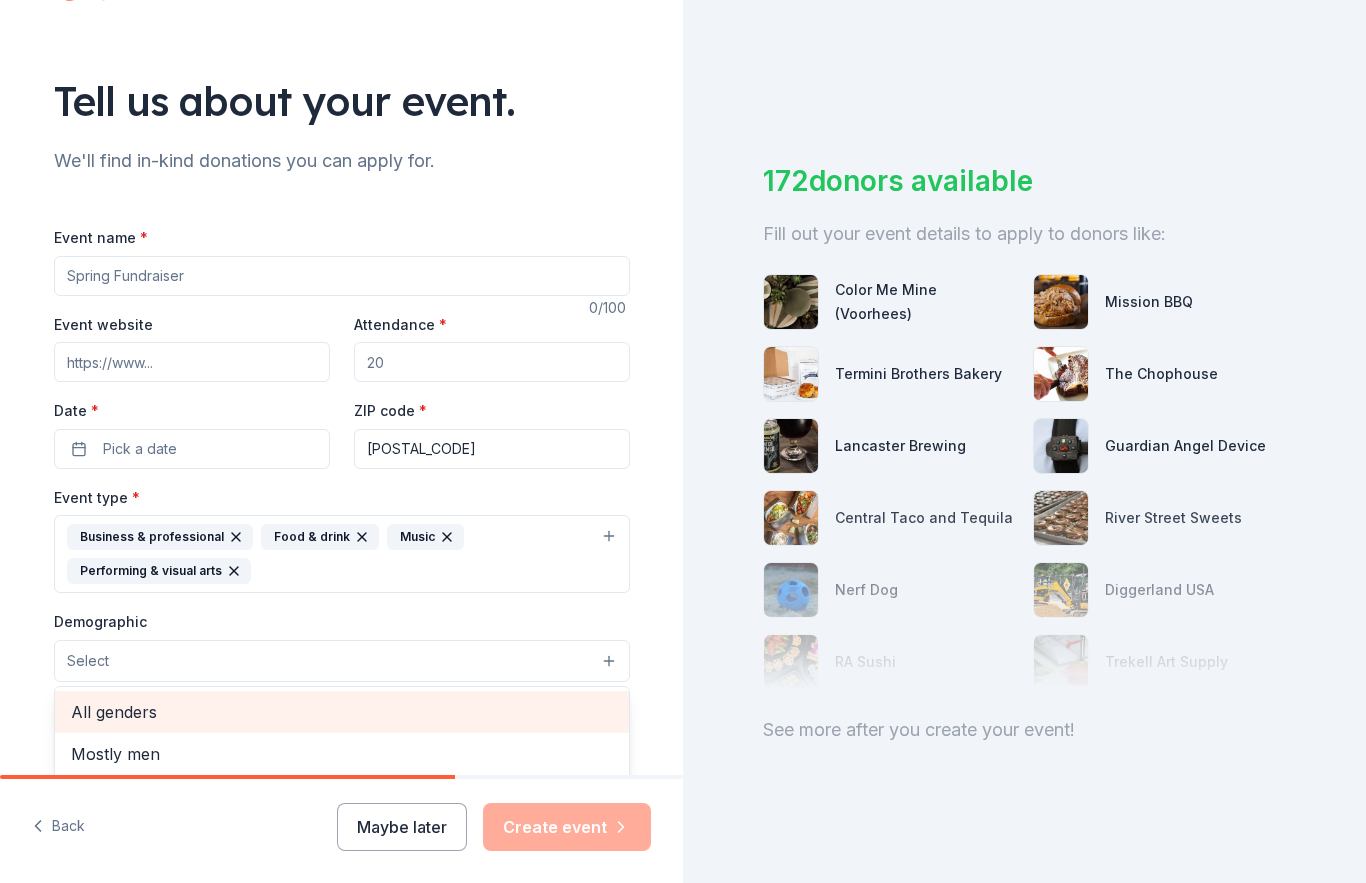 click on "All genders" at bounding box center (342, 712) 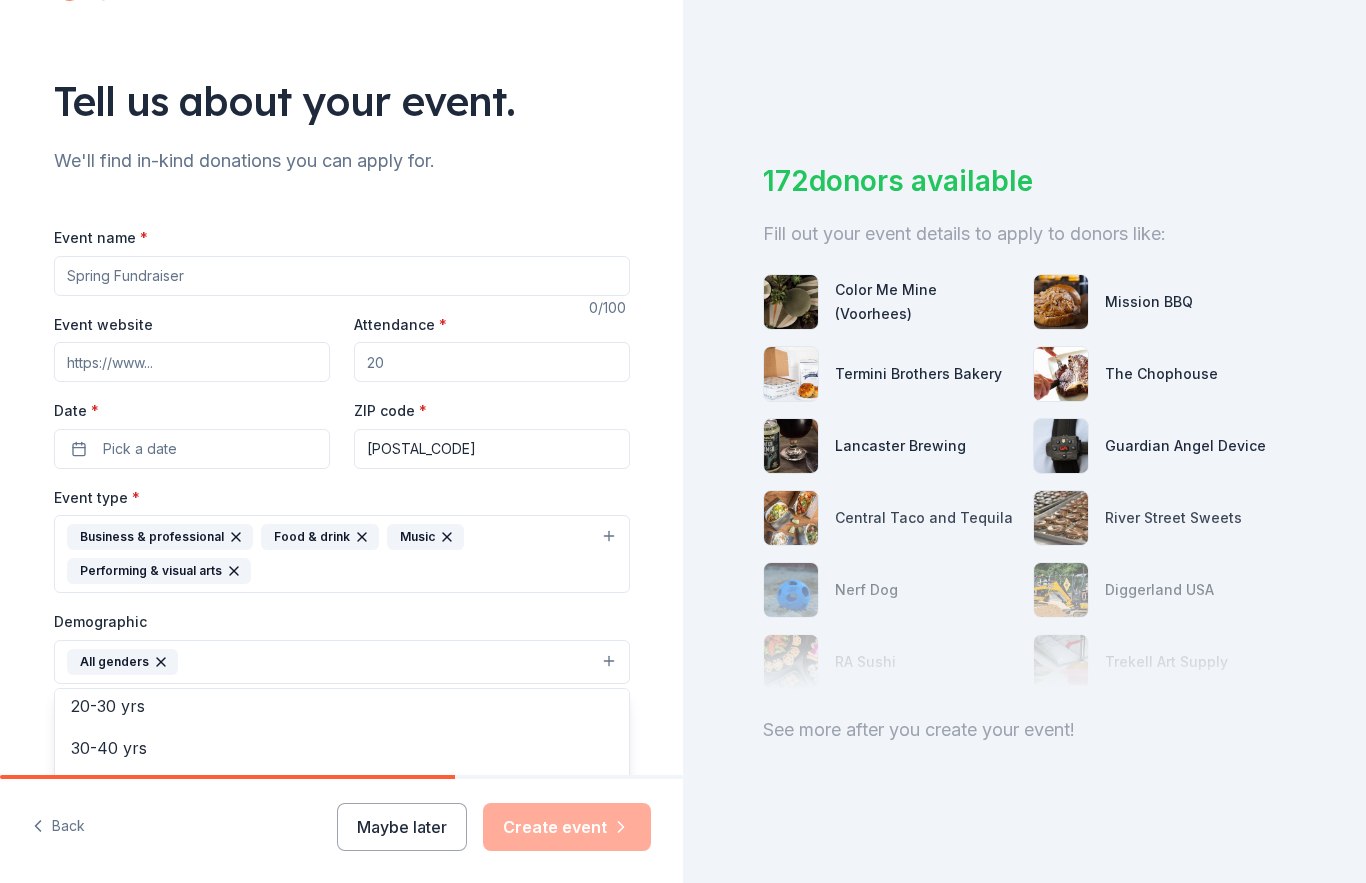 scroll, scrollTop: 217, scrollLeft: 0, axis: vertical 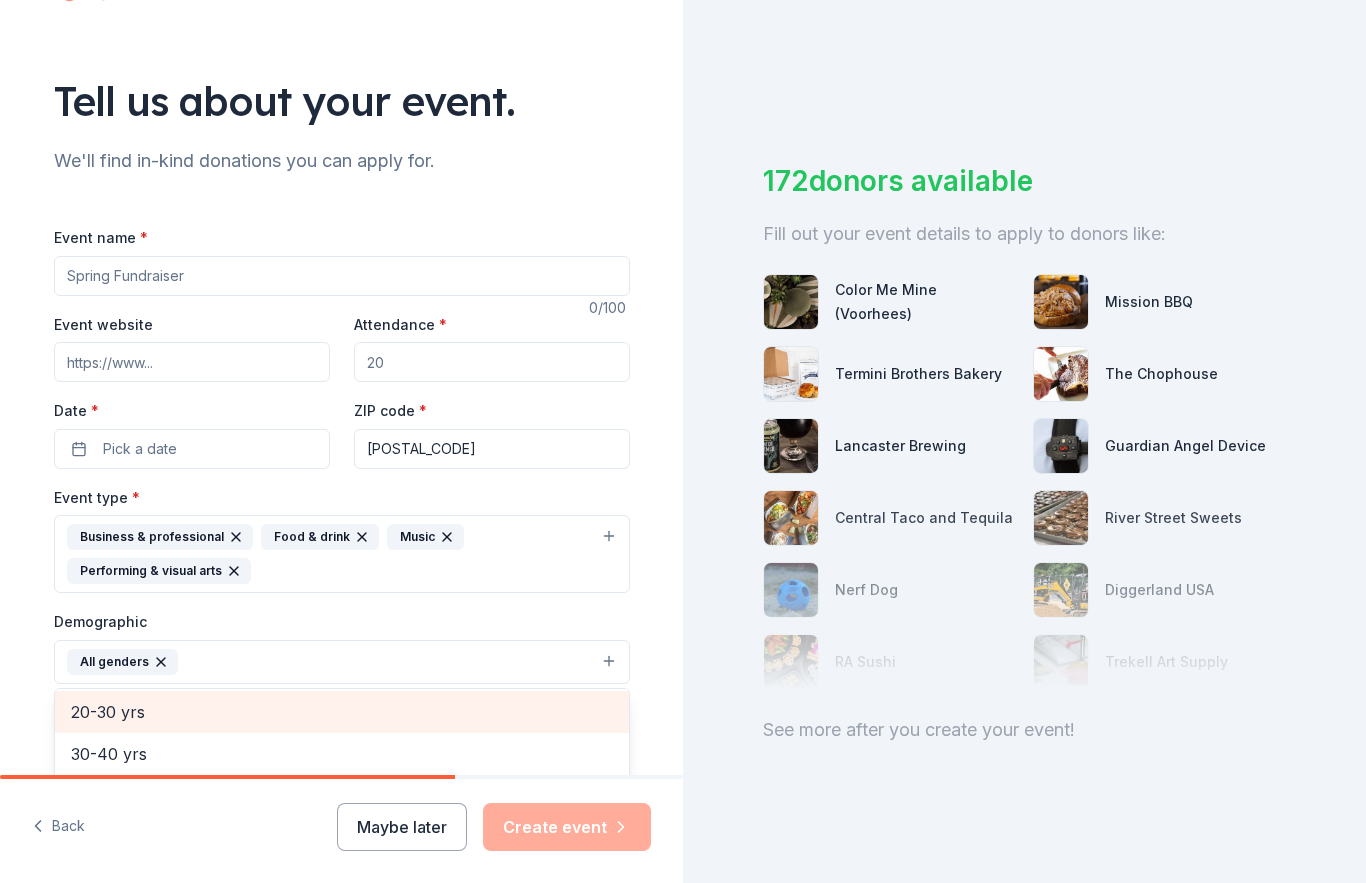 click on "20-30 yrs" at bounding box center [342, 712] 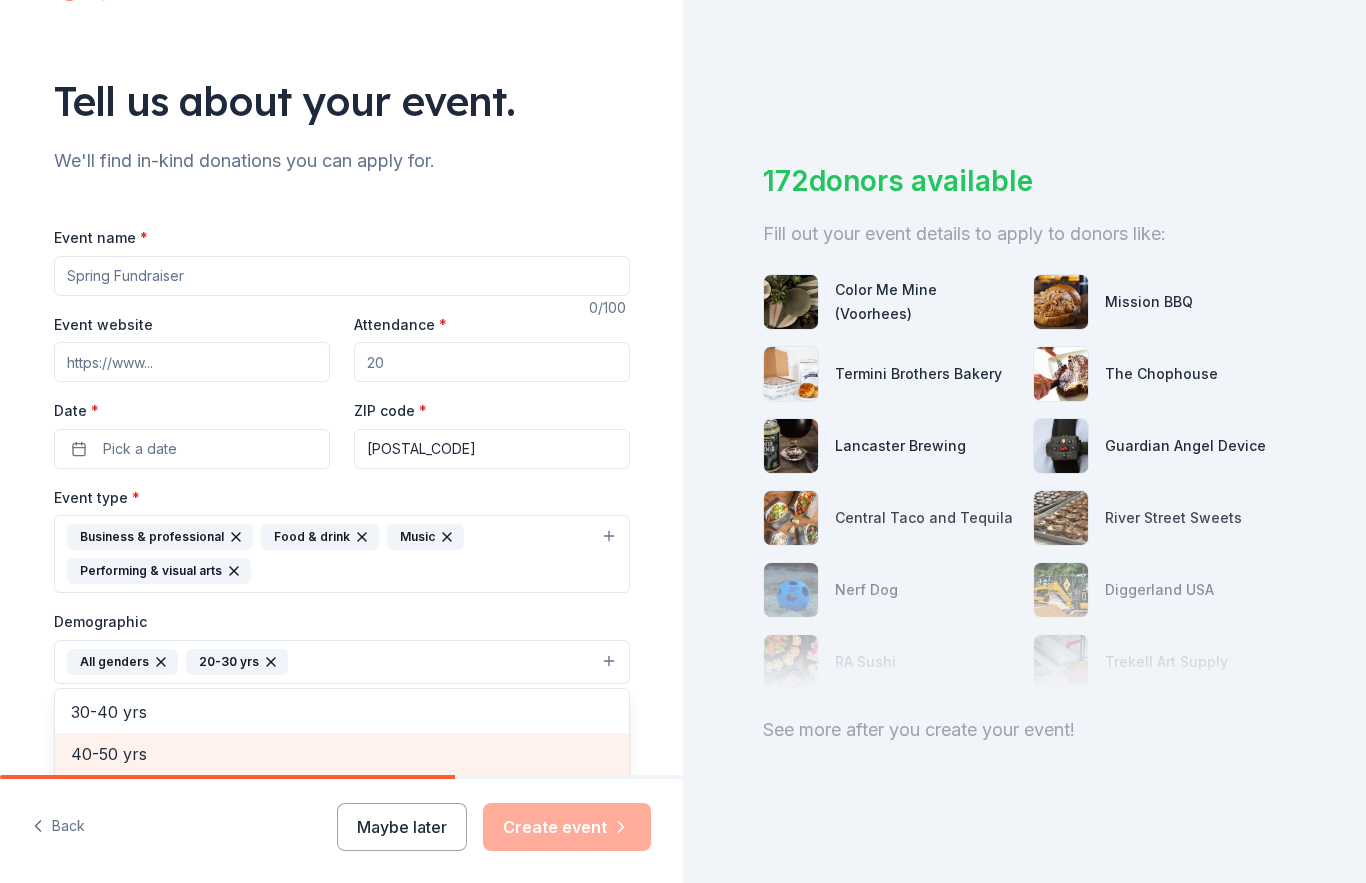 click on "40-50 yrs" at bounding box center (342, 754) 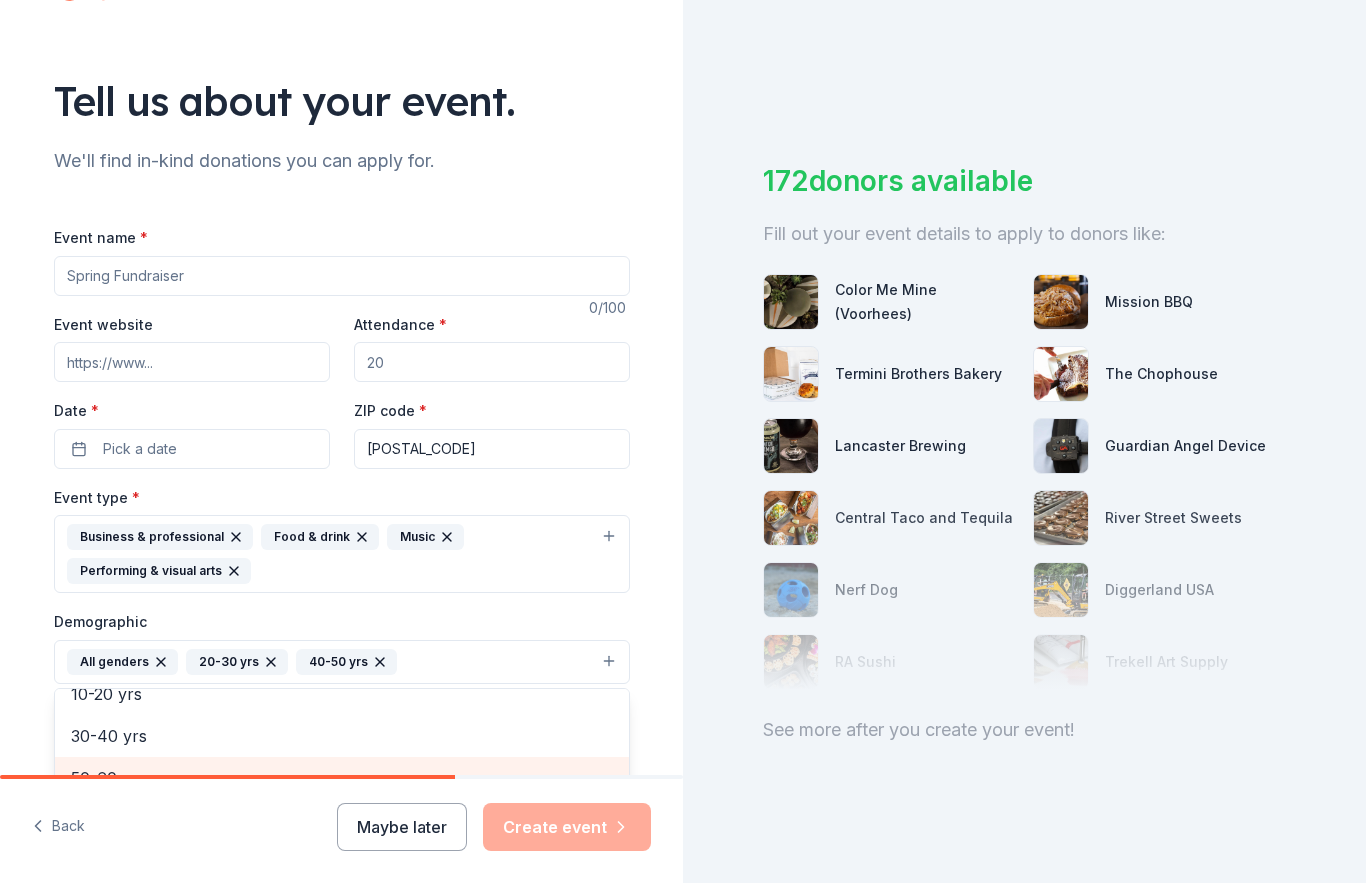 click on "50-60 yrs" at bounding box center (342, 778) 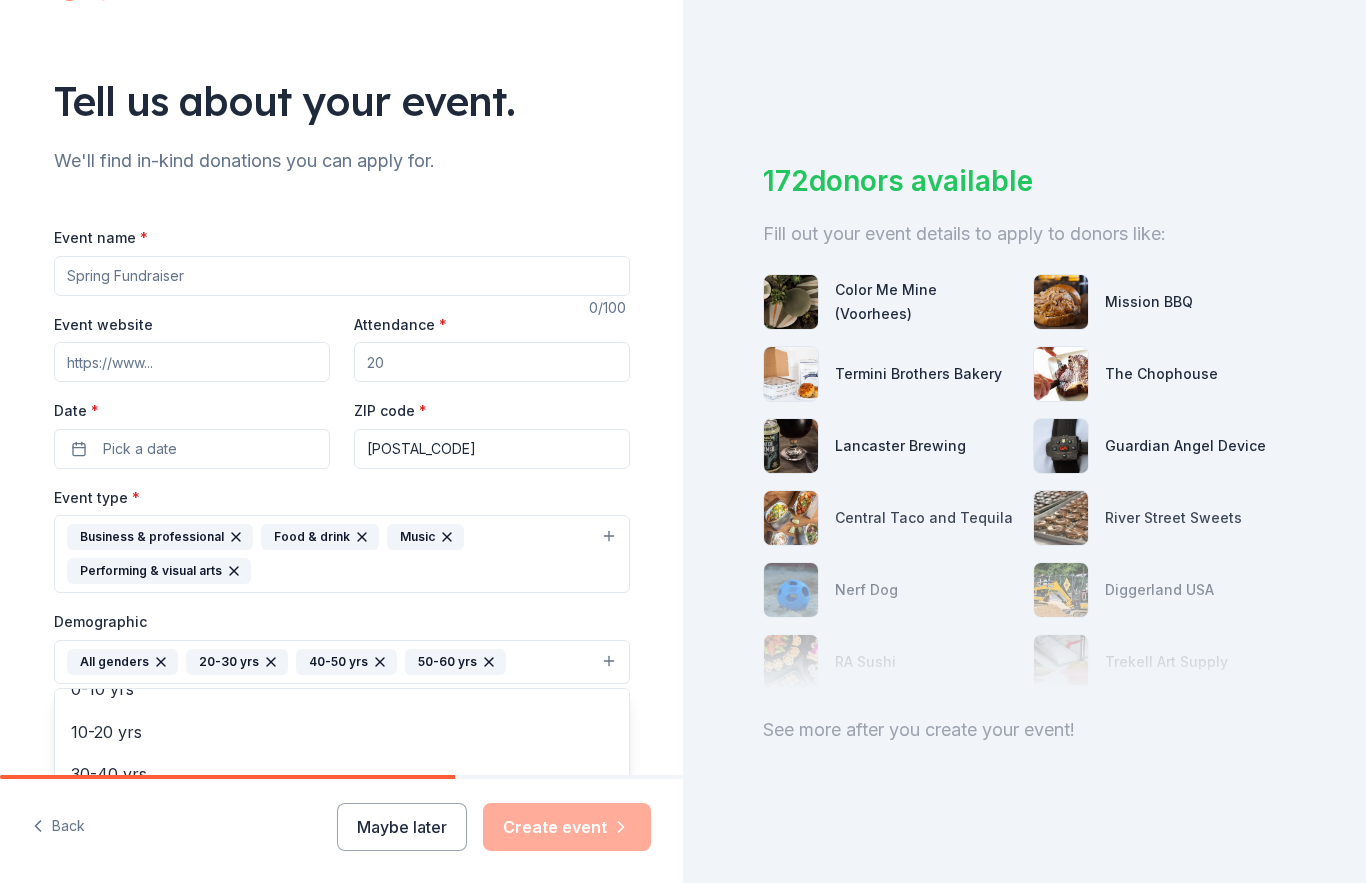 scroll, scrollTop: 148, scrollLeft: 0, axis: vertical 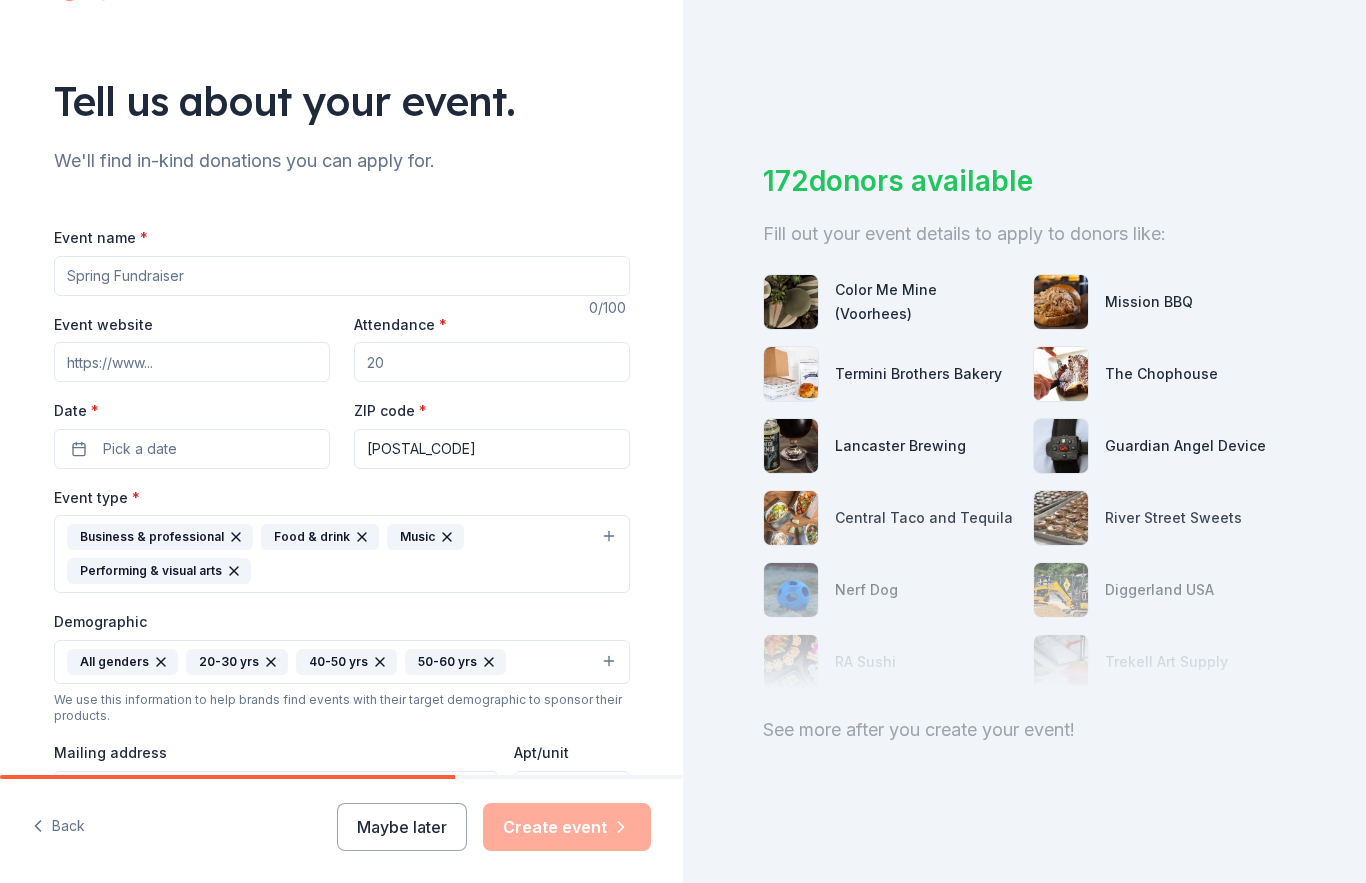 click on "All genders 20-30 yrs 40-50 yrs 50-60 yrs" at bounding box center [342, 662] 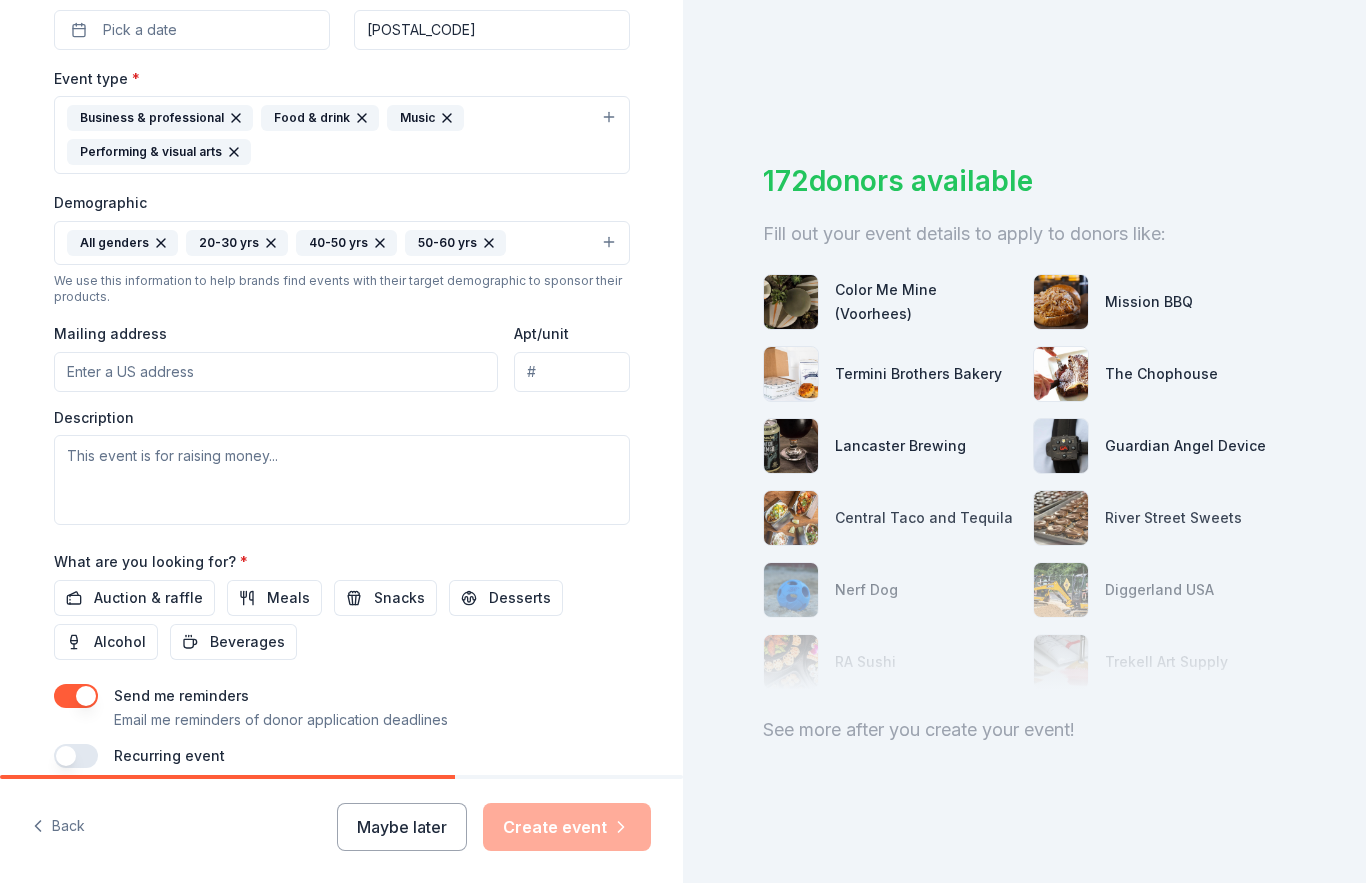 scroll, scrollTop: 504, scrollLeft: 0, axis: vertical 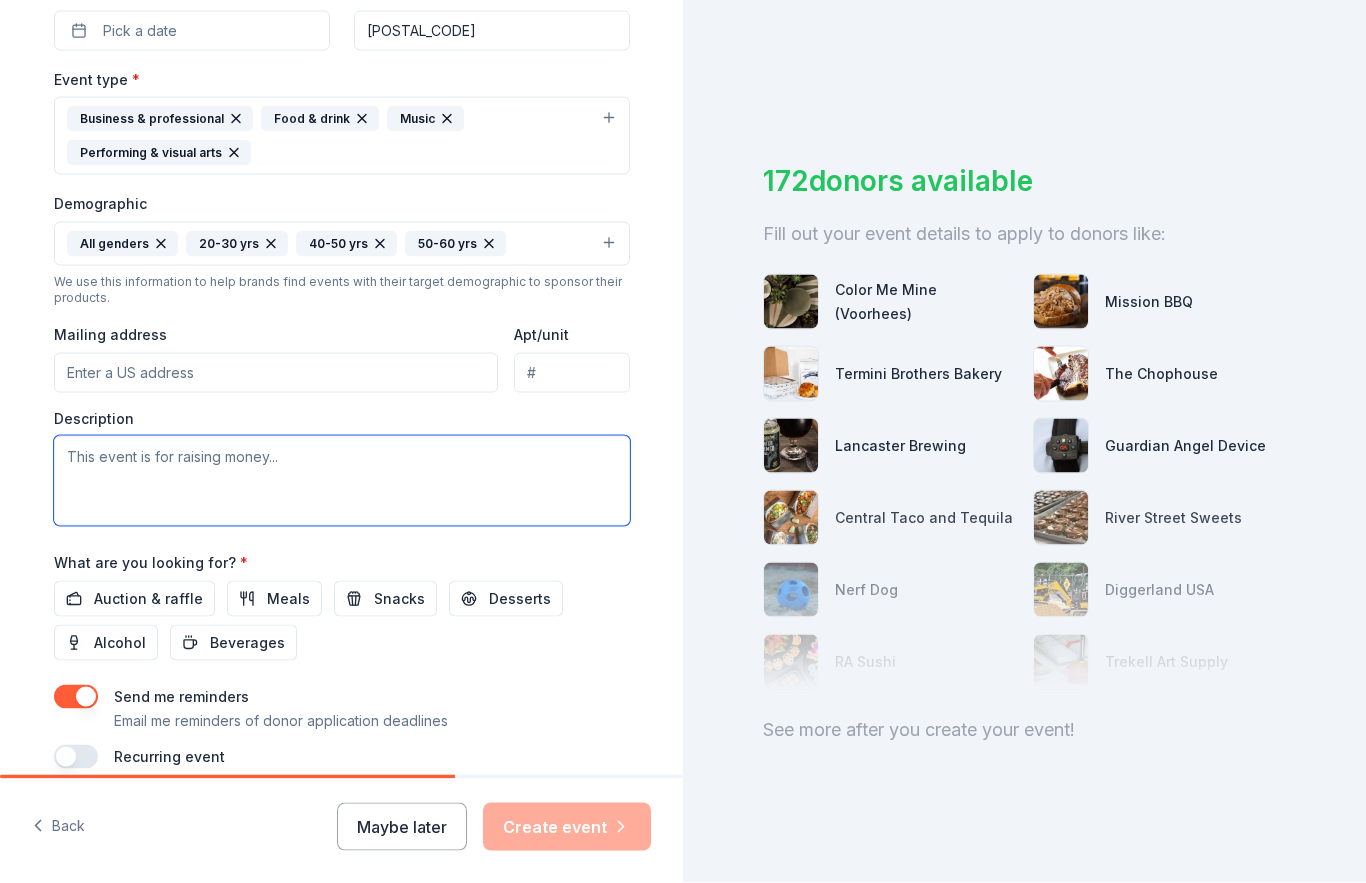 click at bounding box center [342, 481] 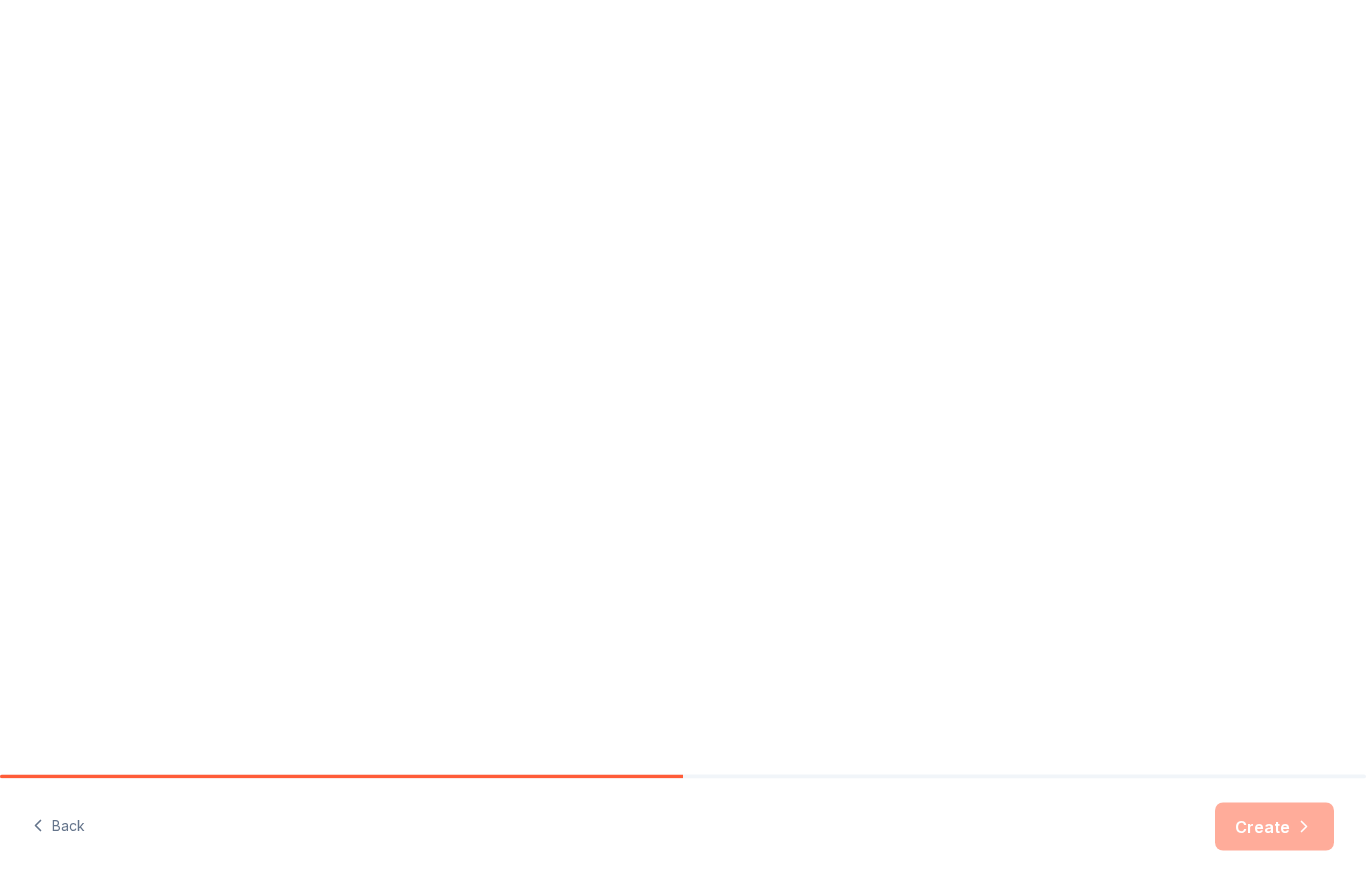 scroll, scrollTop: 0, scrollLeft: 0, axis: both 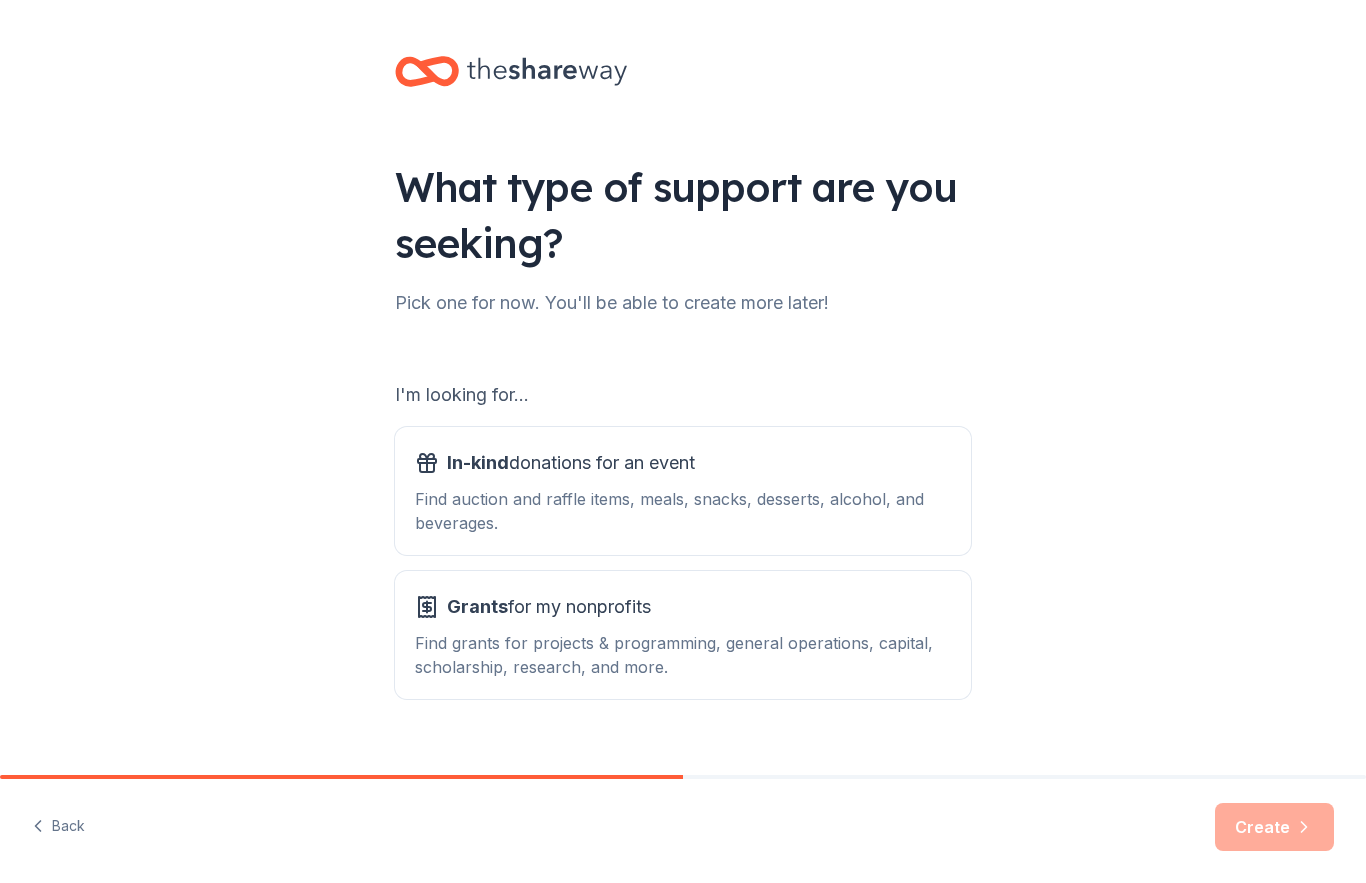 click on "Create" at bounding box center (1274, 827) 